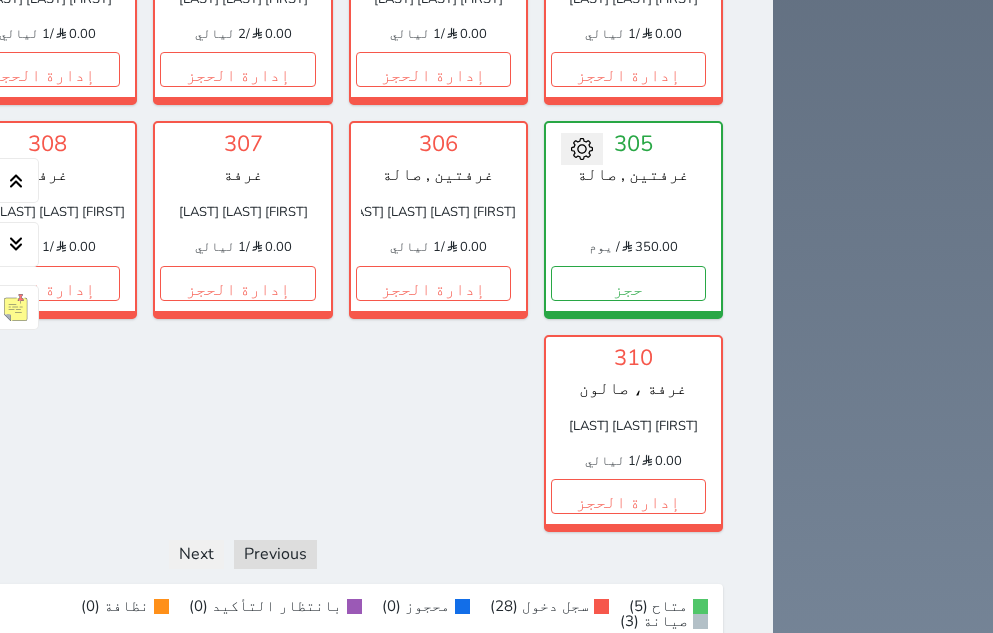 scroll, scrollTop: 1560, scrollLeft: 0, axis: vertical 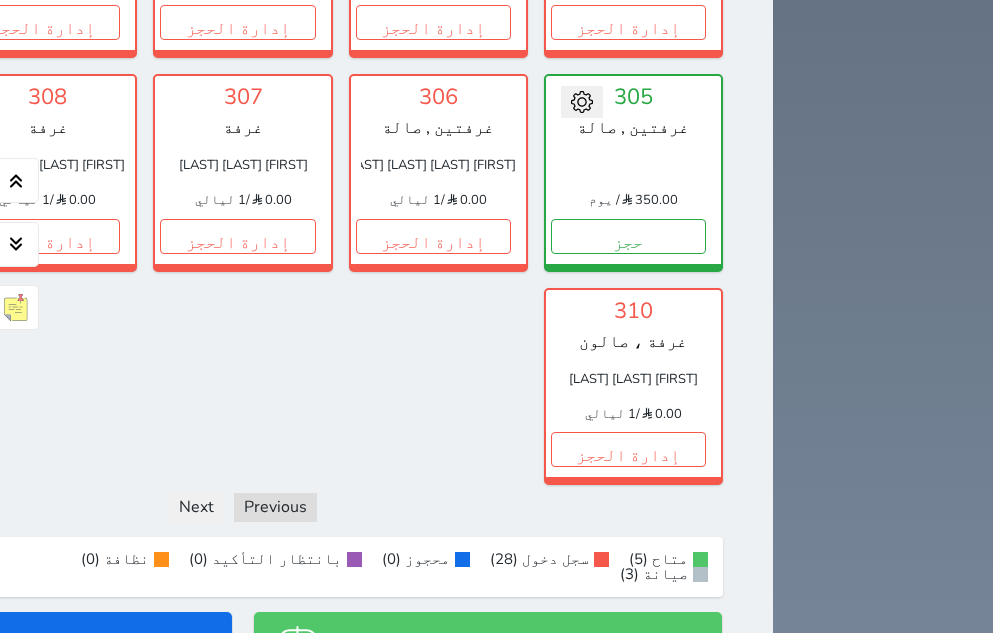 click on "إدارة الحجز" at bounding box center [-153, 22] 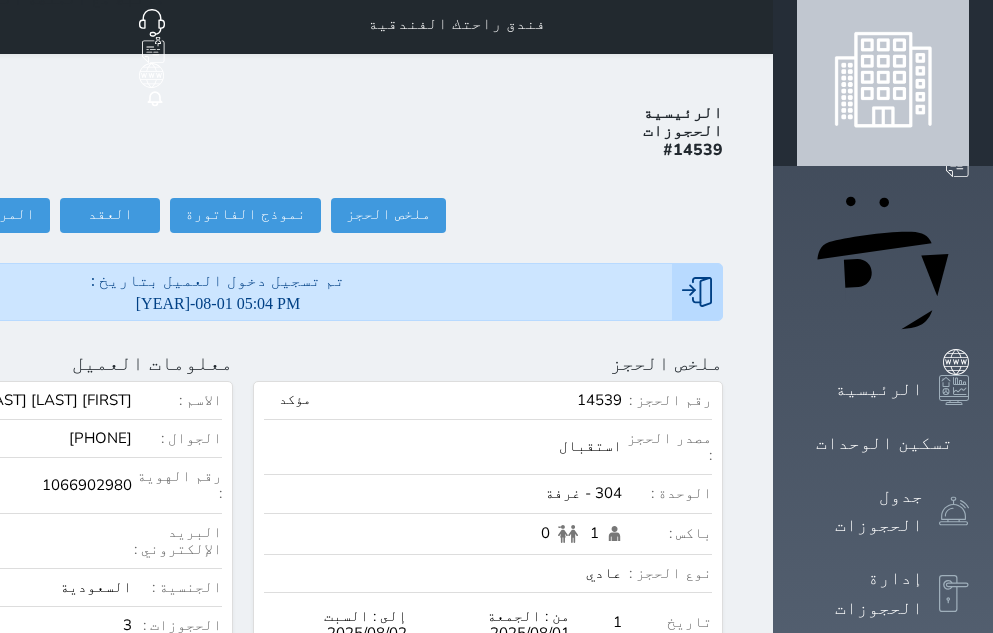 scroll, scrollTop: 0, scrollLeft: 0, axis: both 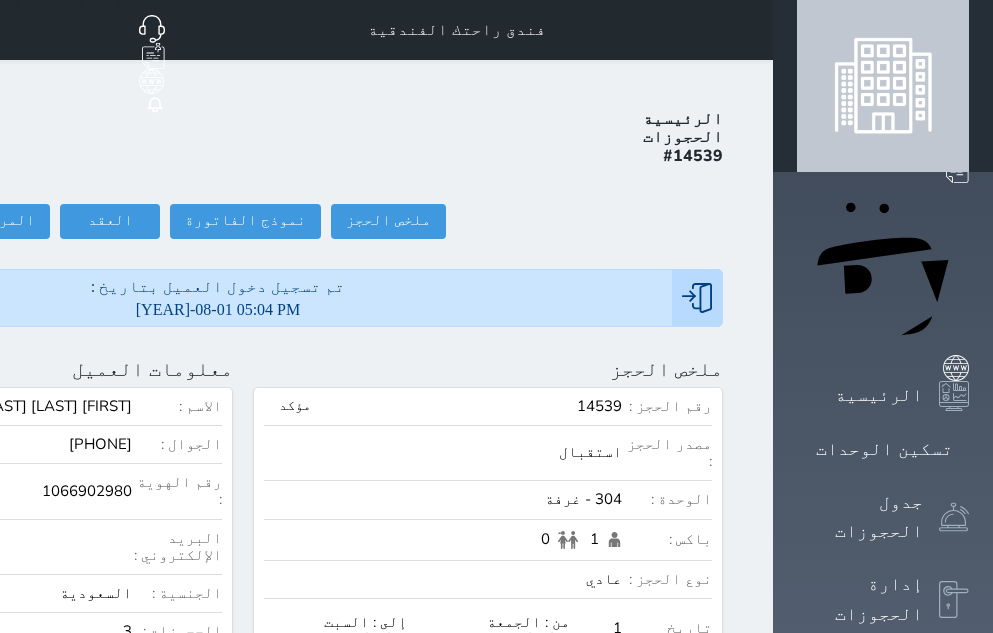 click on "تسجيل مغادرة" at bounding box center (-161, 221) 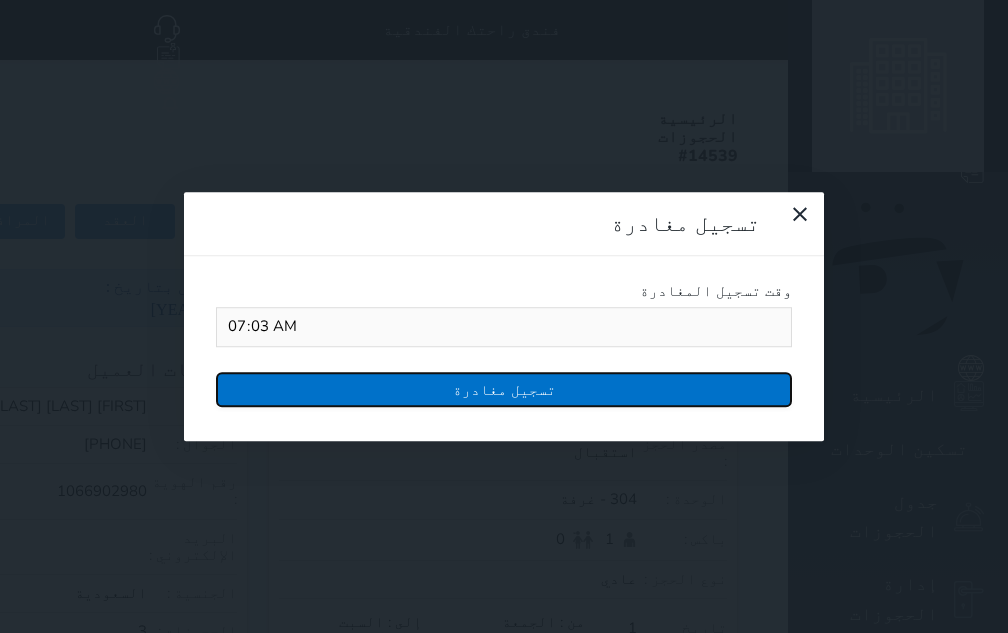 click on "تسجيل مغادرة" at bounding box center (504, 389) 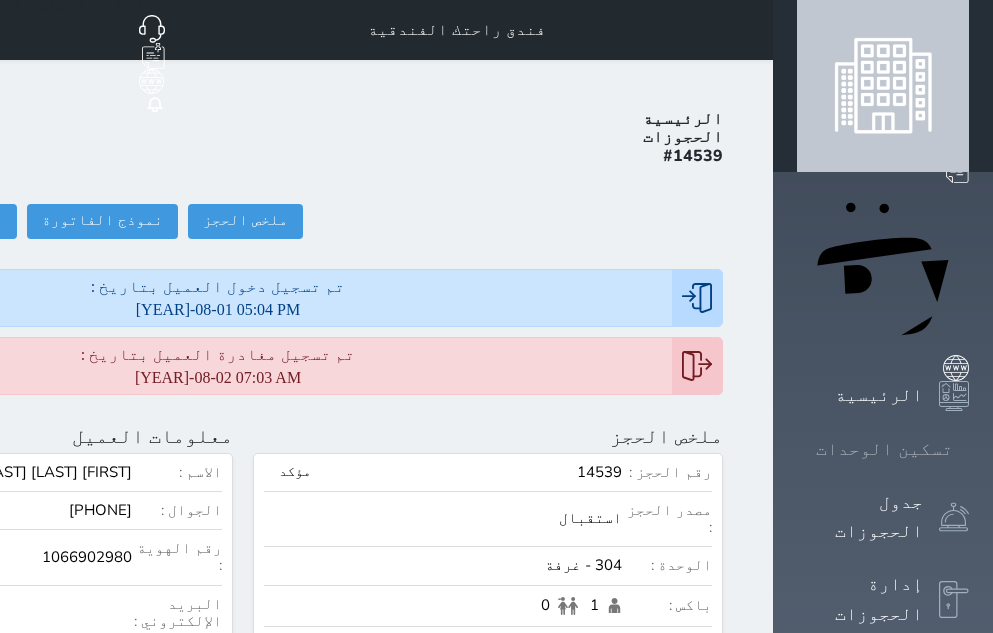click on "تسكين الوحدات" at bounding box center (884, 449) 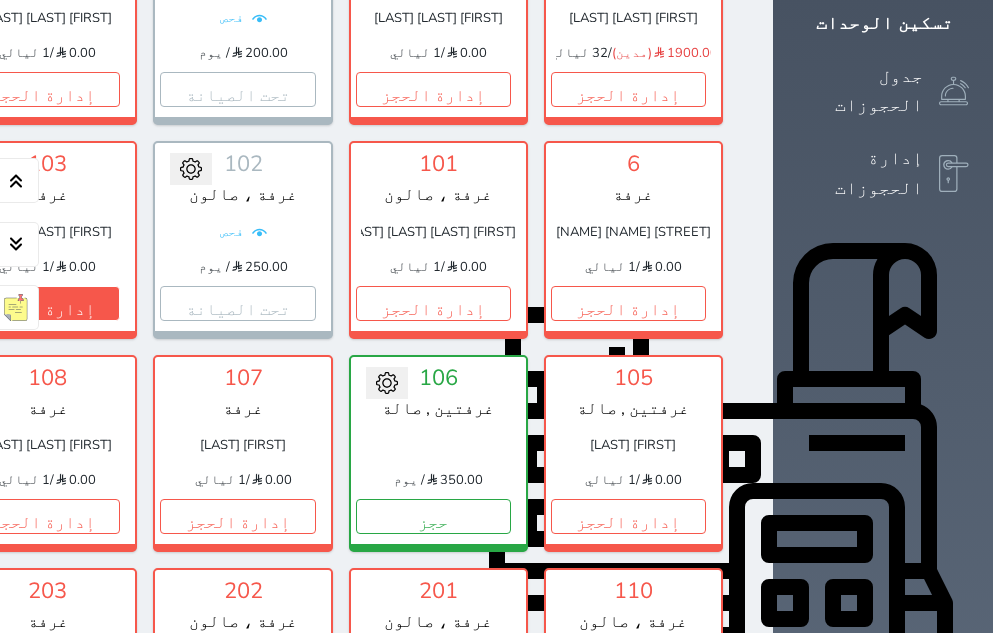 scroll, scrollTop: 460, scrollLeft: 0, axis: vertical 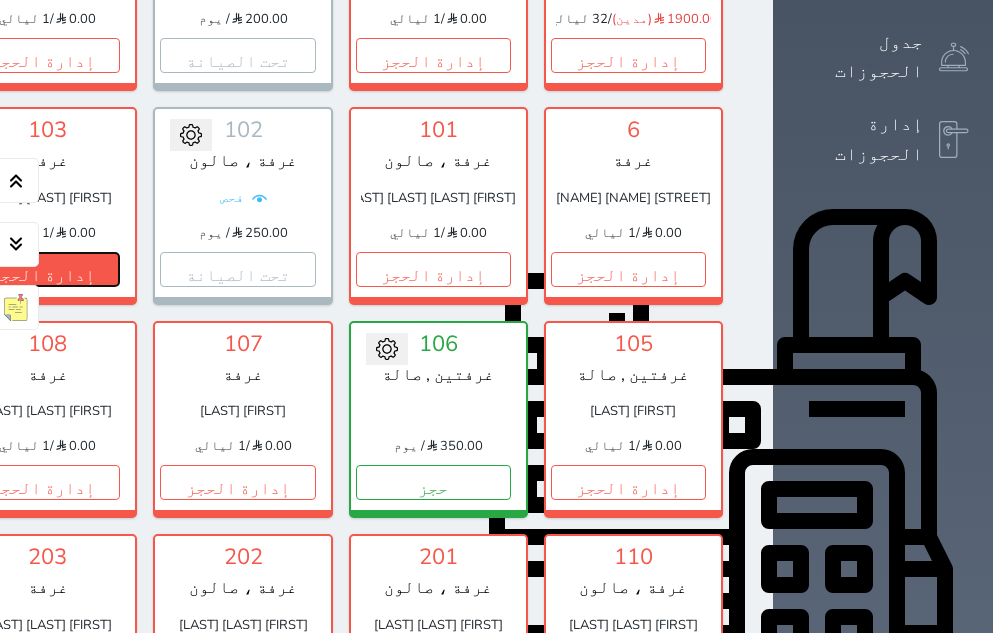 click on "إدارة الحجز" at bounding box center (42, 269) 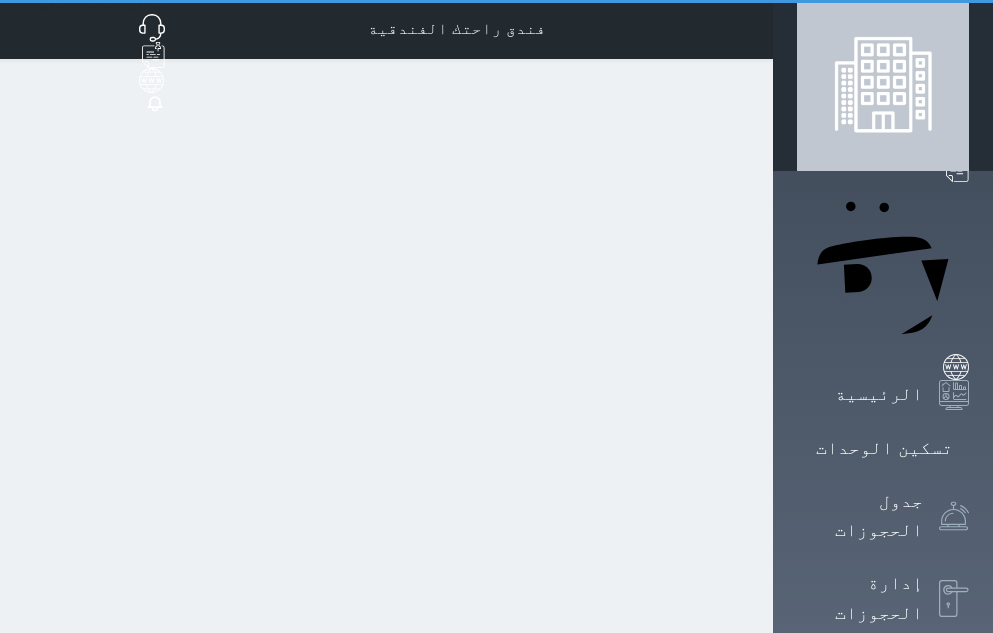 scroll, scrollTop: 0, scrollLeft: 0, axis: both 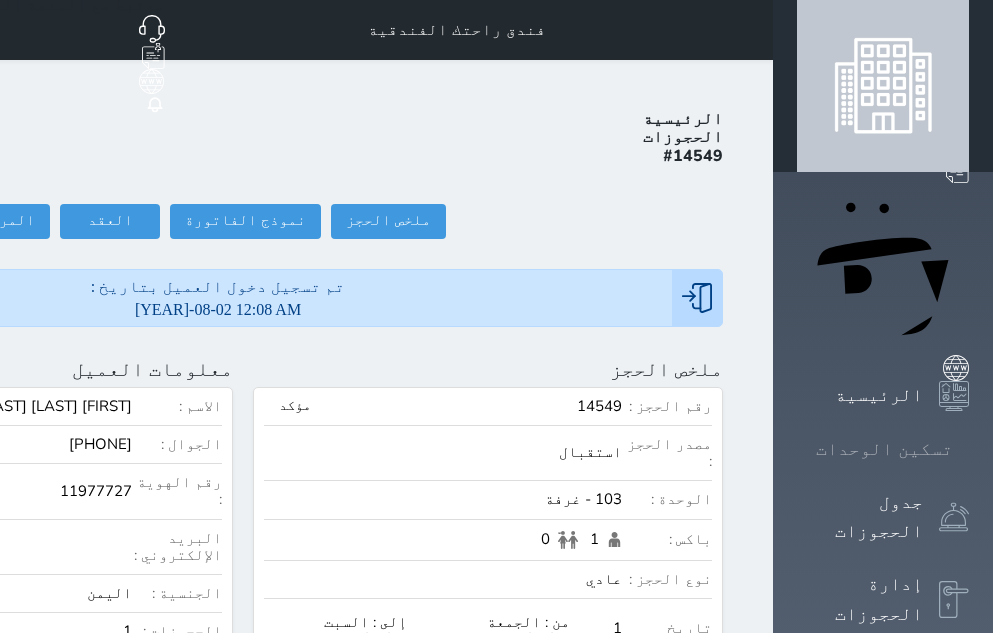 click on "تسكين الوحدات" at bounding box center [884, 449] 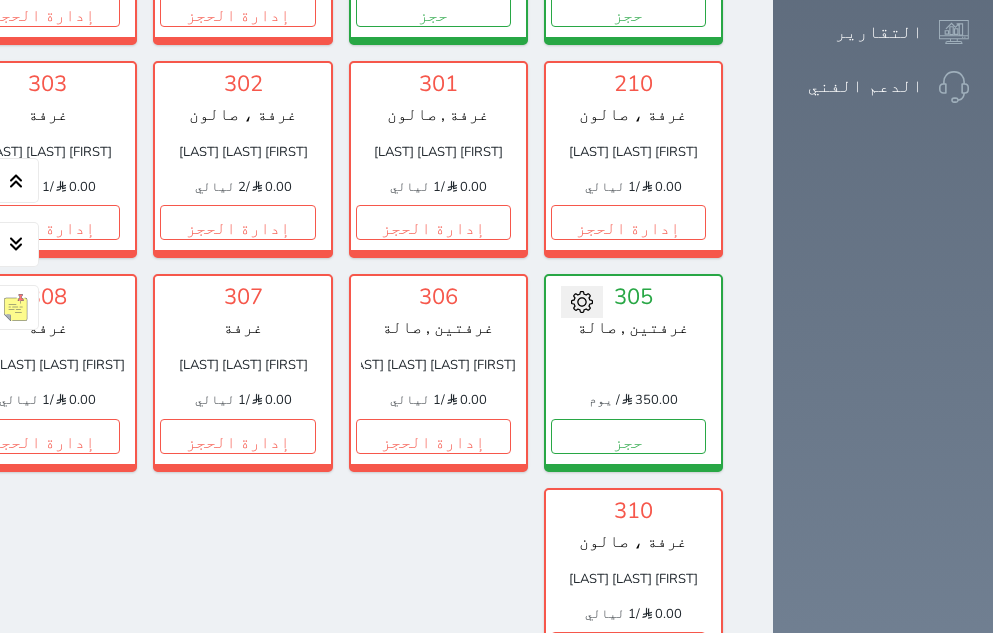 scroll, scrollTop: 1460, scrollLeft: 0, axis: vertical 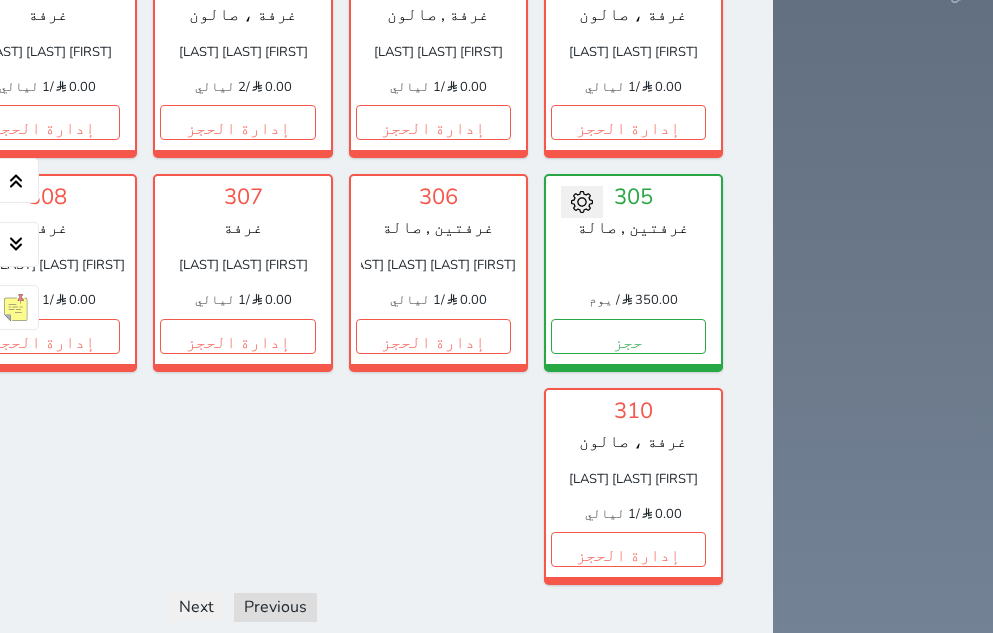 click on "تحت التنظيف" at bounding box center [-153, 122] 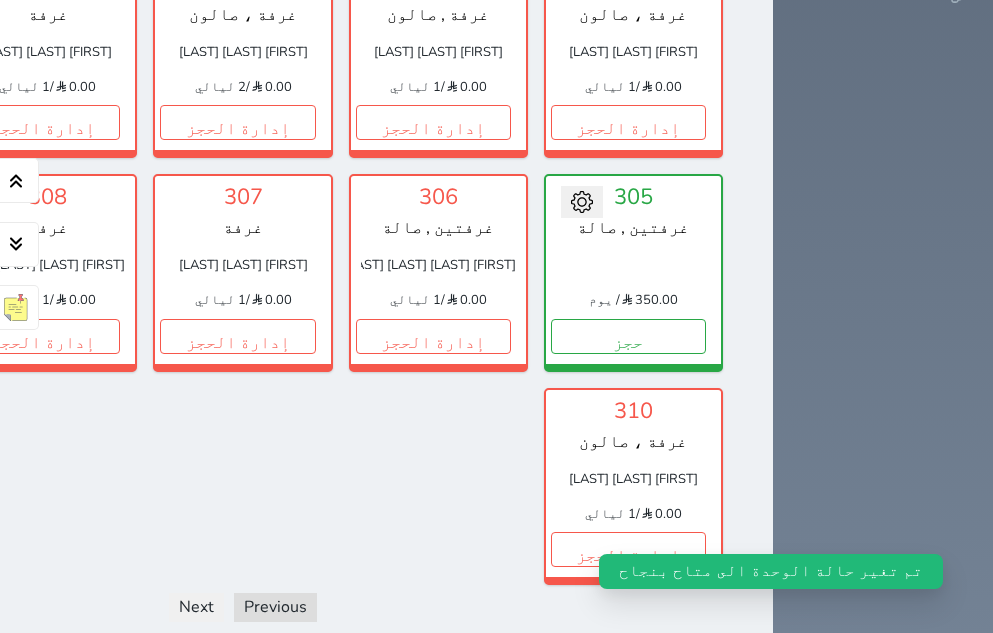 click on "حجز" at bounding box center [-153, 122] 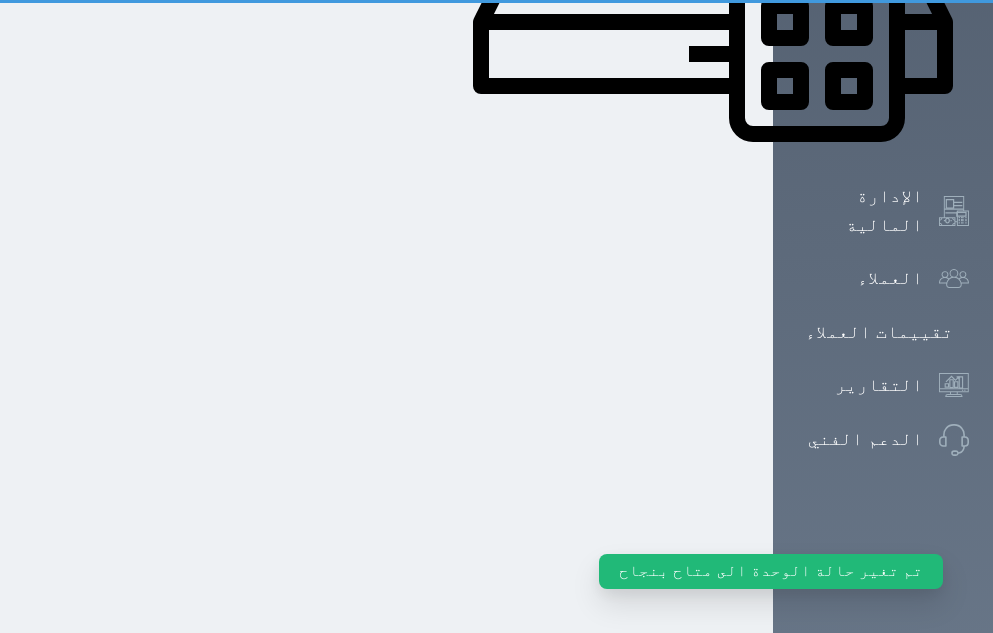 select on "1" 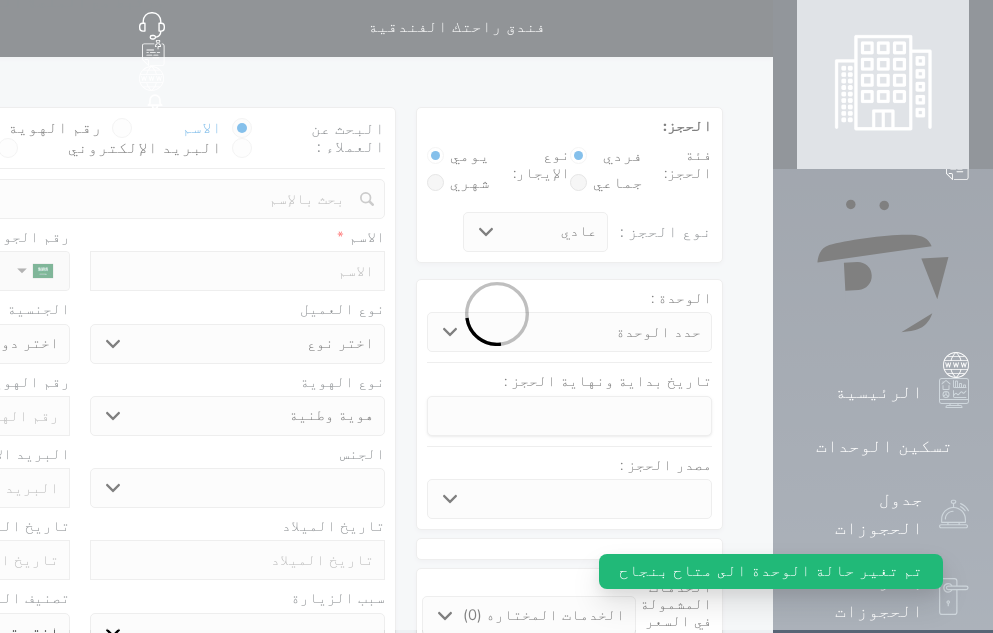 scroll, scrollTop: 0, scrollLeft: 0, axis: both 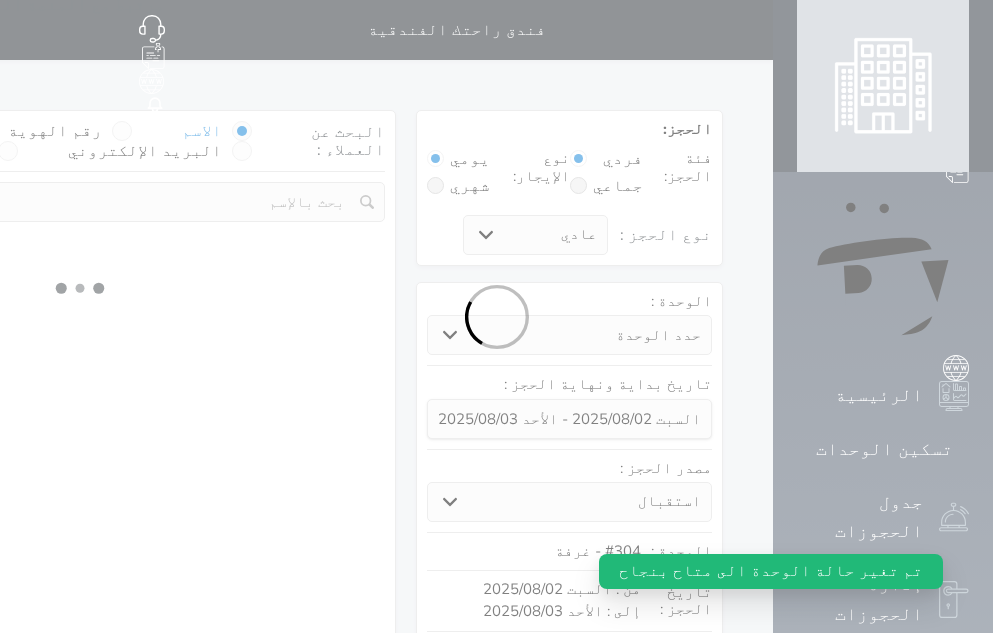 select 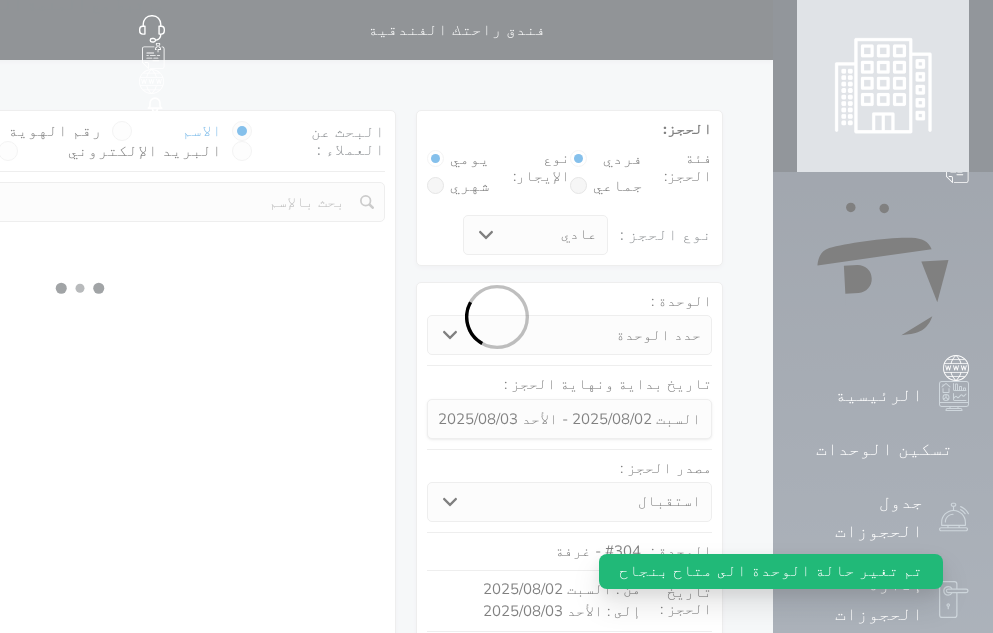 select on "1" 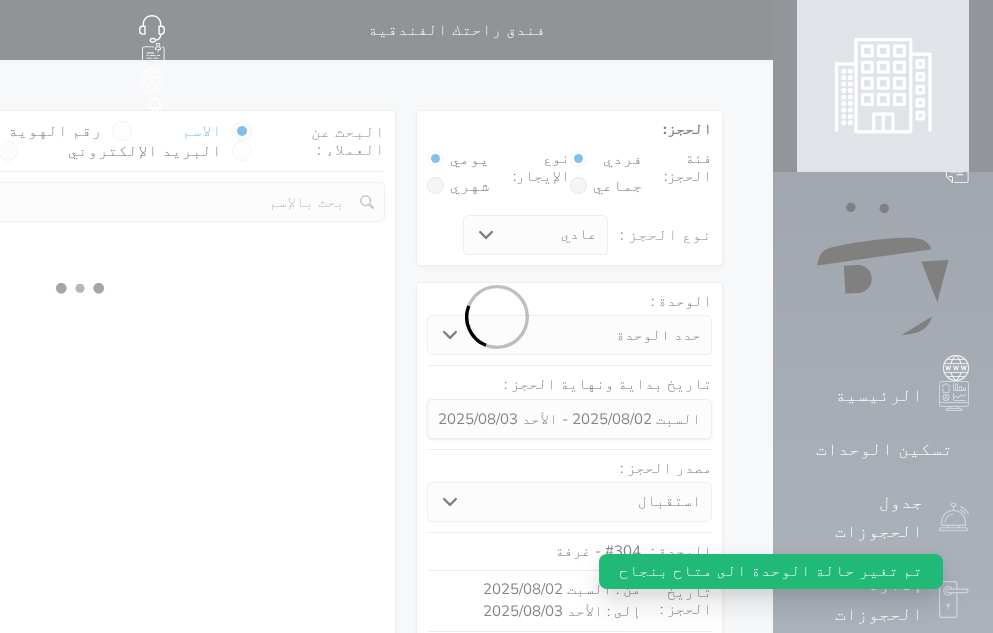 select on "113" 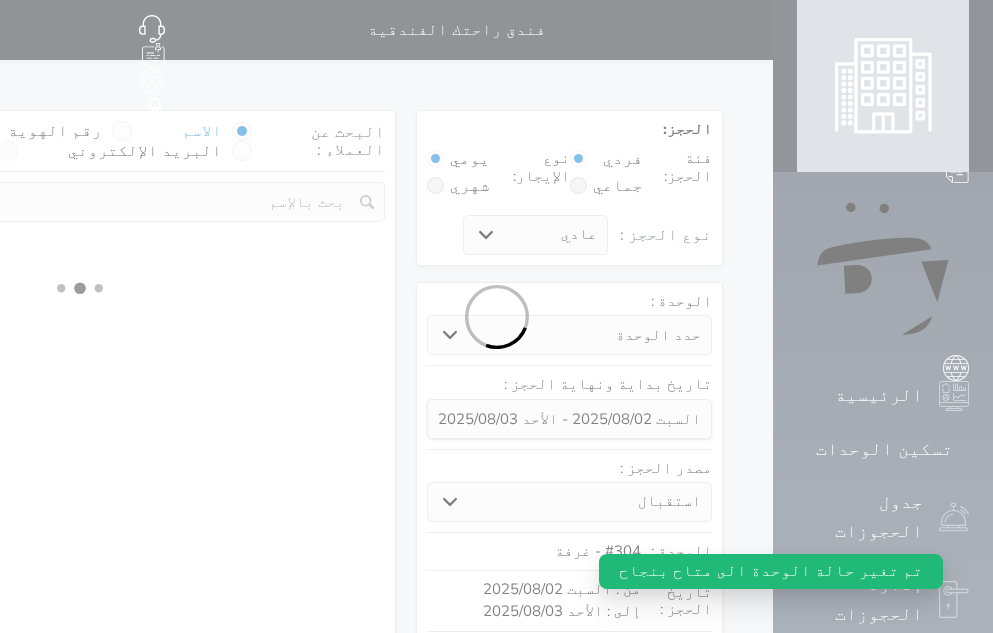 select on "1" 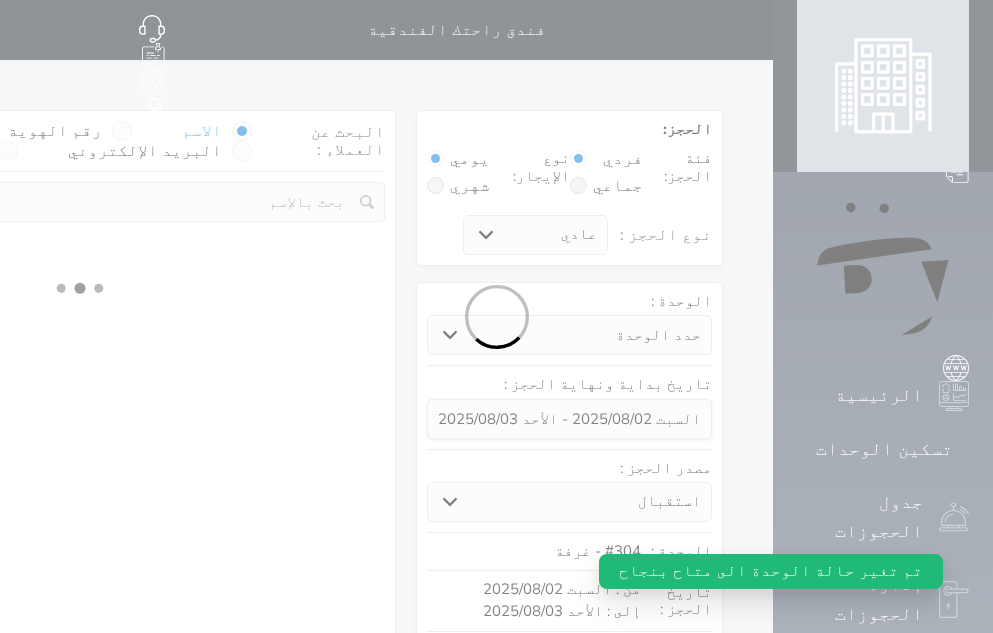select 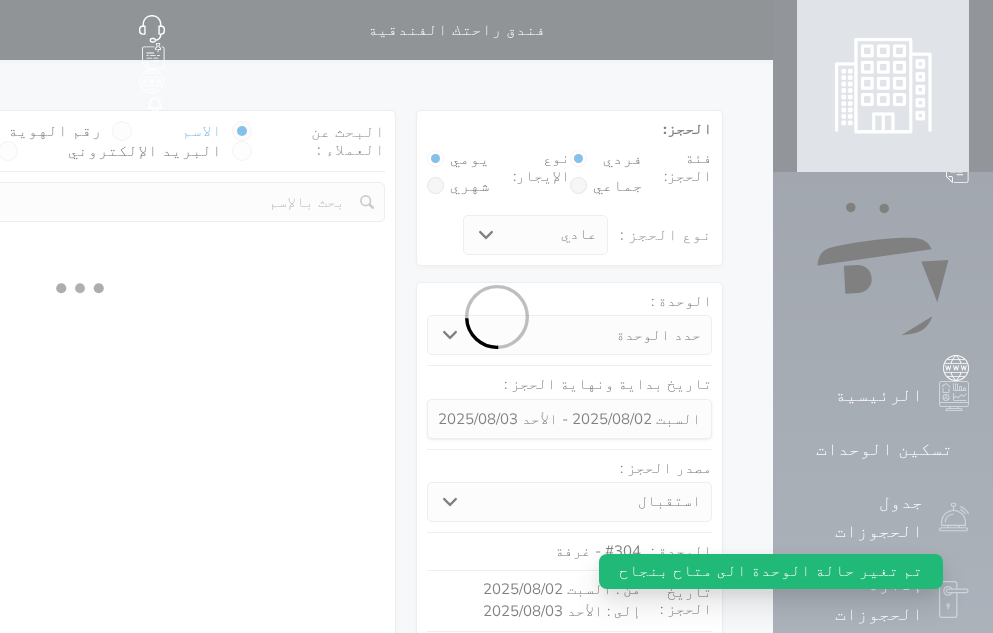 select on "7" 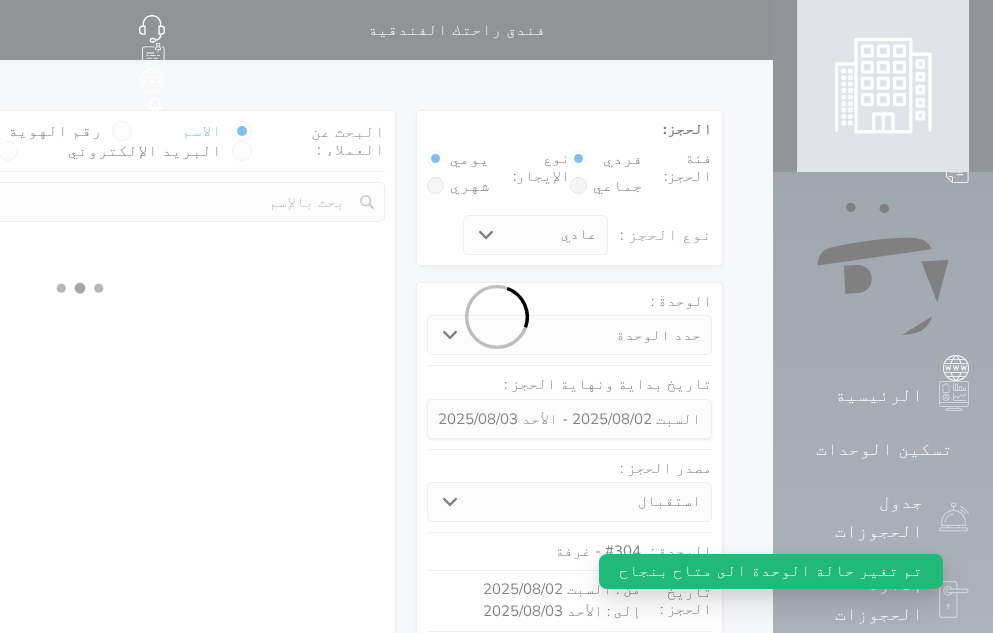 select 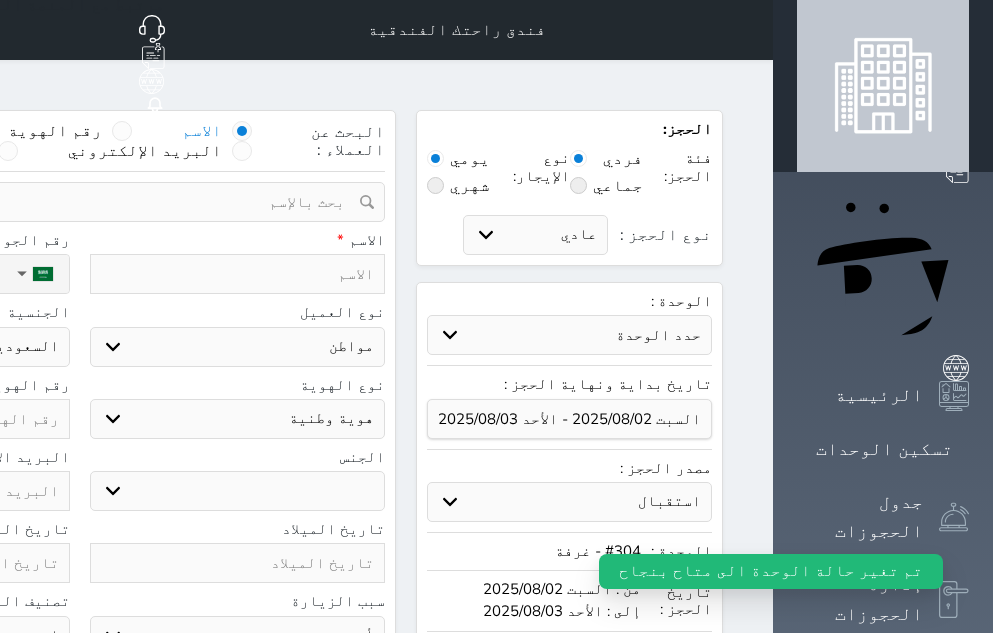 select 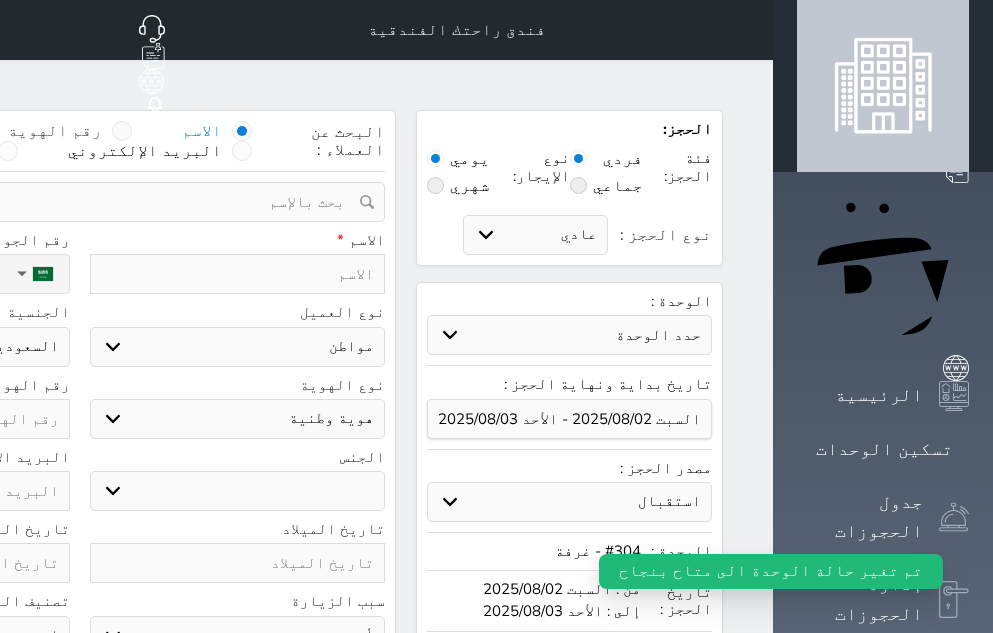select 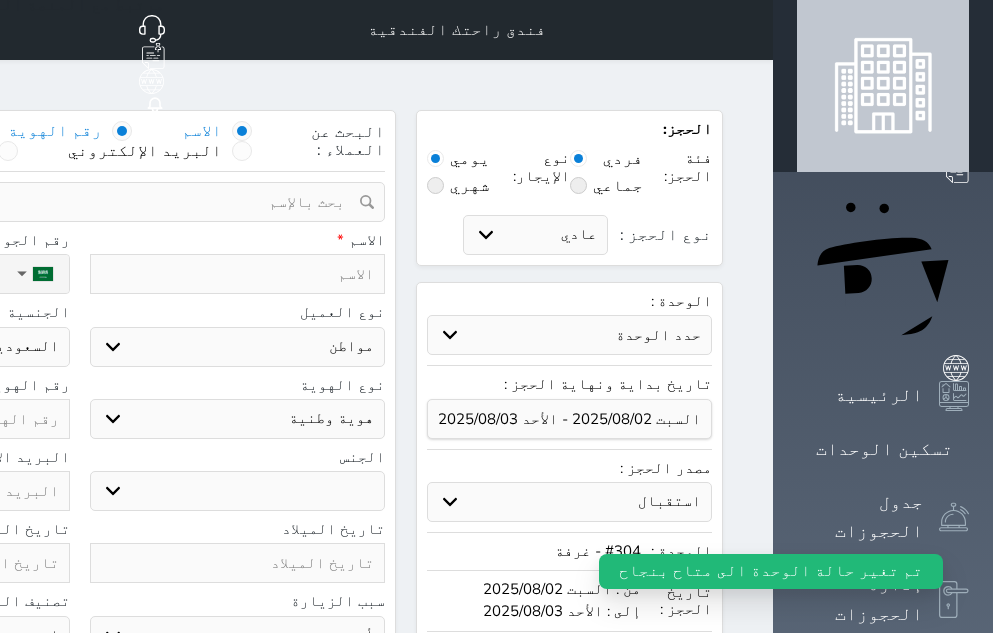select 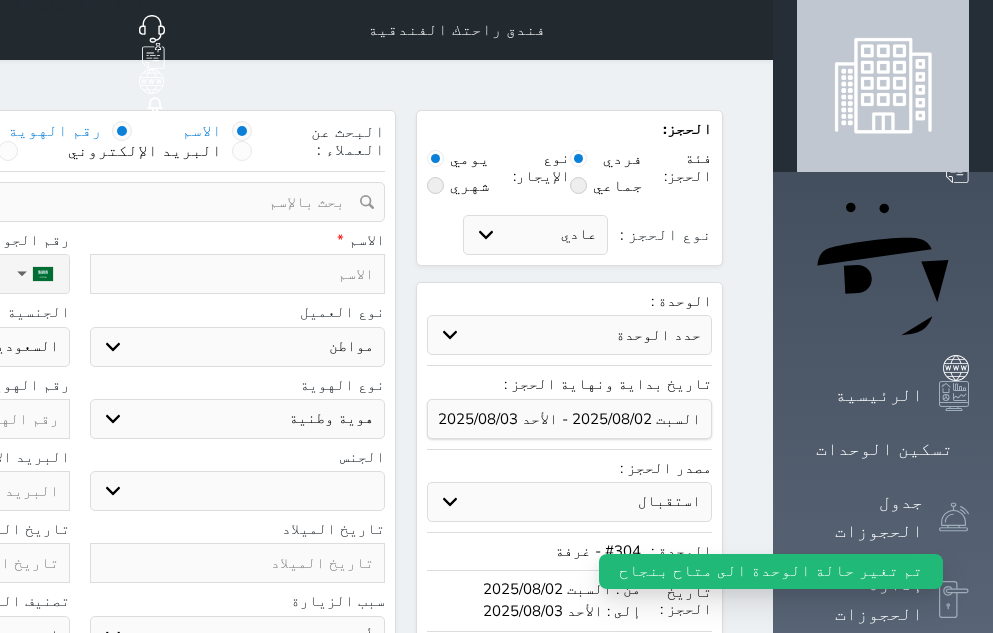 select 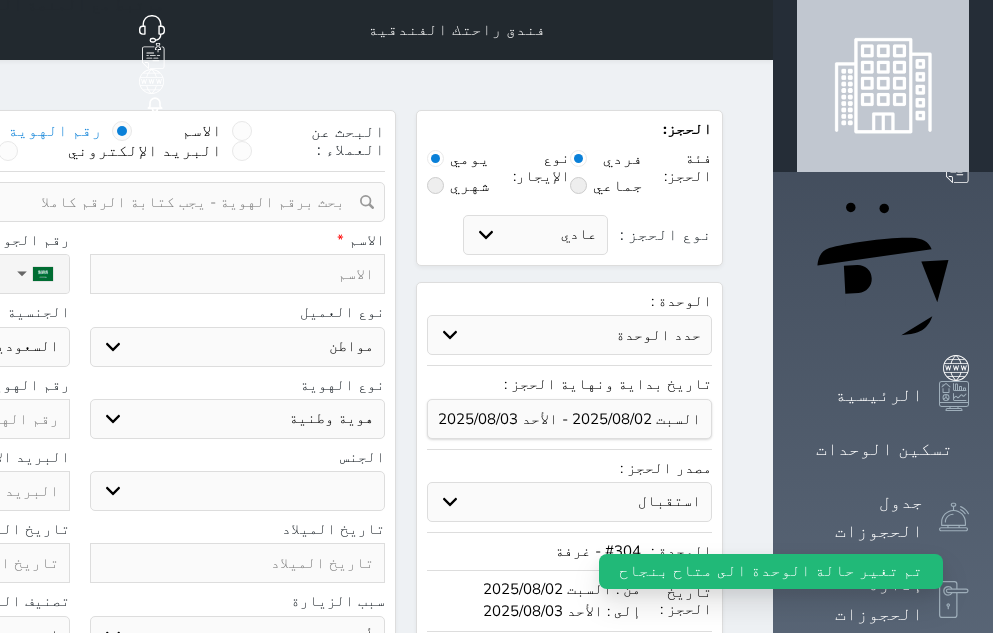 click at bounding box center [72, 202] 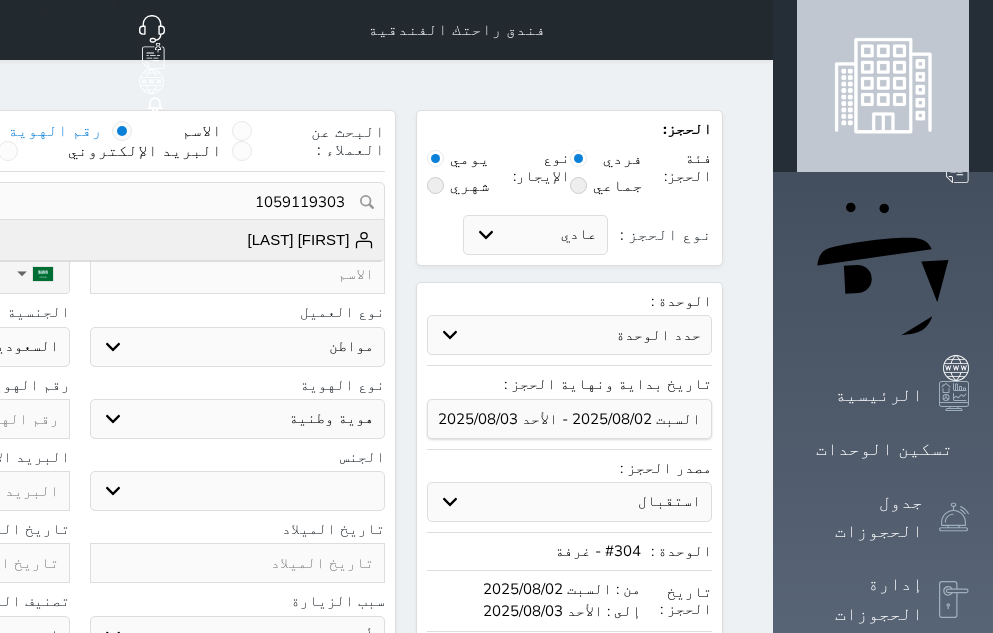 click on "[FIRST] [LAST]" at bounding box center [311, 240] 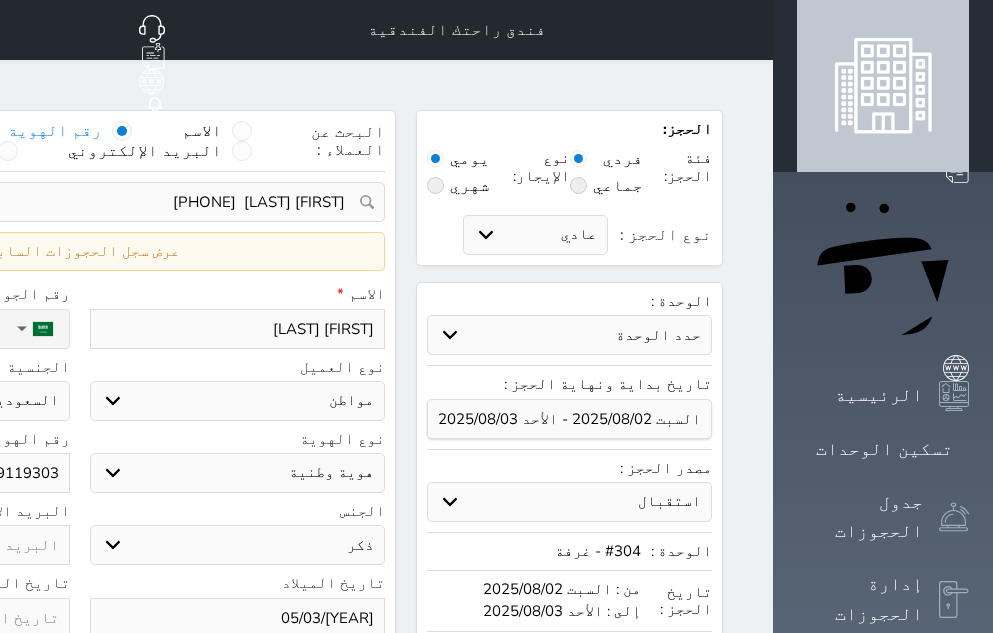 select 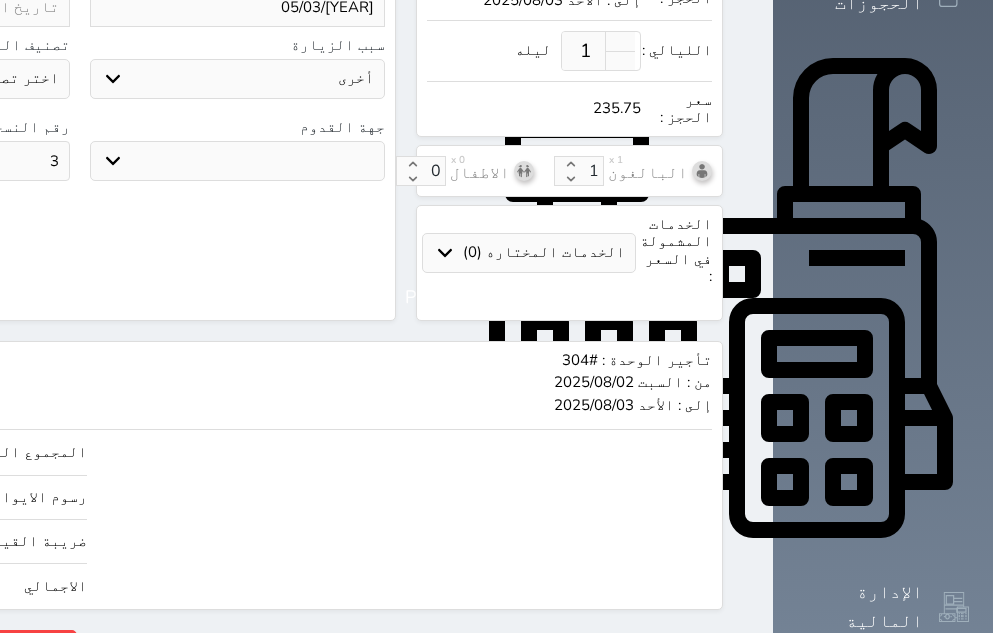 scroll, scrollTop: 612, scrollLeft: 0, axis: vertical 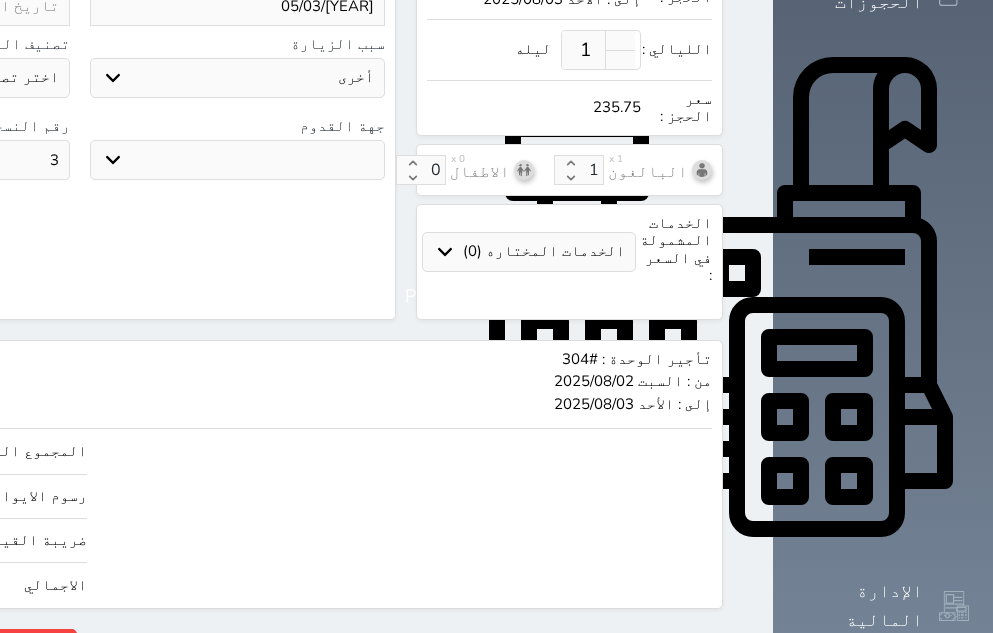 drag, startPoint x: 57, startPoint y: 531, endPoint x: 140, endPoint y: 547, distance: 84.5281 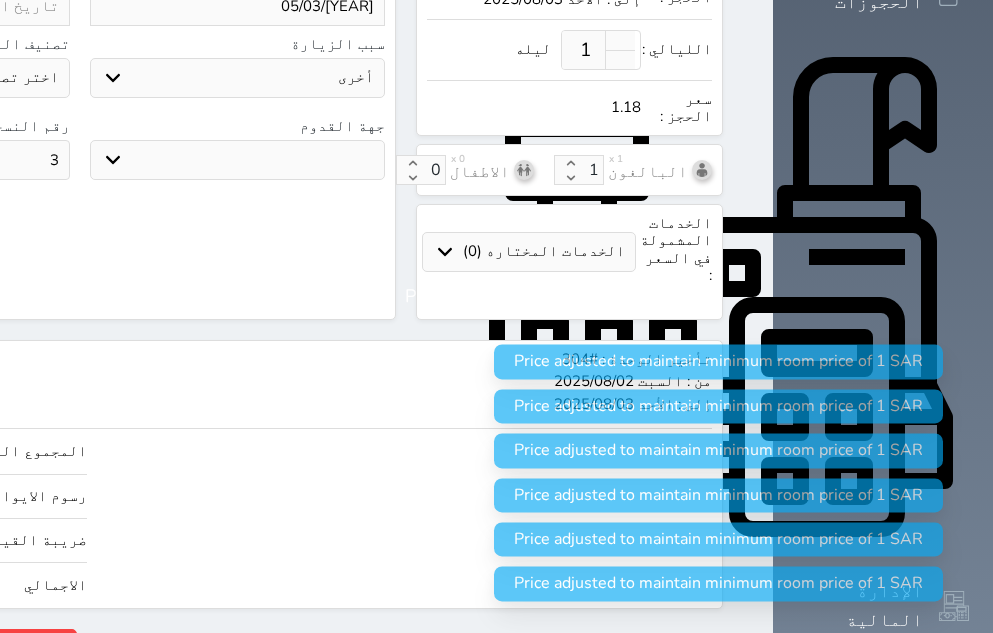 scroll, scrollTop: 0, scrollLeft: 0, axis: both 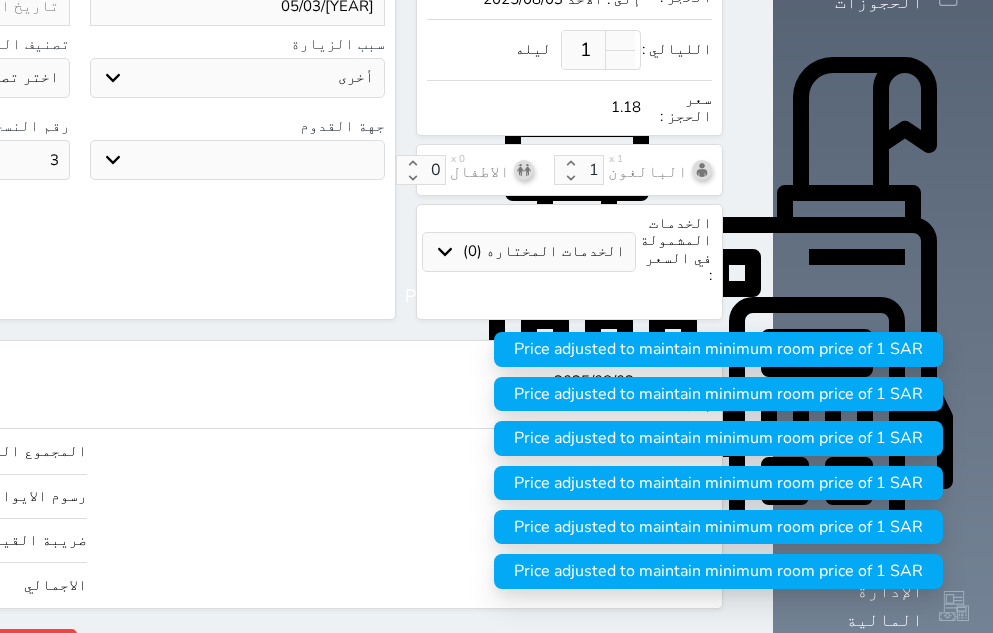 type on "1.178" 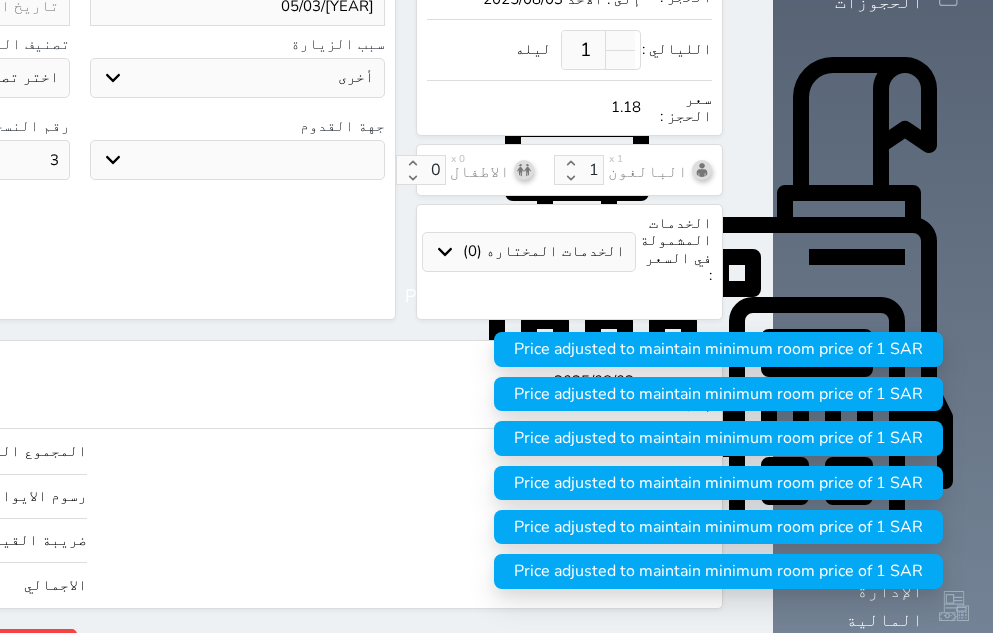 type on "1." 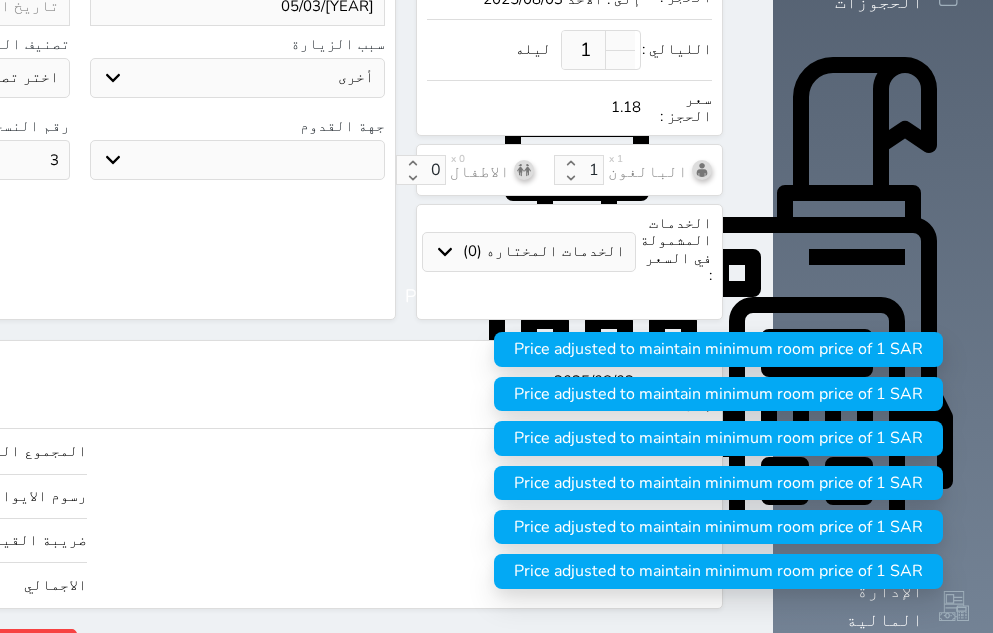 select 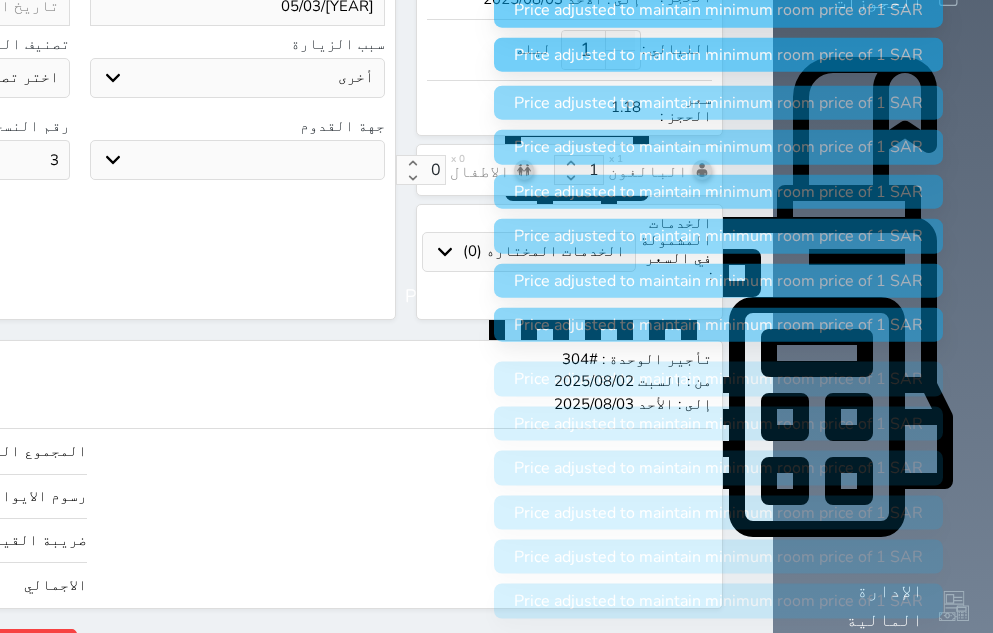 type on "1" 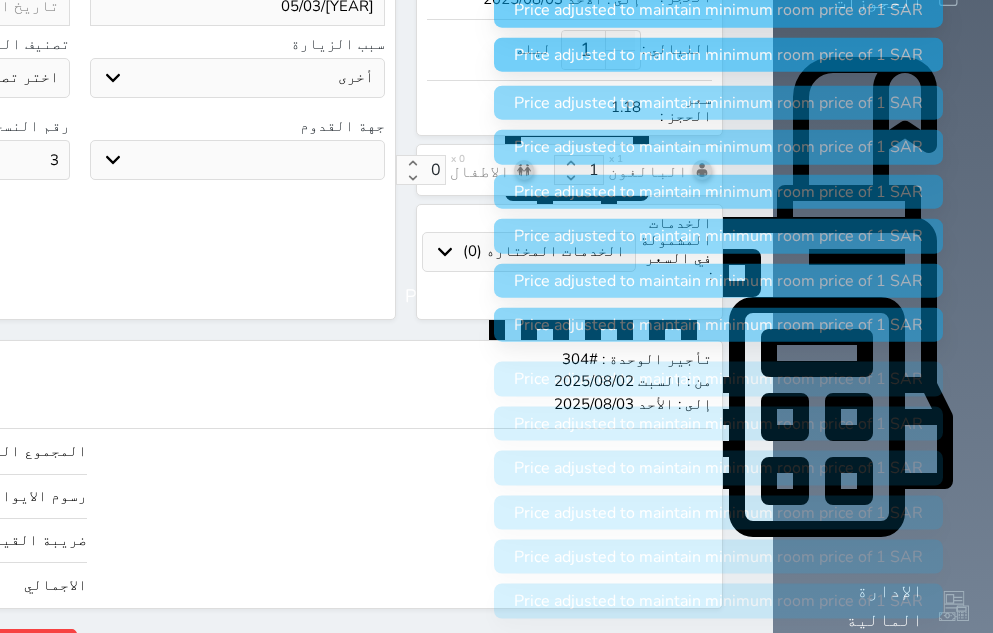 select 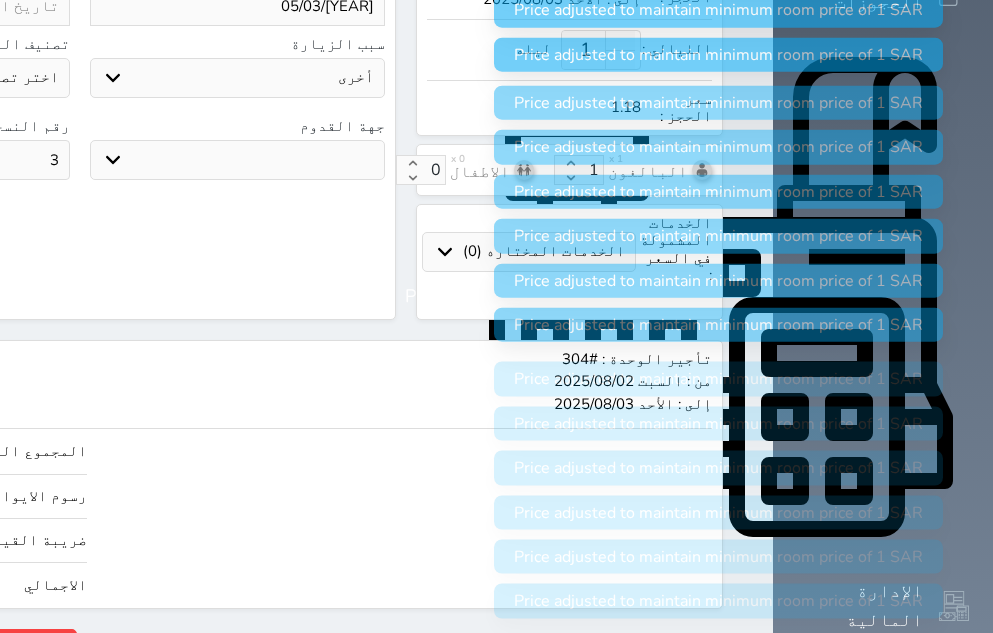 type 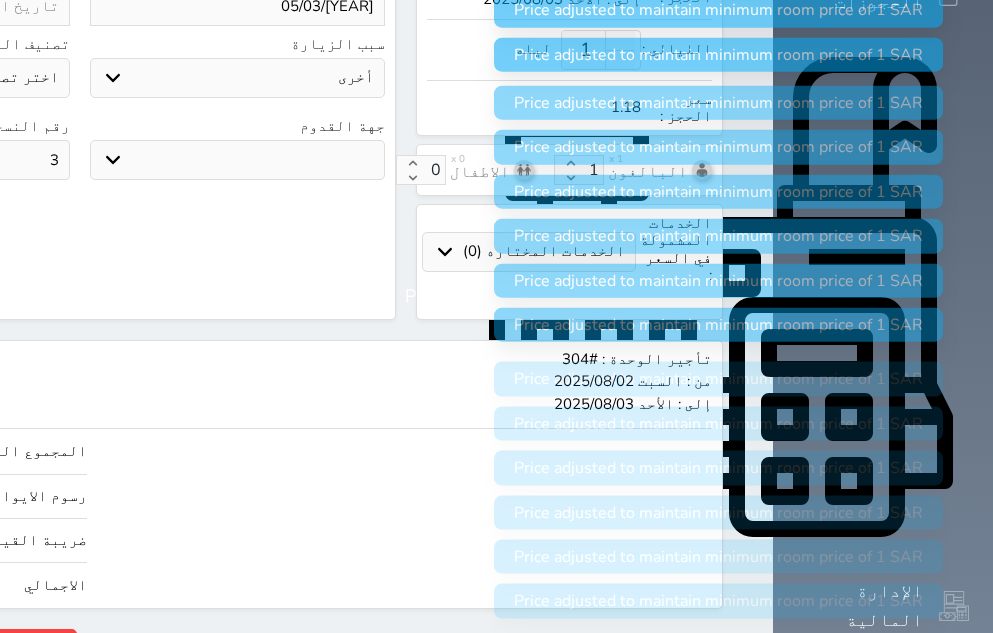 select 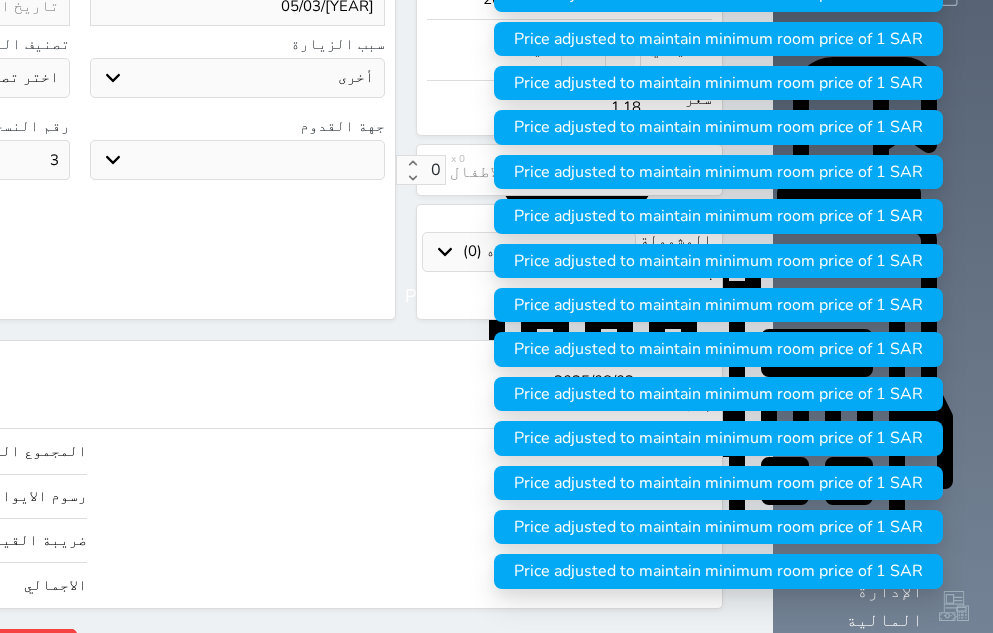 type on "1" 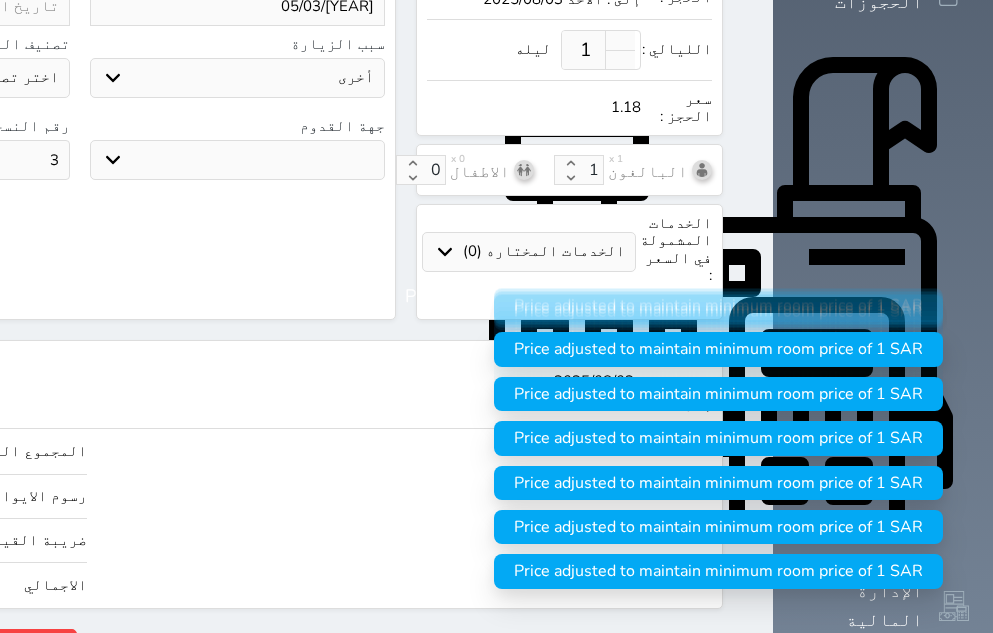 type on "11.88" 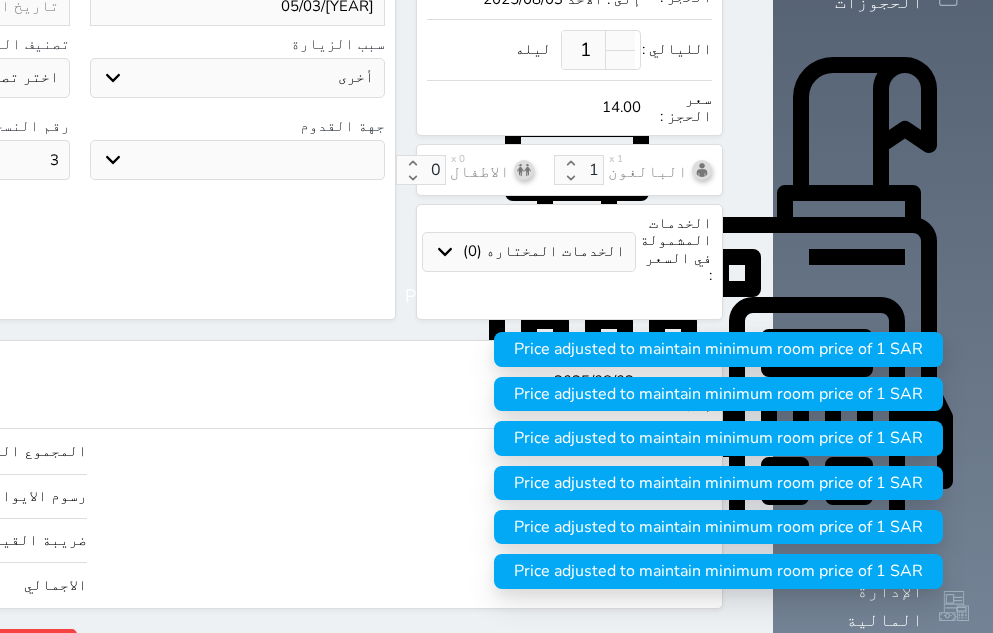 type on "118.77" 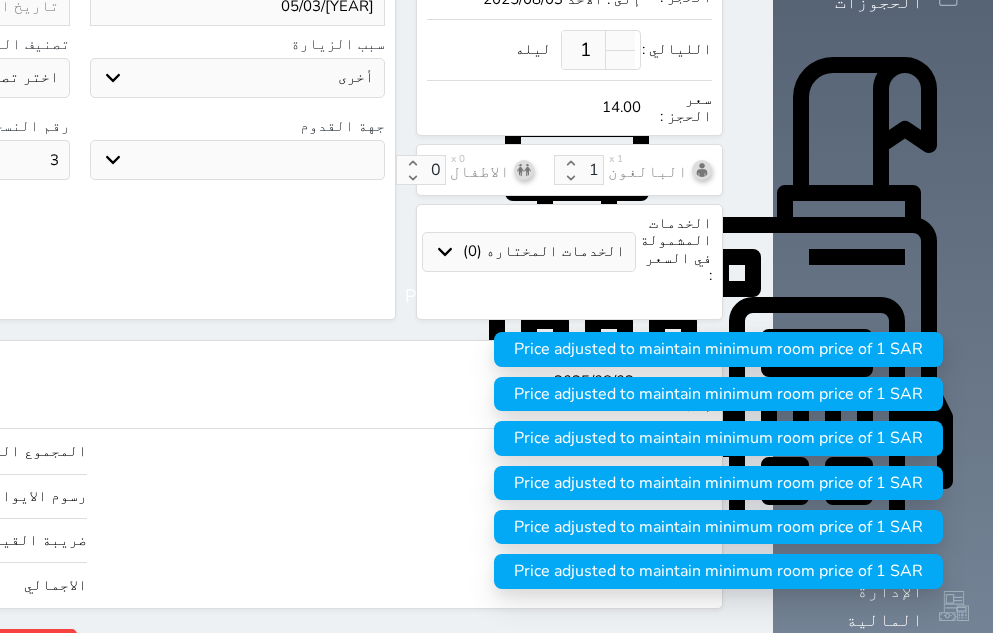 type on "140" 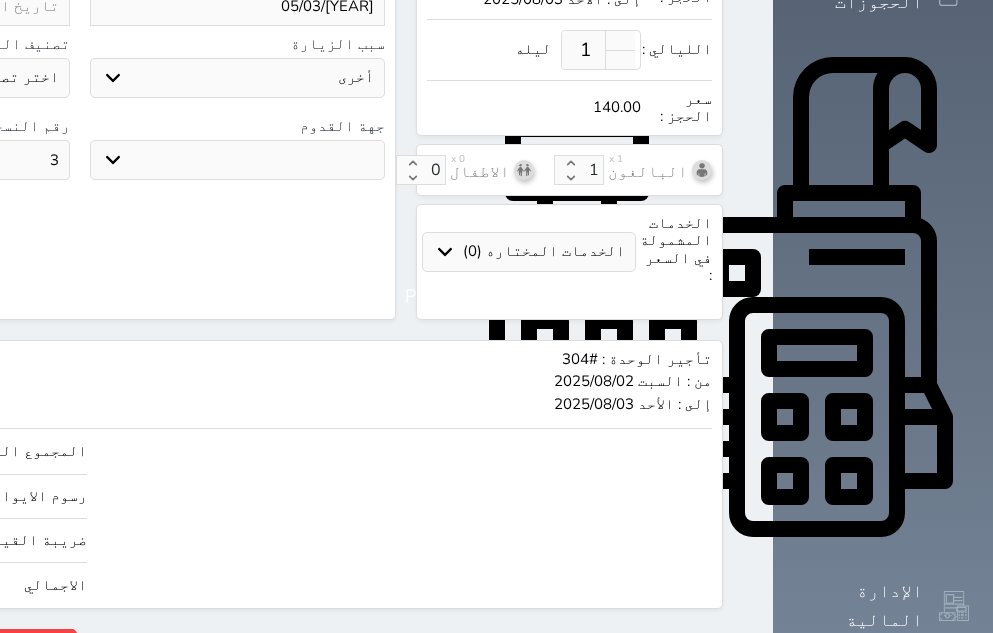 type on "140.00" 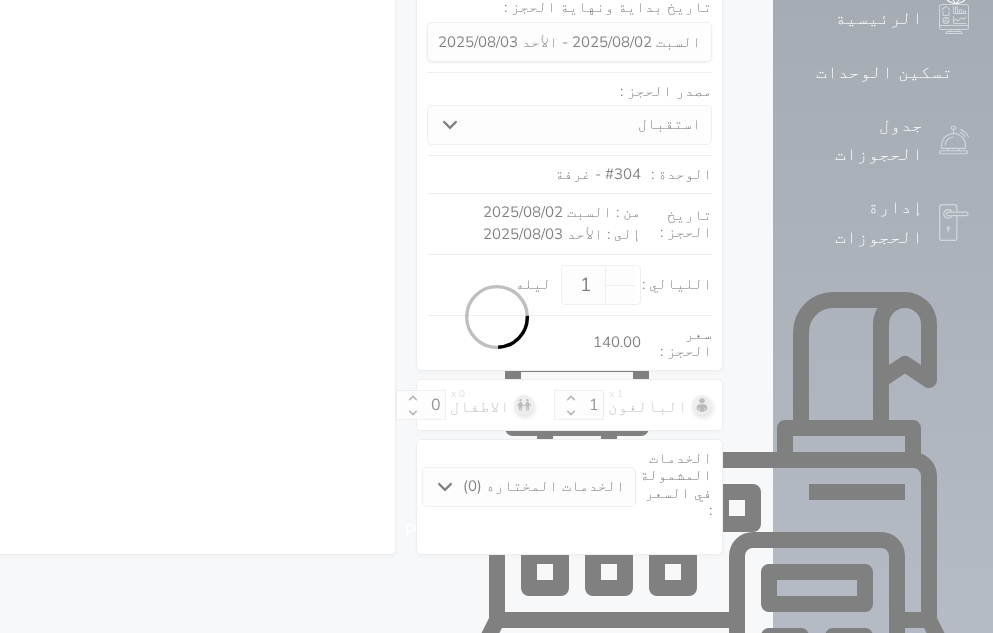 select on "1" 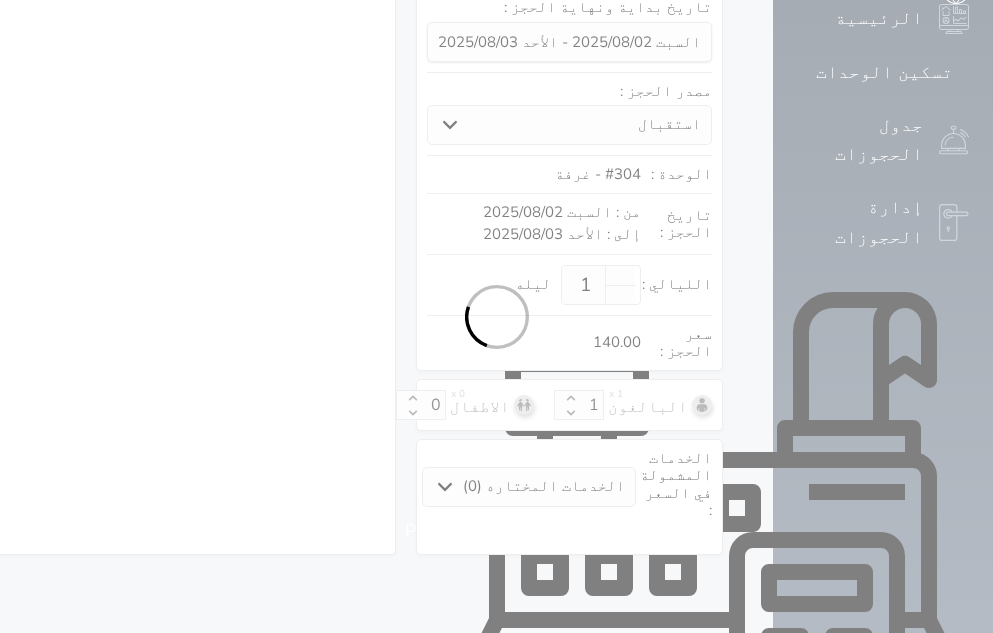 select on "113" 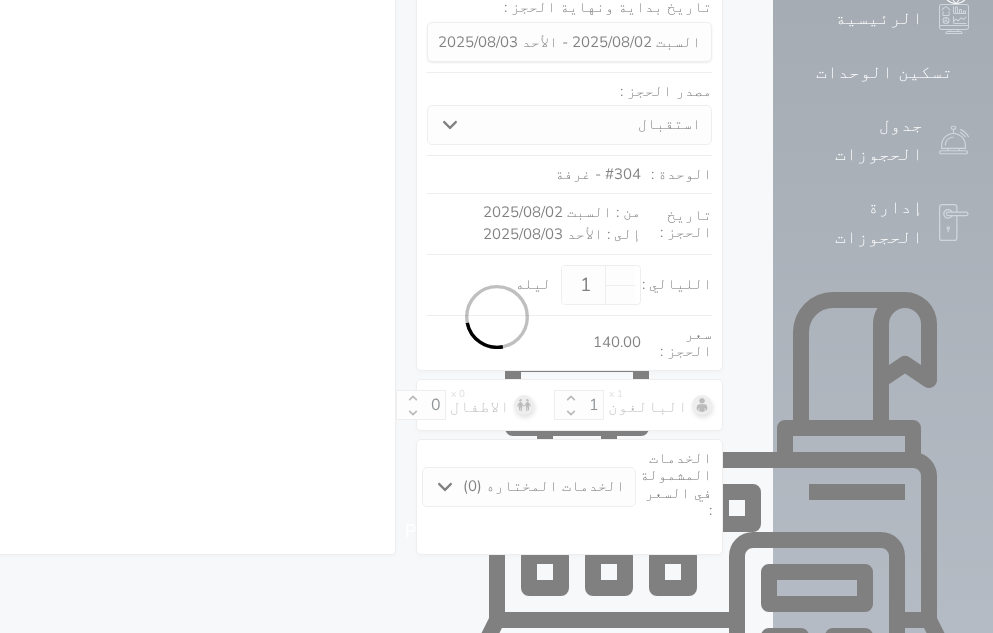 select on "1" 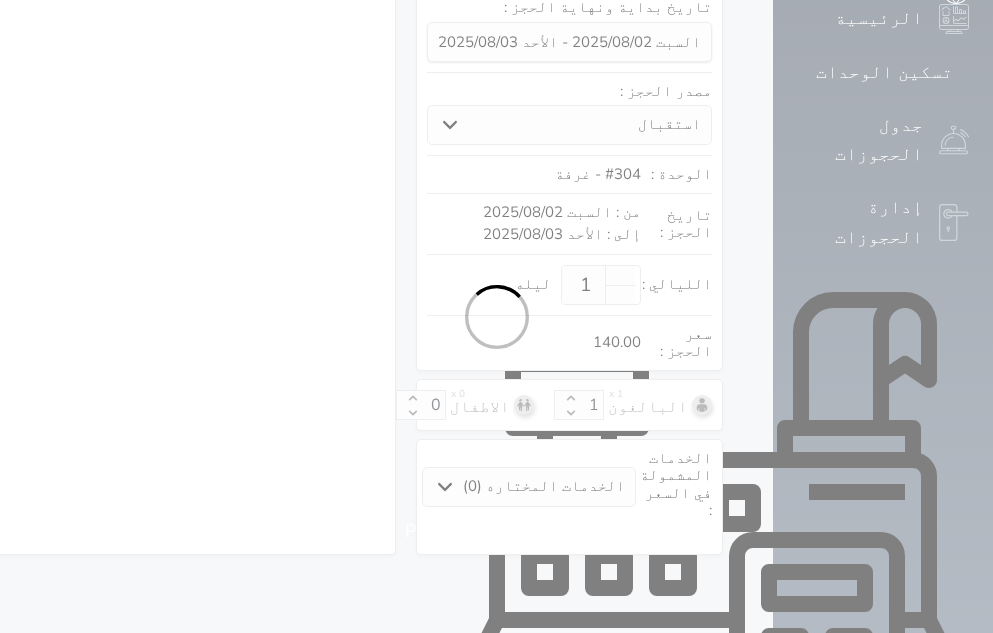 select on "7" 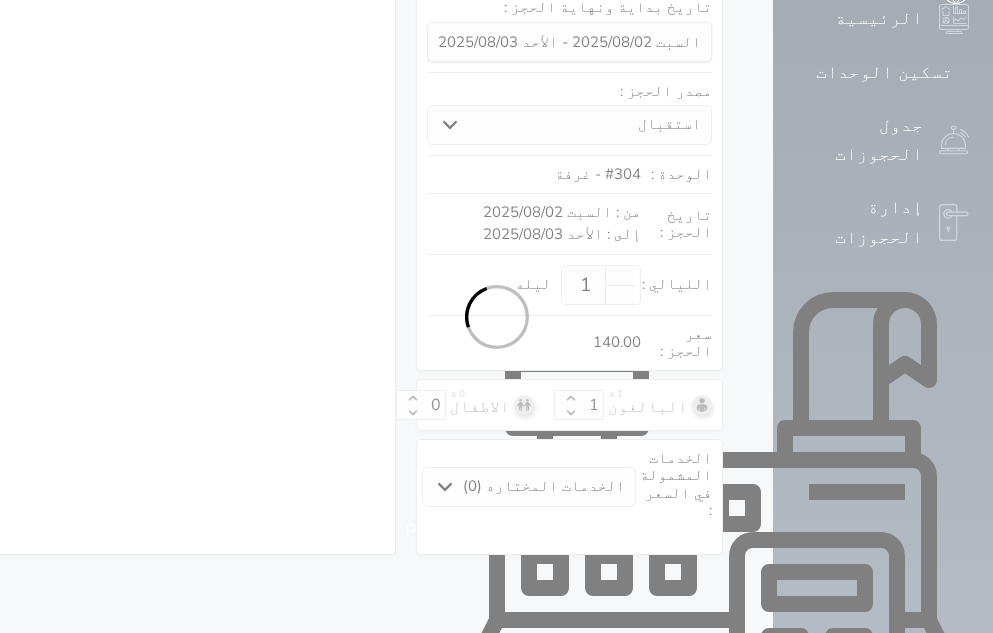select 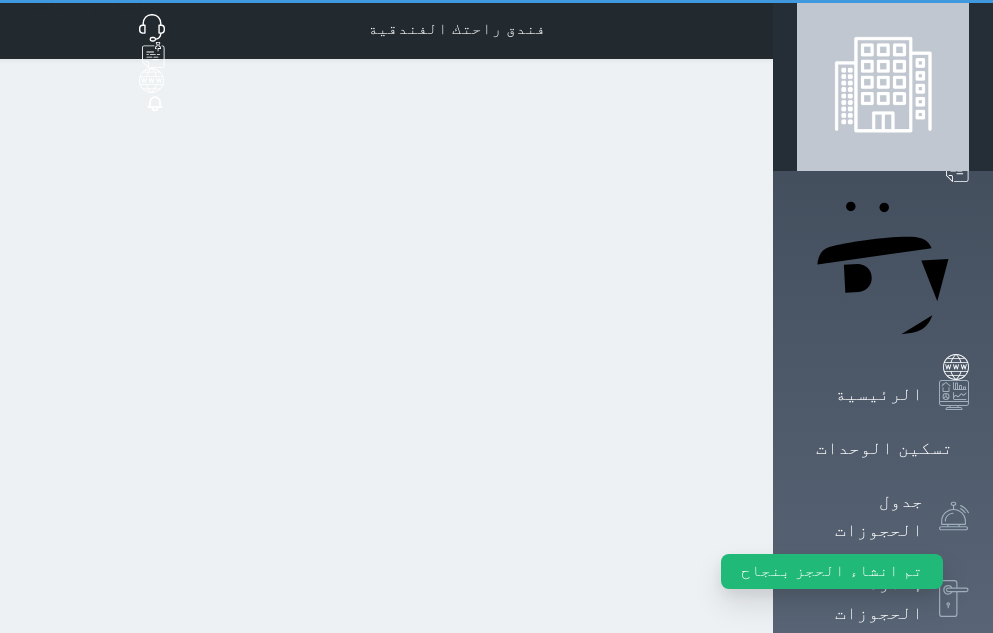 scroll, scrollTop: 0, scrollLeft: 0, axis: both 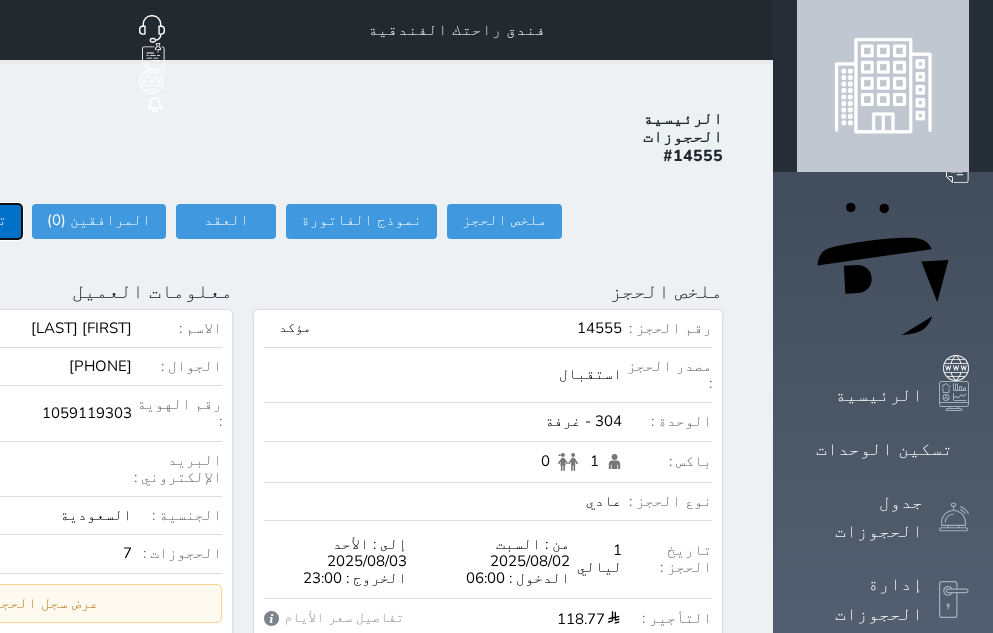 click on "تسجيل دخول" at bounding box center [-36, 221] 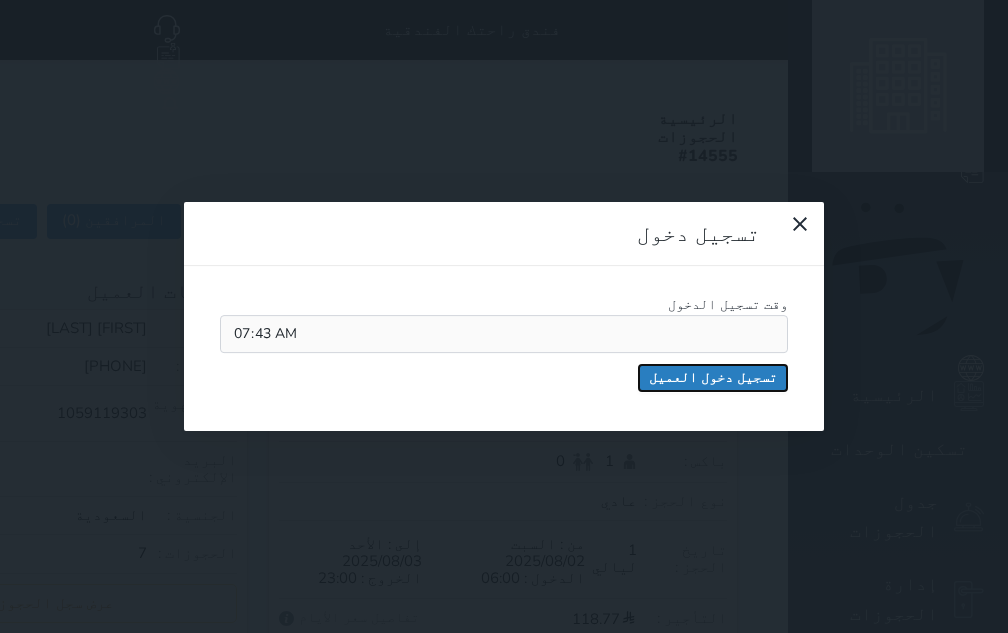 click on "تسجيل دخول العميل" at bounding box center (713, 378) 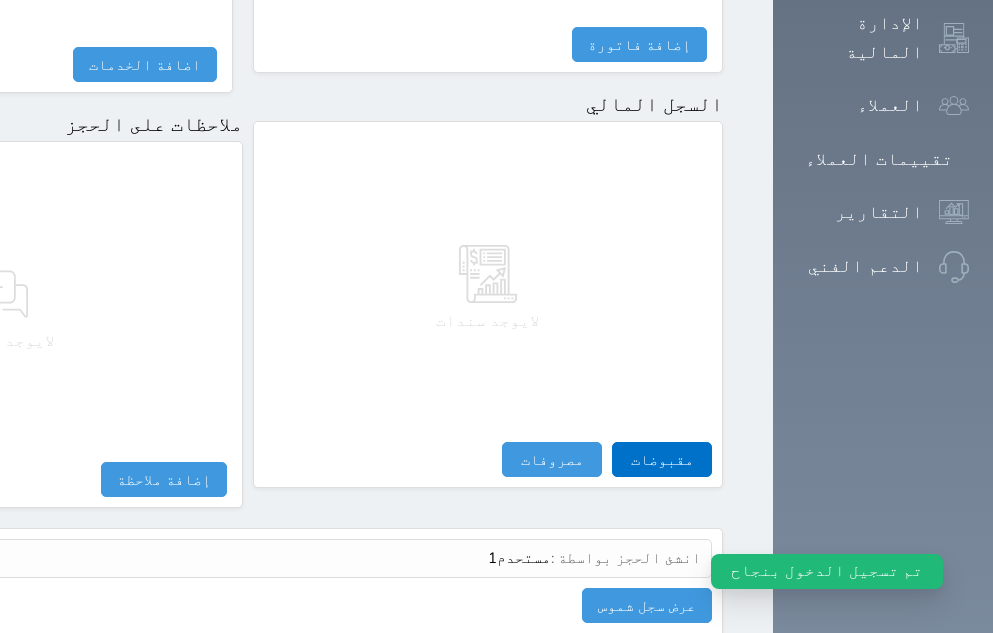 scroll, scrollTop: 1182, scrollLeft: 0, axis: vertical 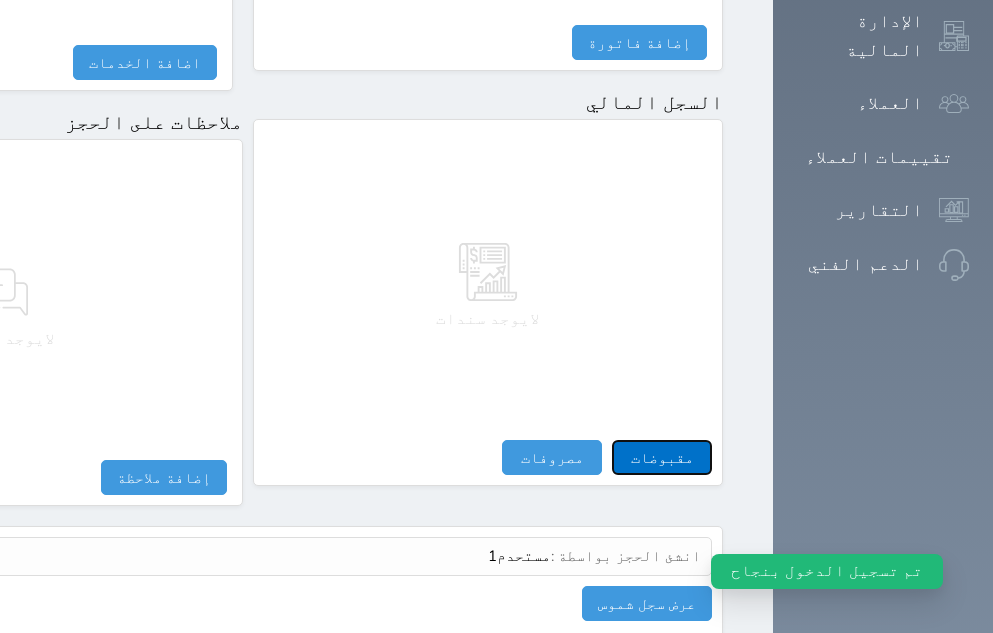 click on "مقبوضات" at bounding box center (662, 457) 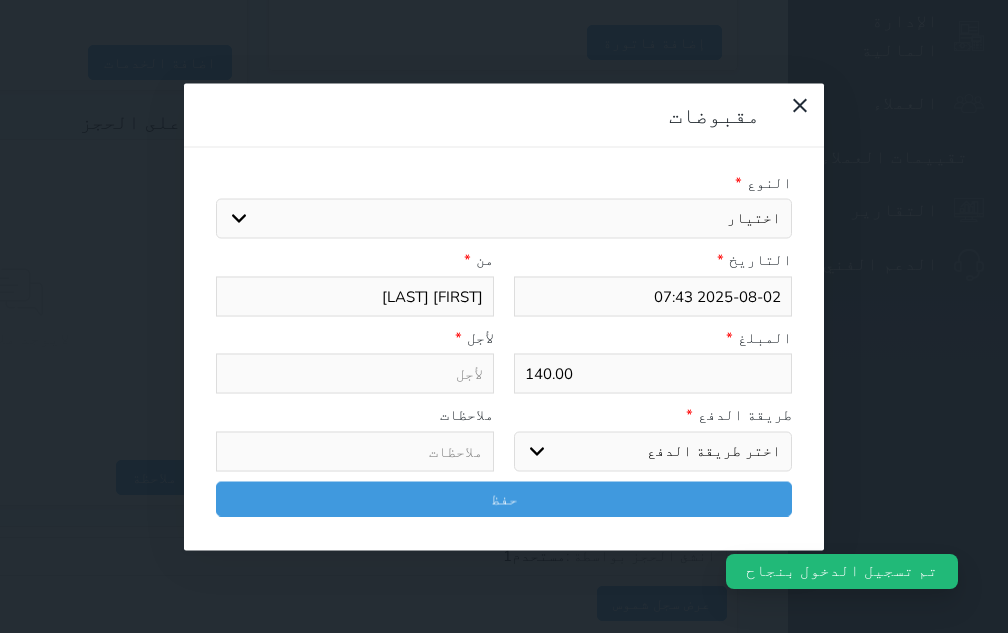 select 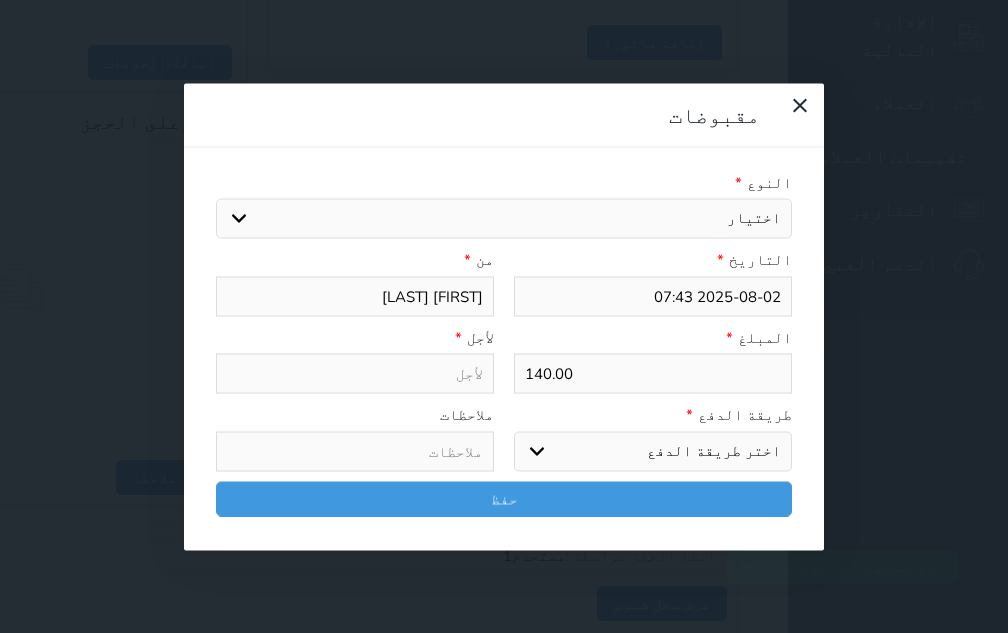 select on "mada" 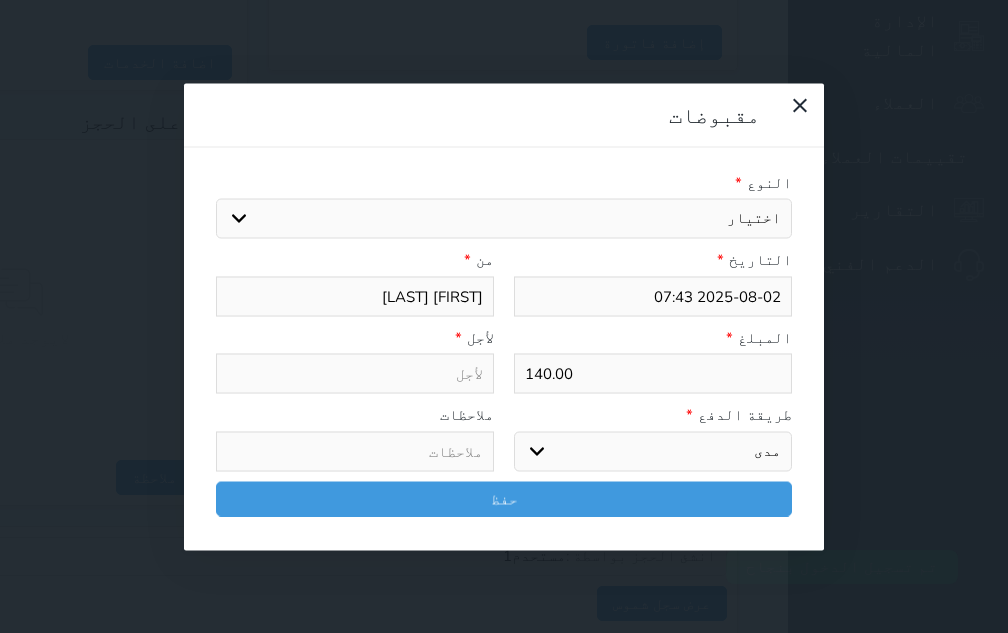 click on "اختر طريقة الدفع   دفع نقدى   تحويل بنكى   مدى   بطاقة ائتمان   آجل" at bounding box center [653, 451] 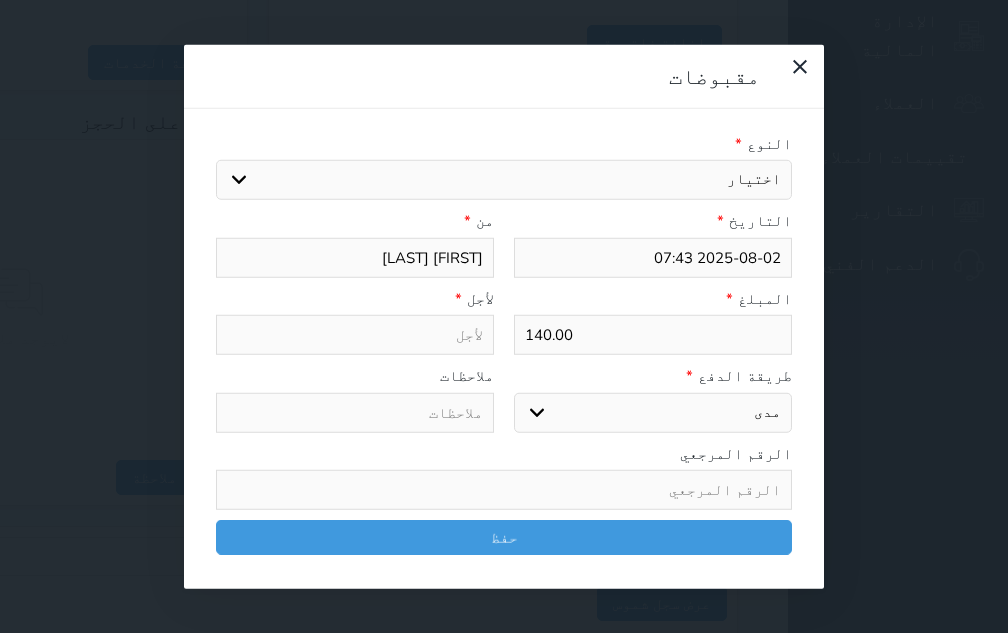 click on "اختيار   مقبوضات عامة قيمة إيجار فواتير تامين عربون لا ينطبق آخر مغسلة واي فاي - الإنترنت مواقف السيارات طعام الأغذية والمشروبات مشروبات المشروبات الباردة المشروبات الساخنة الإفطار غداء عشاء مخبز و كعك حمام سباحة الصالة الرياضية سبا و خدمات الجمال اختيار وإسقاط (خدمات النقل) ميني بار كابل - تلفزيون سرير إضافي تصفيف الشعر التسوق خدمات الجولات السياحية المنظمة خدمات الدليل السياحي فواتير البوفية" at bounding box center (504, 180) 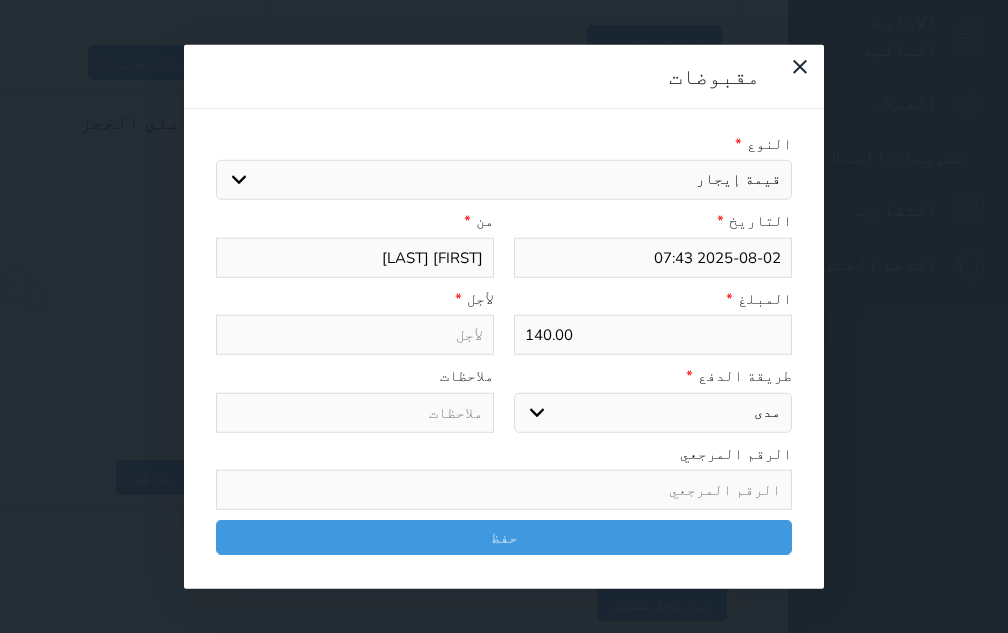click on "اختيار   مقبوضات عامة قيمة إيجار فواتير تامين عربون لا ينطبق آخر مغسلة واي فاي - الإنترنت مواقف السيارات طعام الأغذية والمشروبات مشروبات المشروبات الباردة المشروبات الساخنة الإفطار غداء عشاء مخبز و كعك حمام سباحة الصالة الرياضية سبا و خدمات الجمال اختيار وإسقاط (خدمات النقل) ميني بار كابل - تلفزيون سرير إضافي تصفيف الشعر التسوق خدمات الجولات السياحية المنظمة خدمات الدليل السياحي فواتير البوفية" at bounding box center (504, 180) 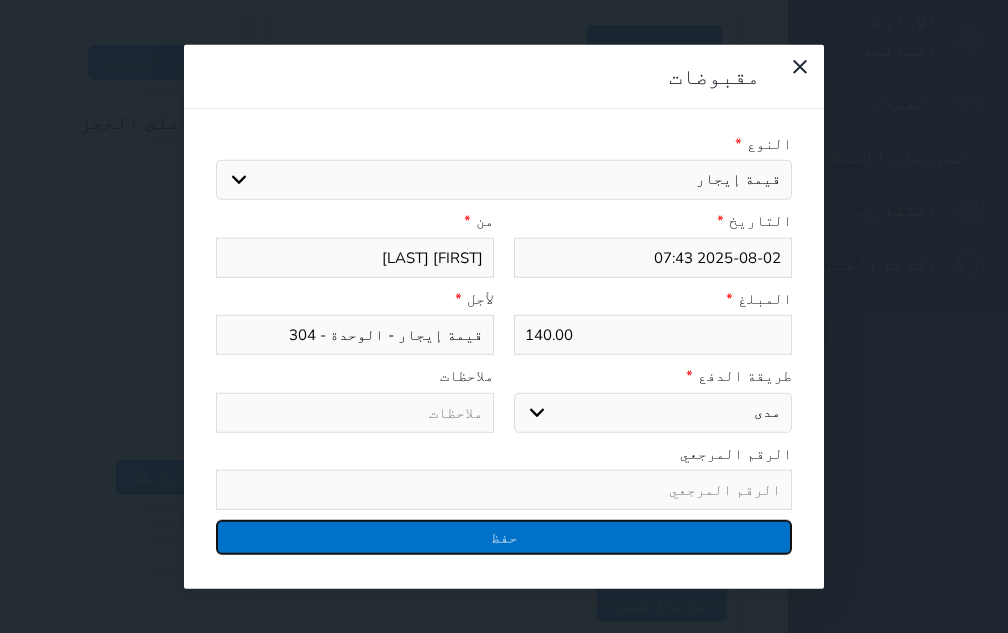 click on "حفظ" at bounding box center [504, 537] 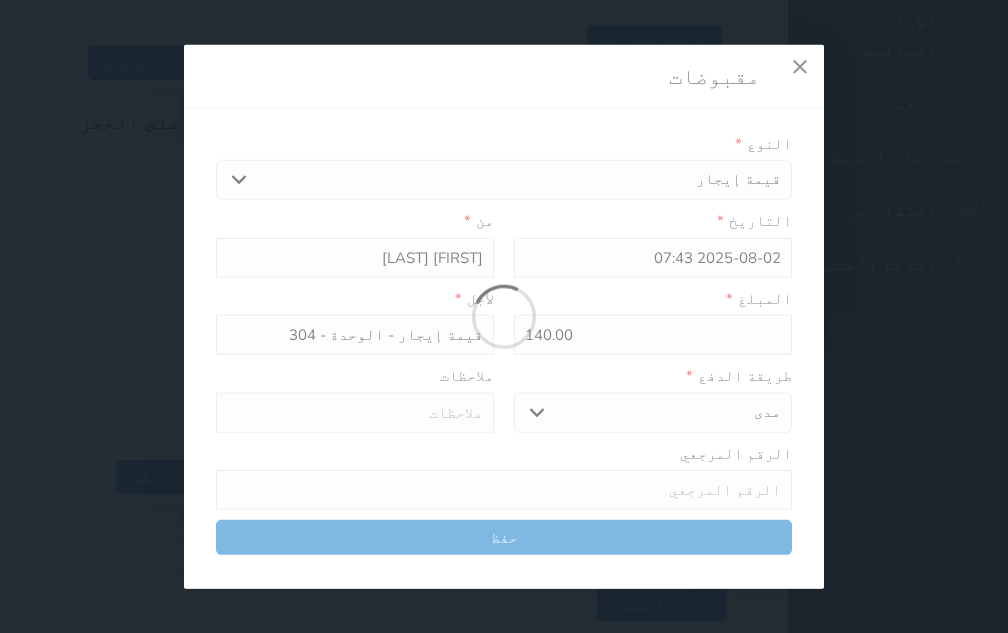 select 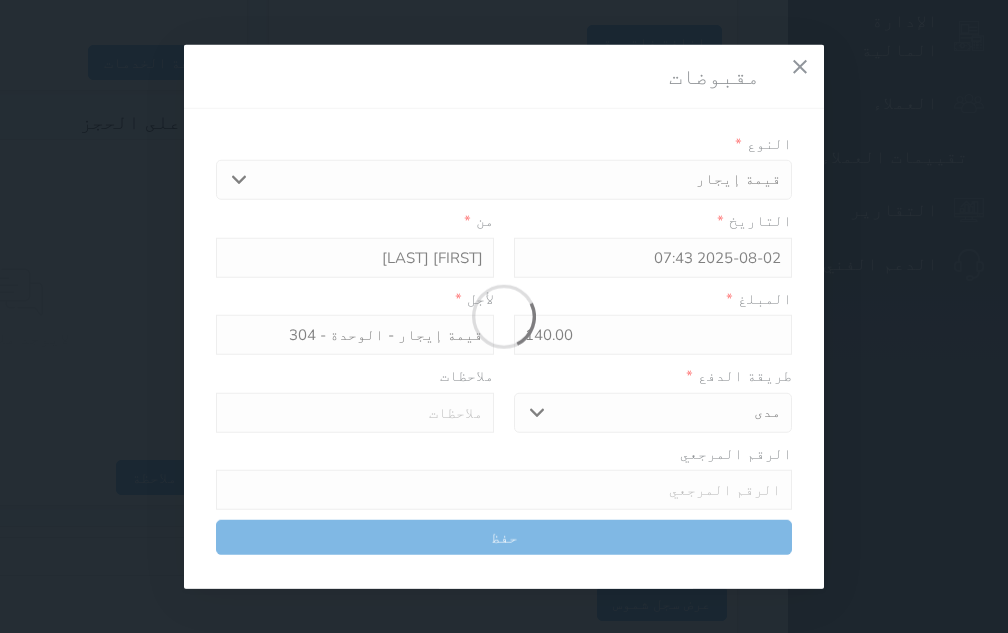 type 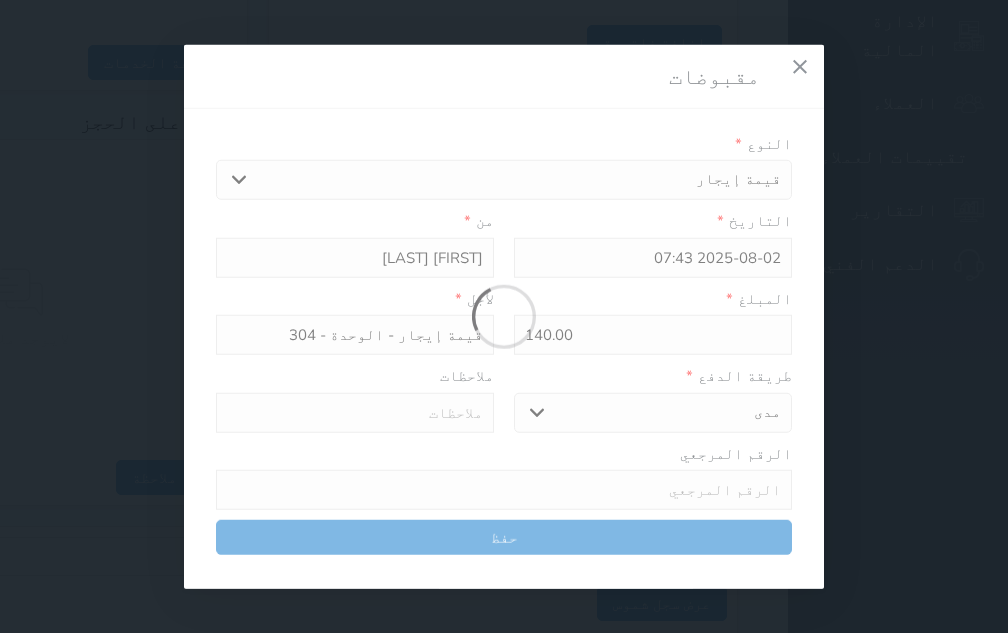 type on "0" 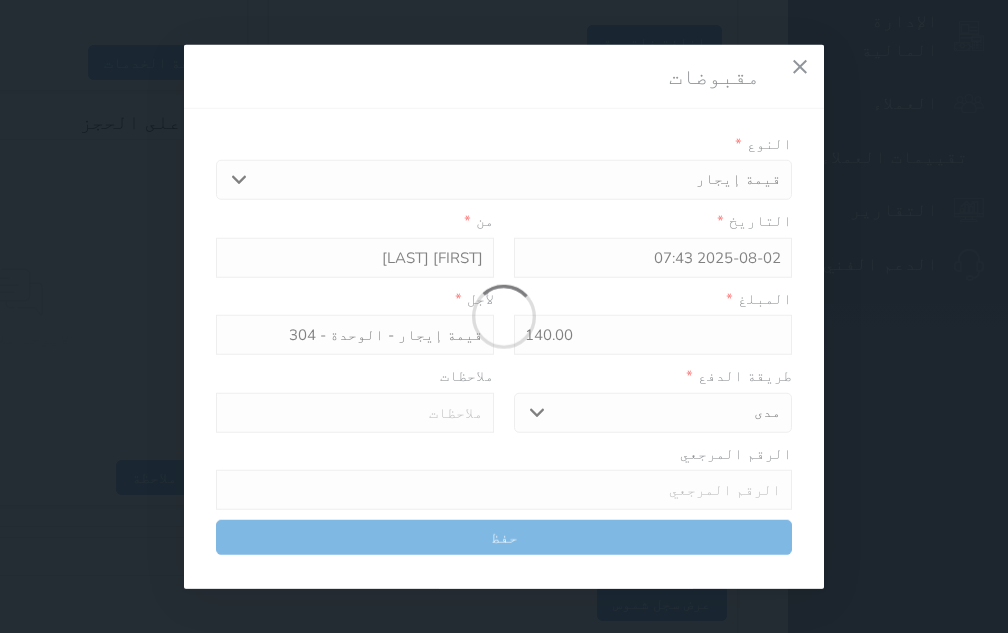 select 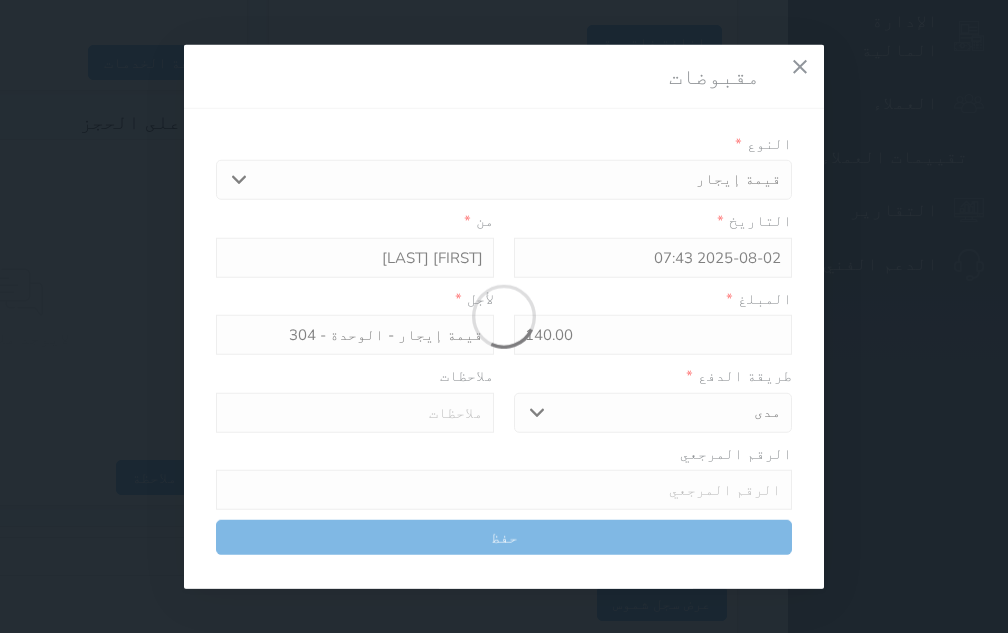 type on "0" 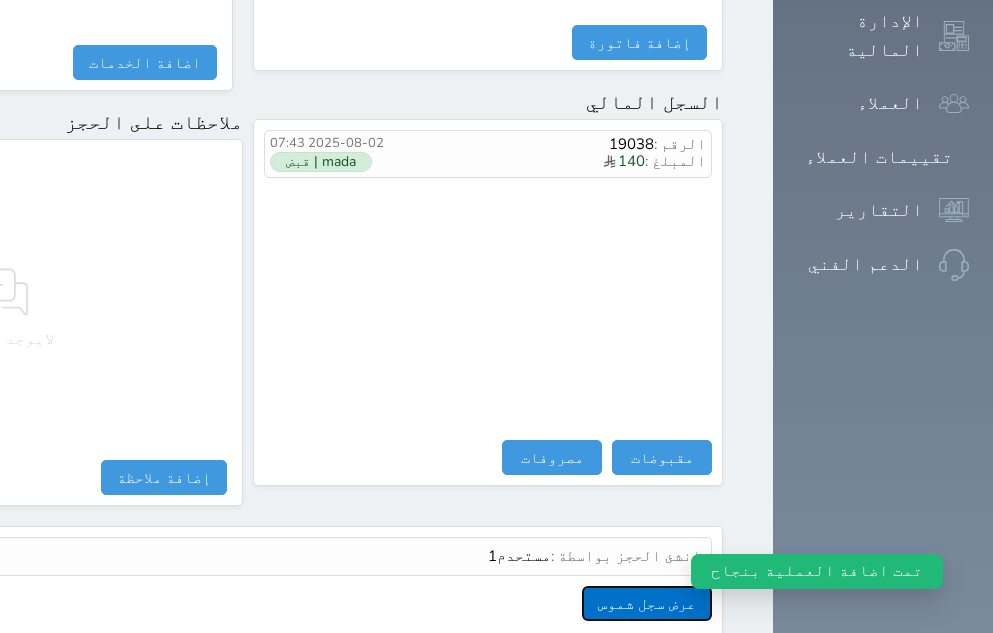 click on "عرض سجل شموس" at bounding box center (647, 603) 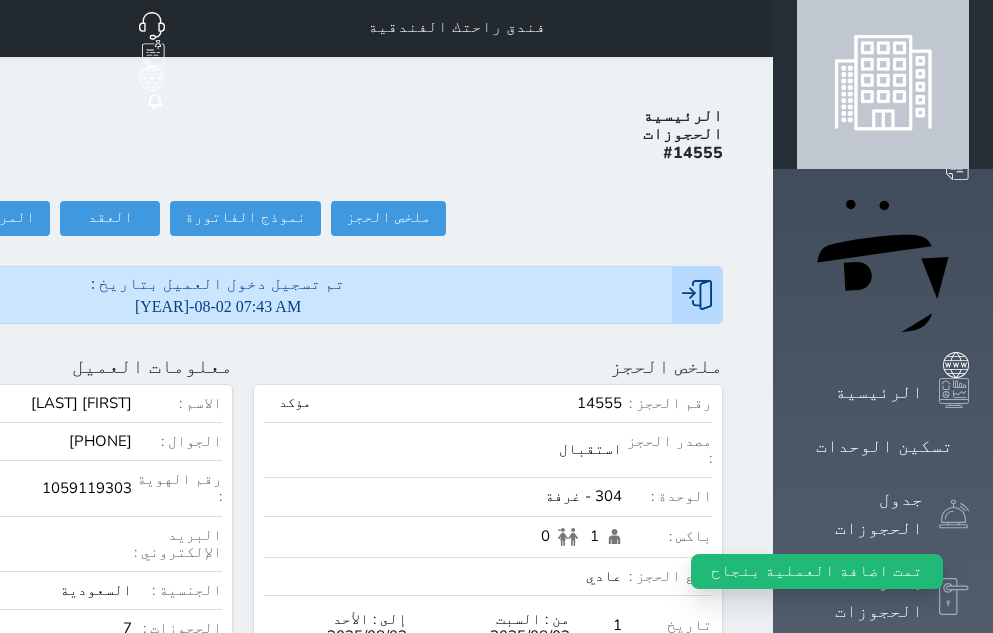 scroll, scrollTop: 0, scrollLeft: 0, axis: both 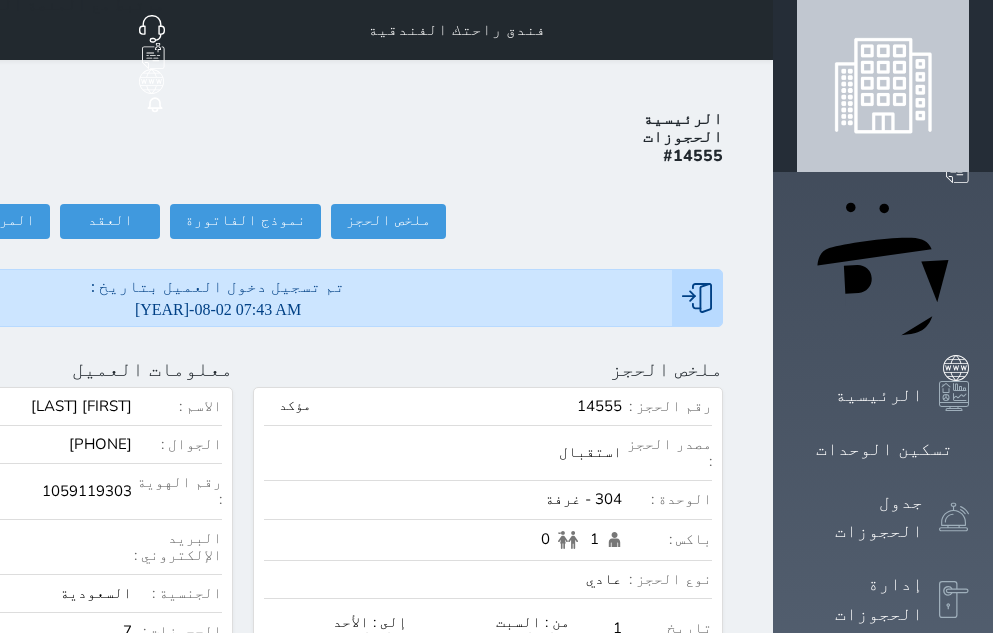 click on "مستحدم1" at bounding box center [-230, 30] 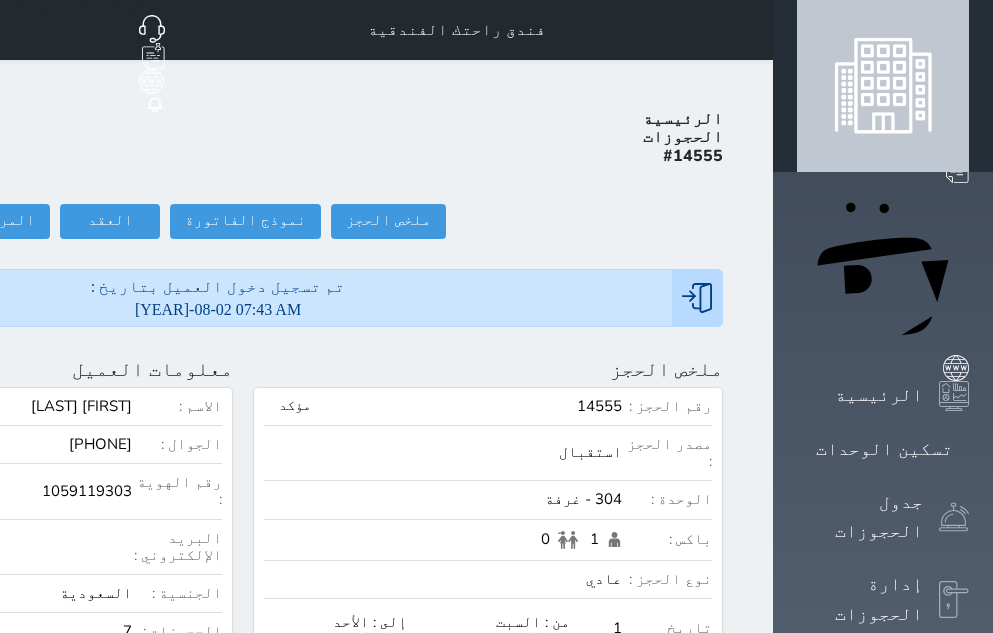 click on "الخروج" at bounding box center [-226, 192] 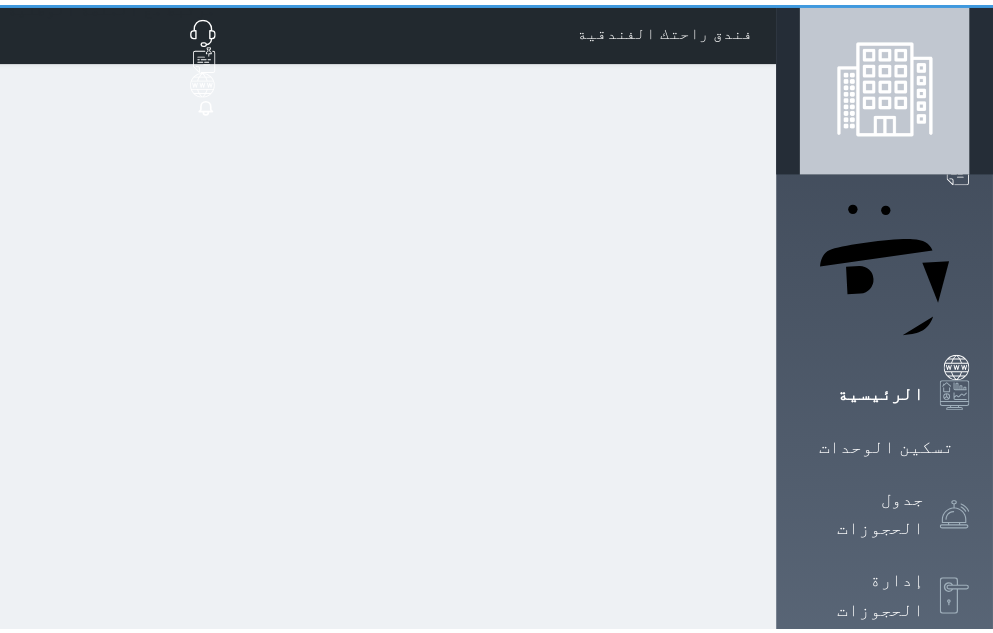 scroll, scrollTop: 0, scrollLeft: 0, axis: both 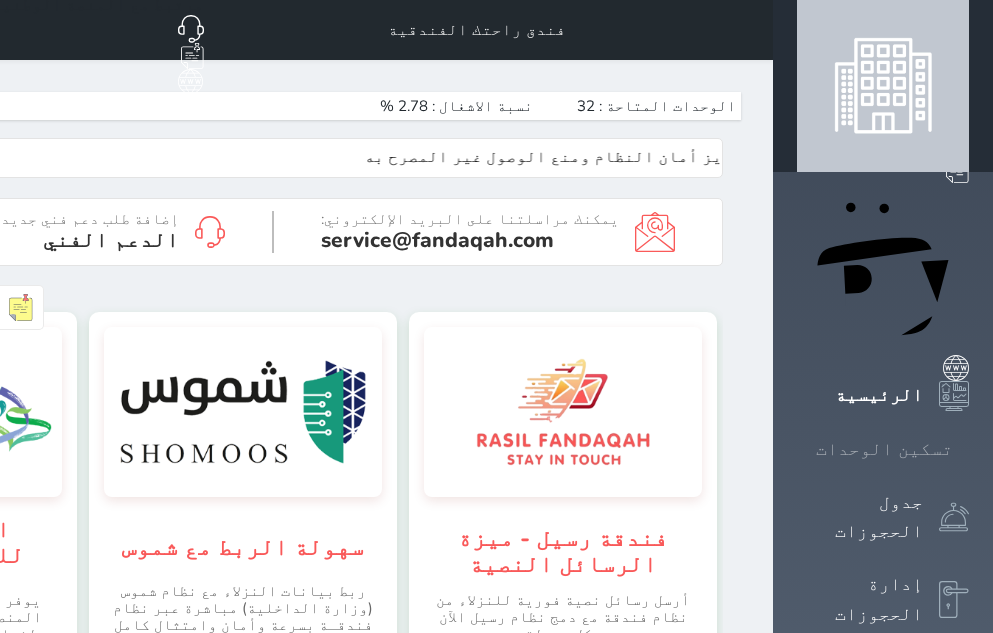 click on "تسكين الوحدات" at bounding box center [884, 449] 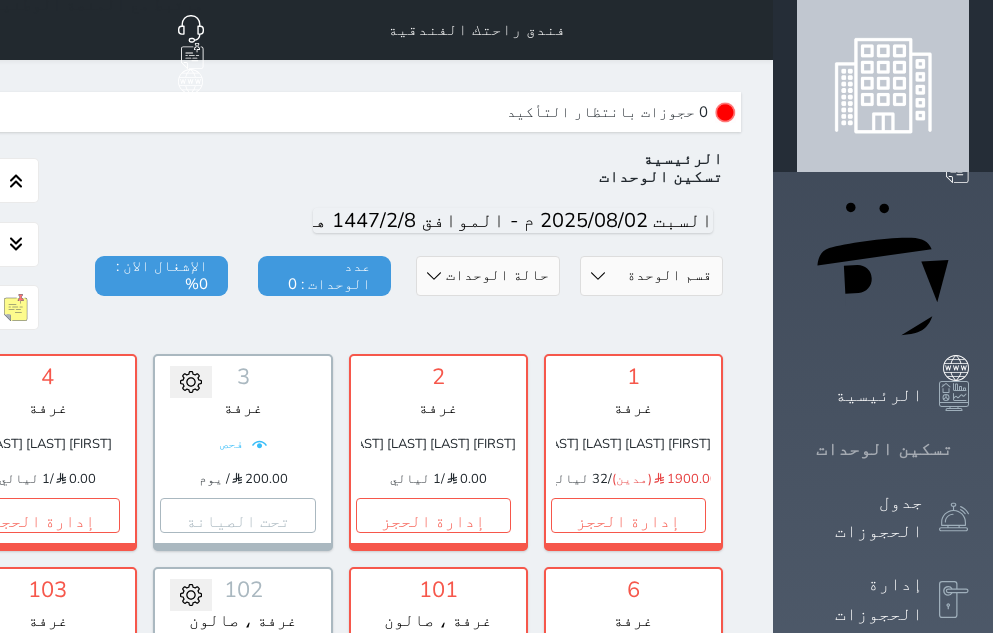 scroll, scrollTop: 60, scrollLeft: 0, axis: vertical 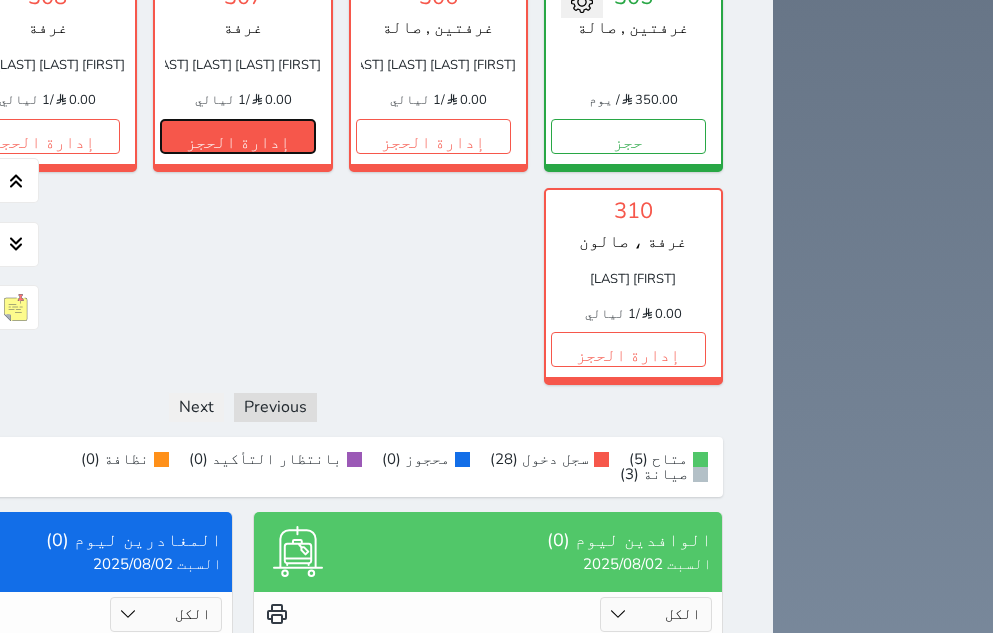 click on "إدارة الحجز" at bounding box center [237, 136] 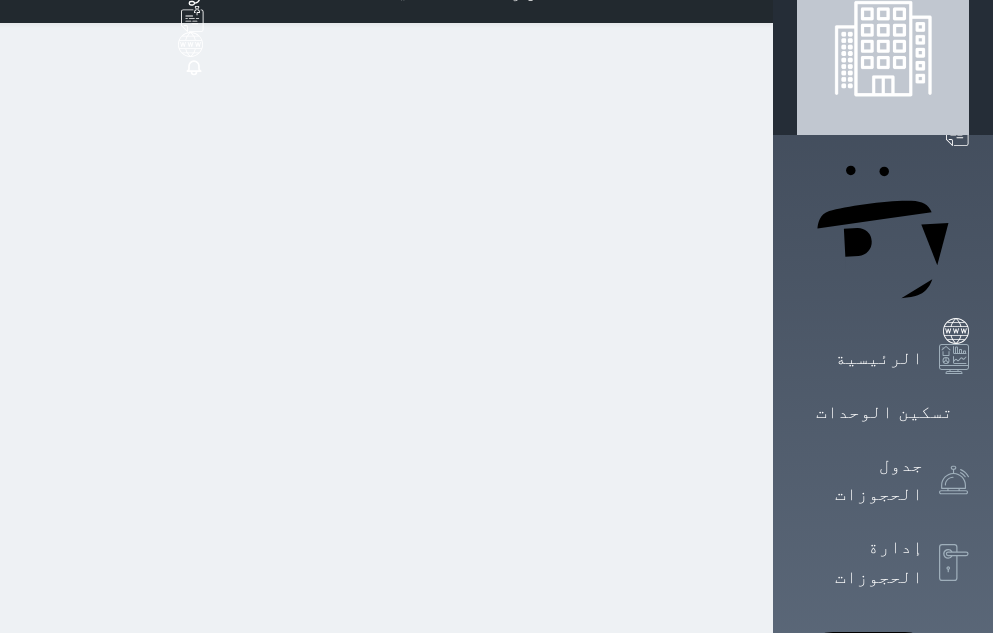 scroll, scrollTop: 0, scrollLeft: 0, axis: both 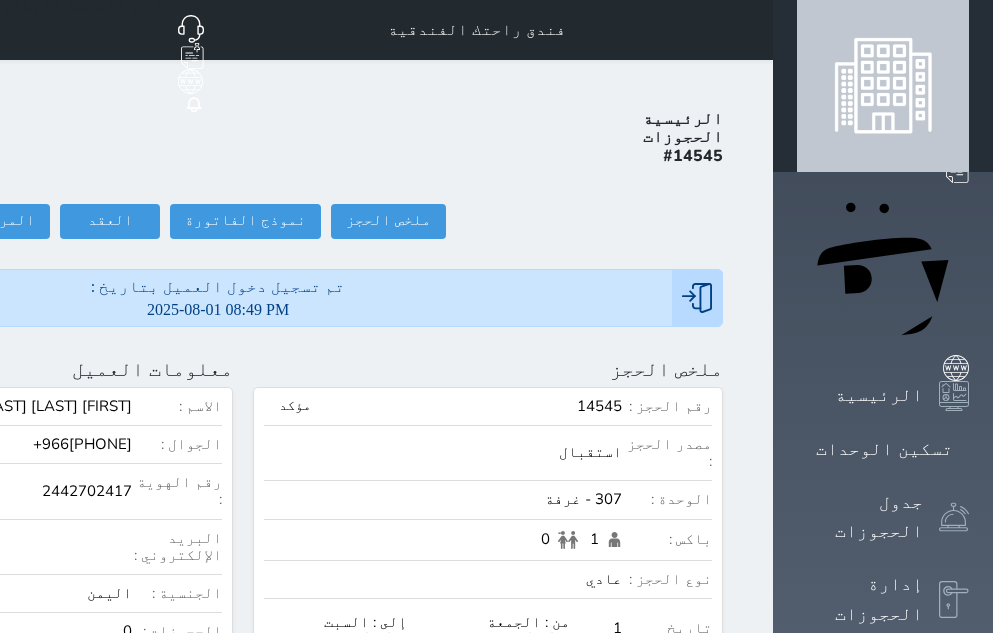type 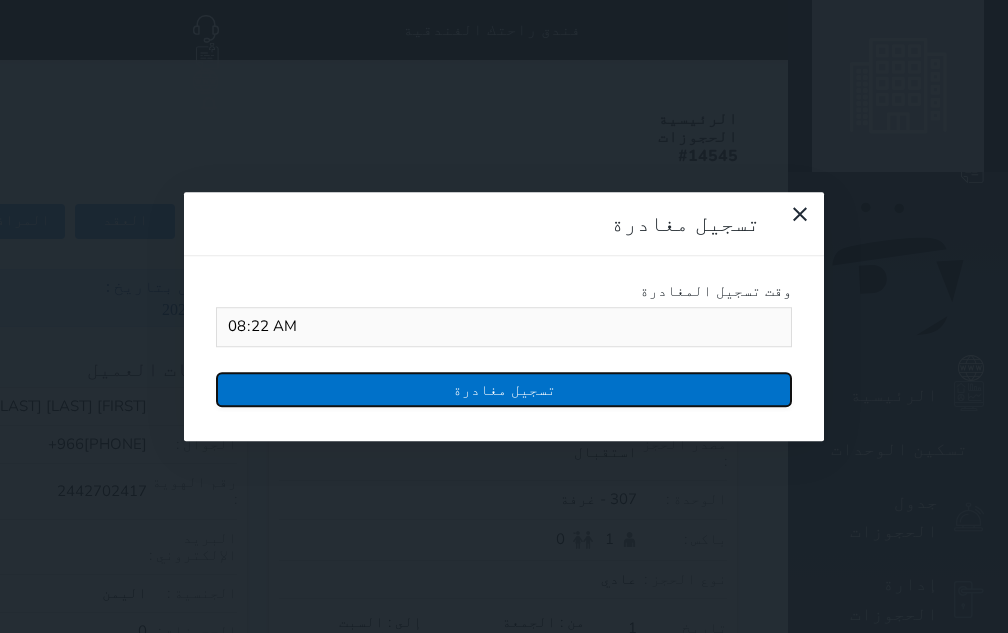 type 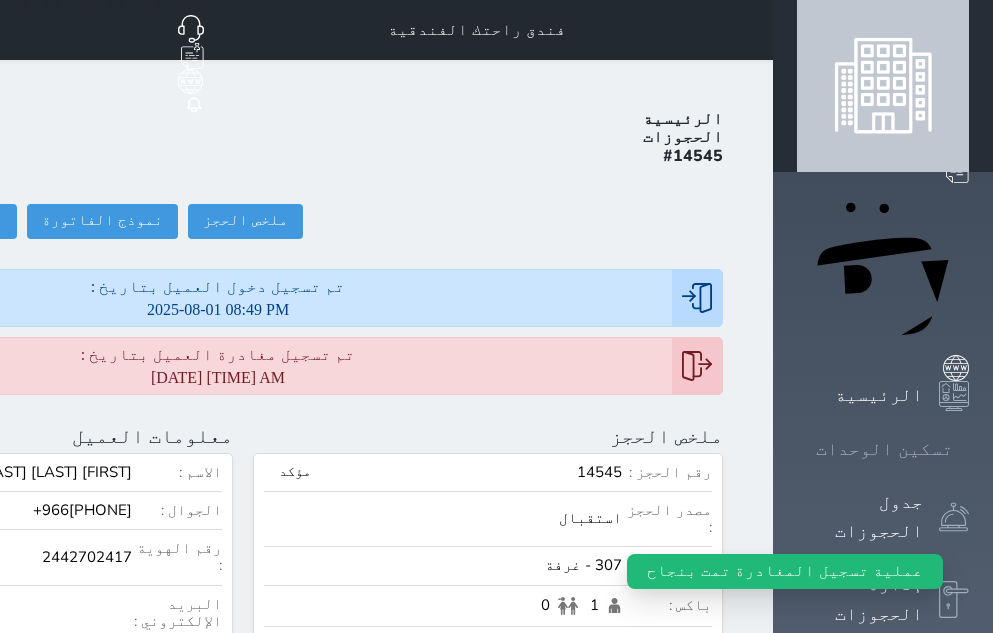 click on "تسكين الوحدات" at bounding box center (884, 449) 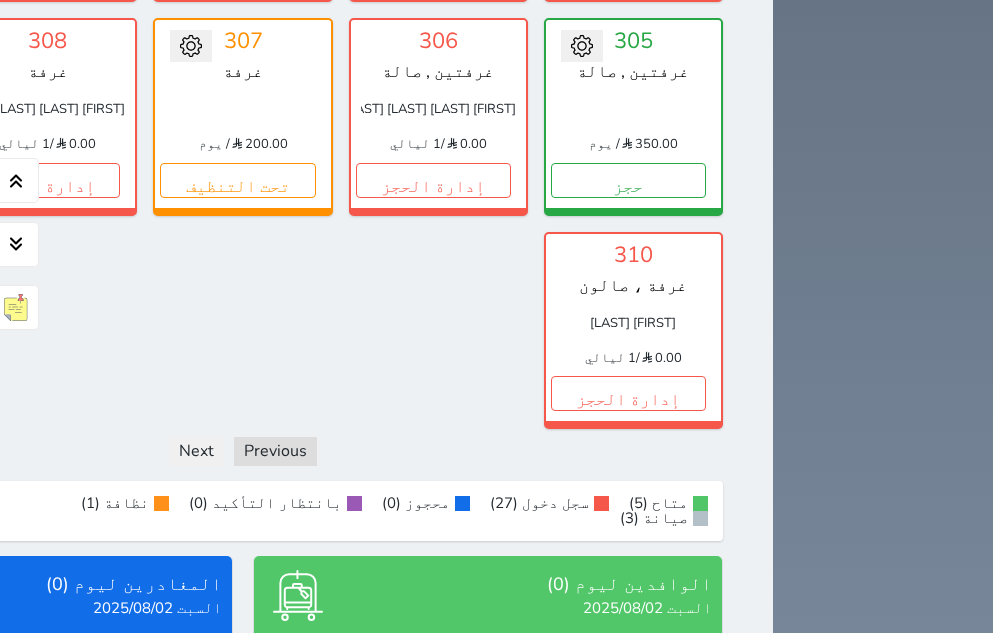 scroll, scrollTop: 1860, scrollLeft: 0, axis: vertical 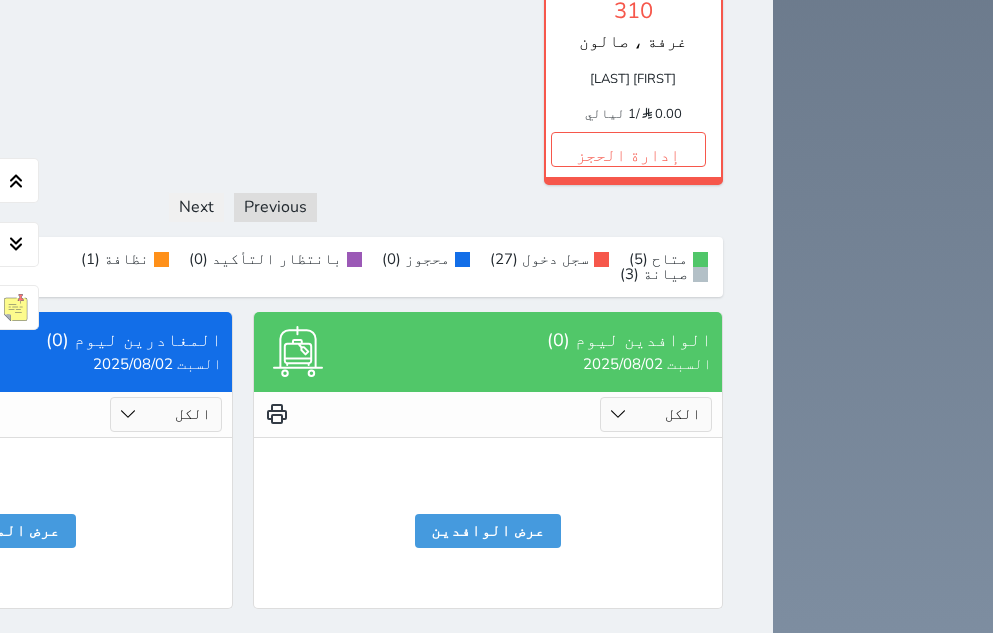 click on "تحويل لمتاح
307   غرفة
200.00
/ يوم             تحت التنظيف" at bounding box center [242, -128] 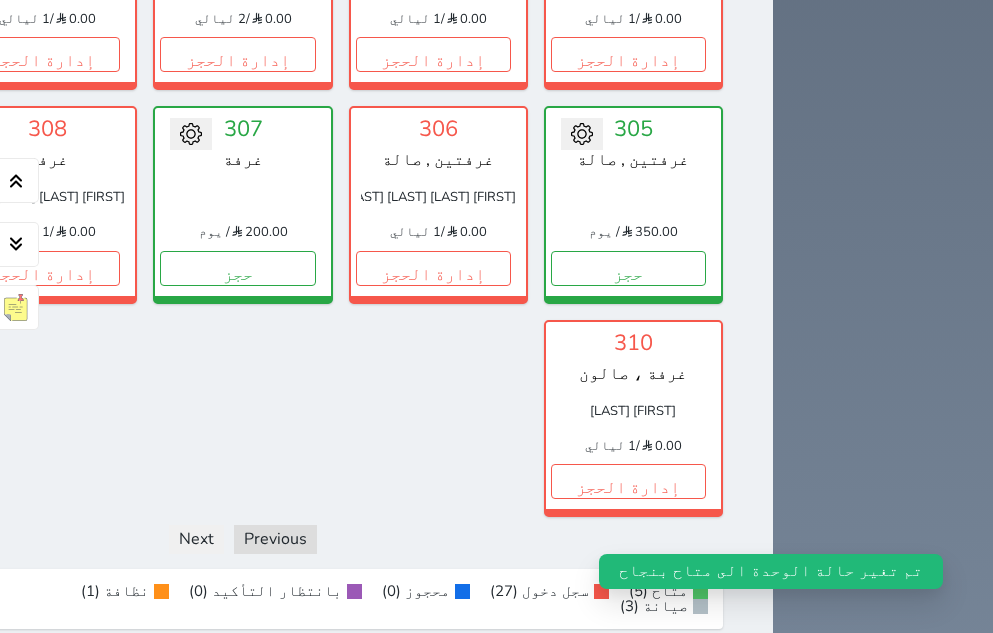 scroll, scrollTop: 1560, scrollLeft: 0, axis: vertical 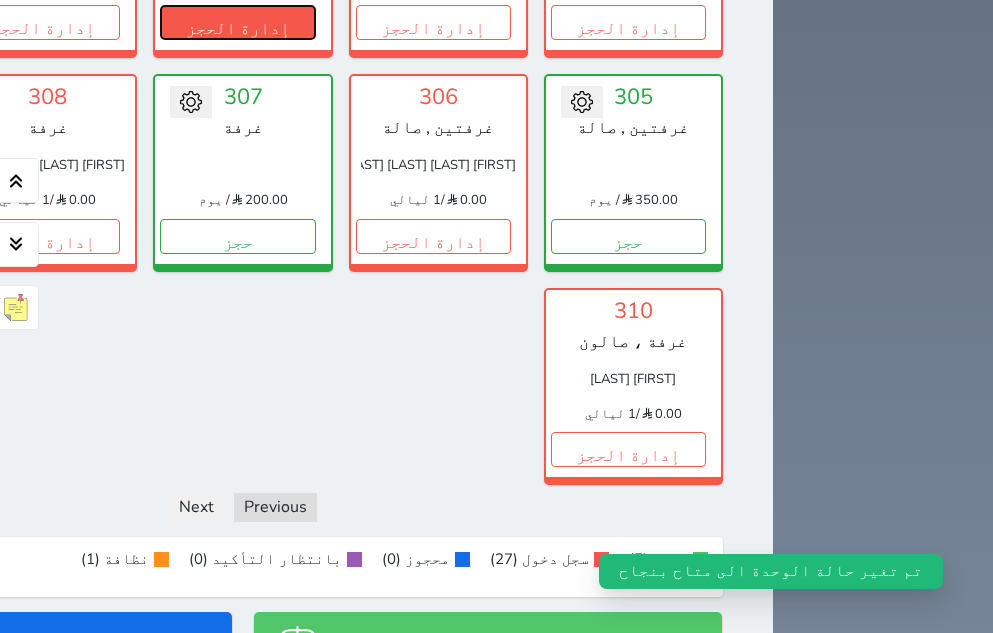click on "إدارة الحجز" at bounding box center [237, 22] 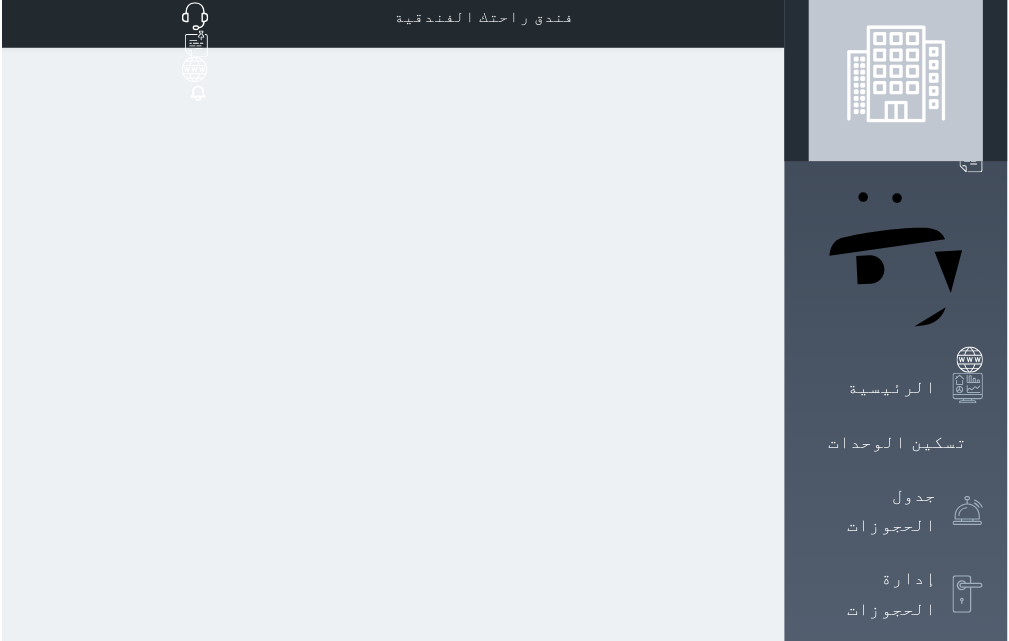 scroll, scrollTop: 0, scrollLeft: 0, axis: both 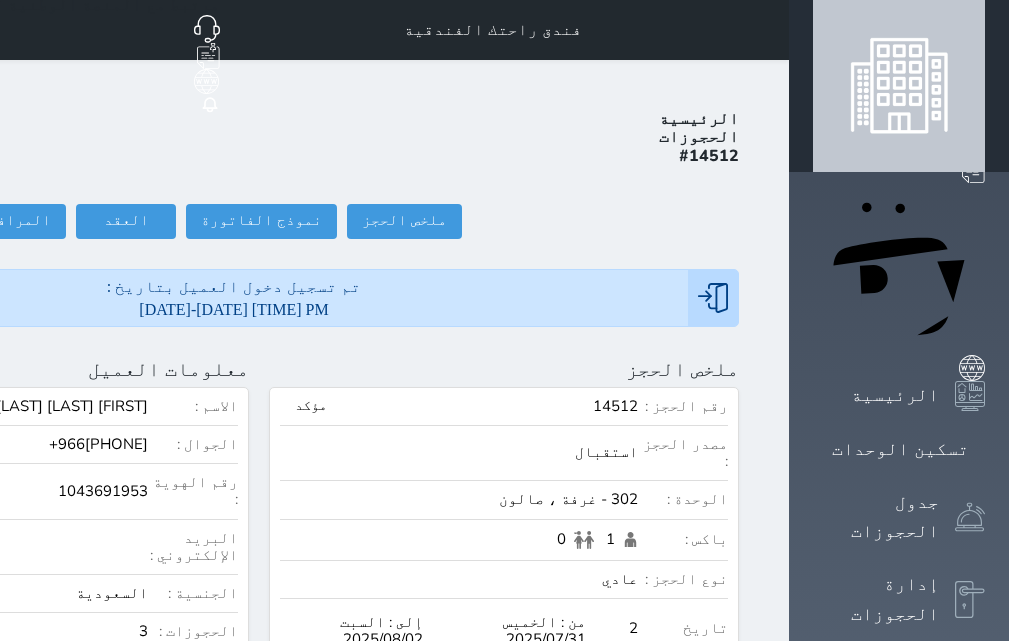 click on "تسجيل مغادرة" at bounding box center [-145, 221] 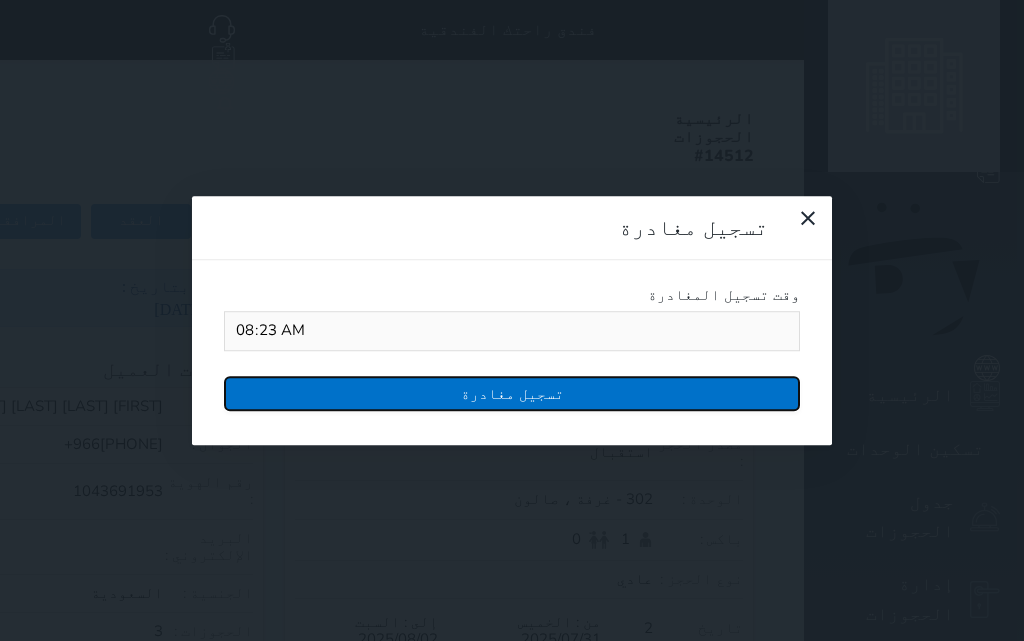 click on "تسجيل مغادرة" at bounding box center [512, 393] 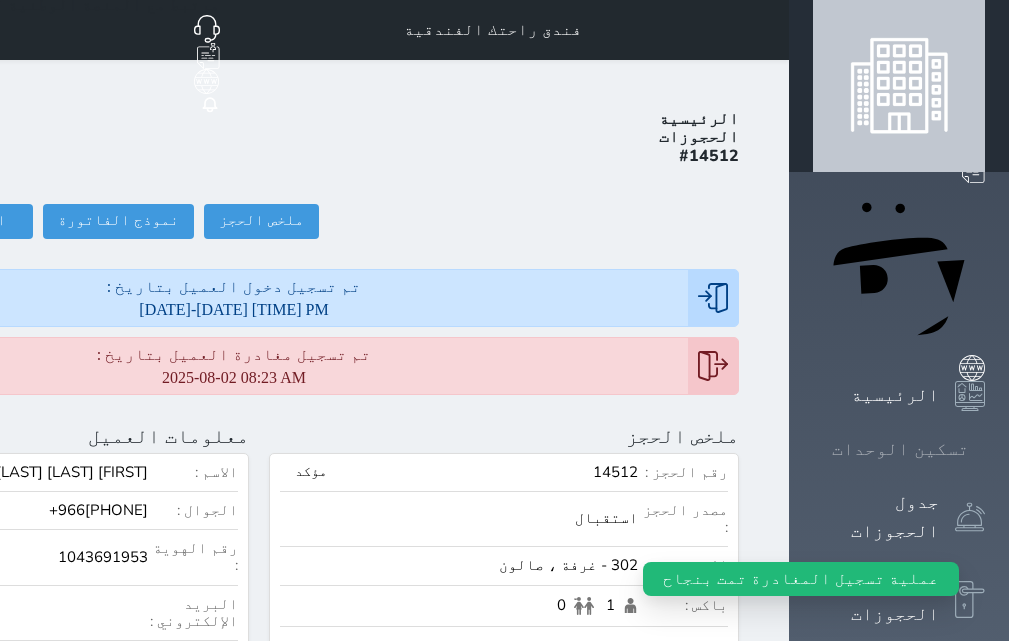 click on "تسكين الوحدات" at bounding box center (900, 449) 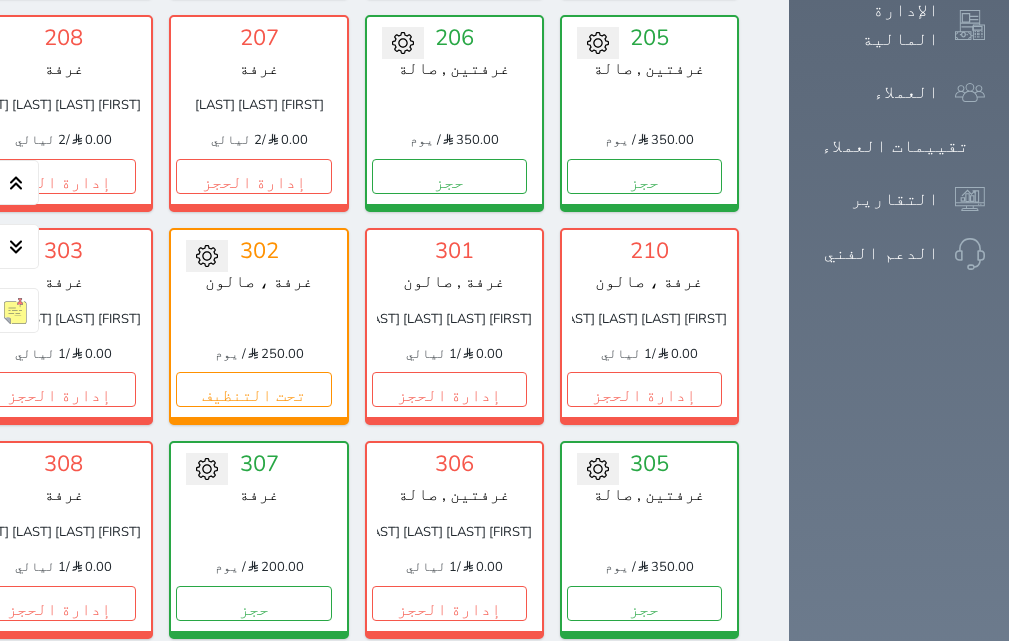 scroll, scrollTop: 1160, scrollLeft: 0, axis: vertical 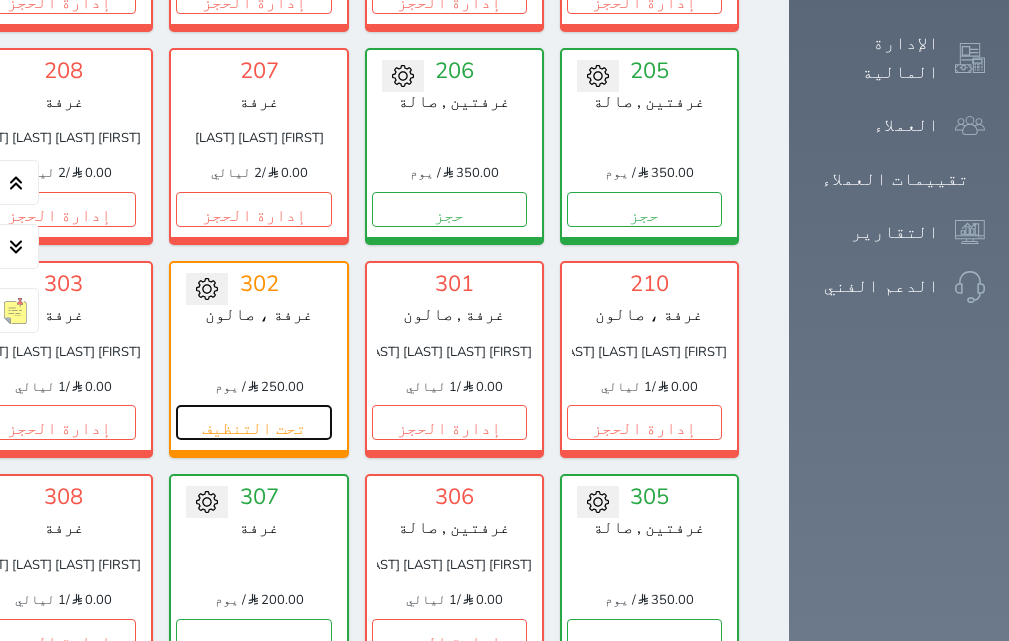 drag, startPoint x: 77, startPoint y: 580, endPoint x: 167, endPoint y: 459, distance: 150.8012 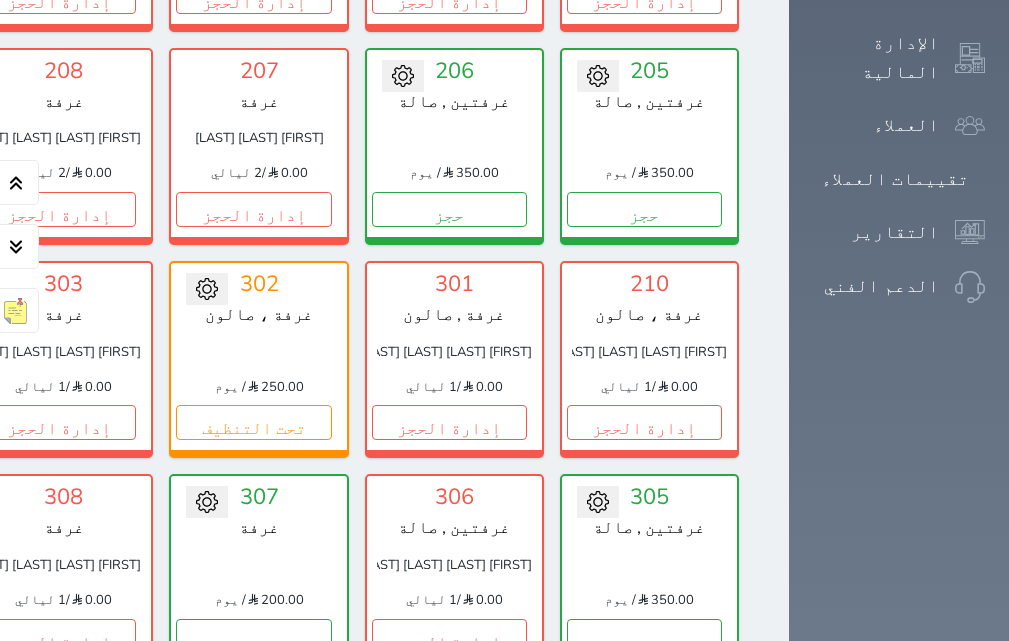 click on "تحويل لمتاح
302   غرفة ، صالون
250.00
/ يوم             تحت التنظيف" at bounding box center (258, 359) 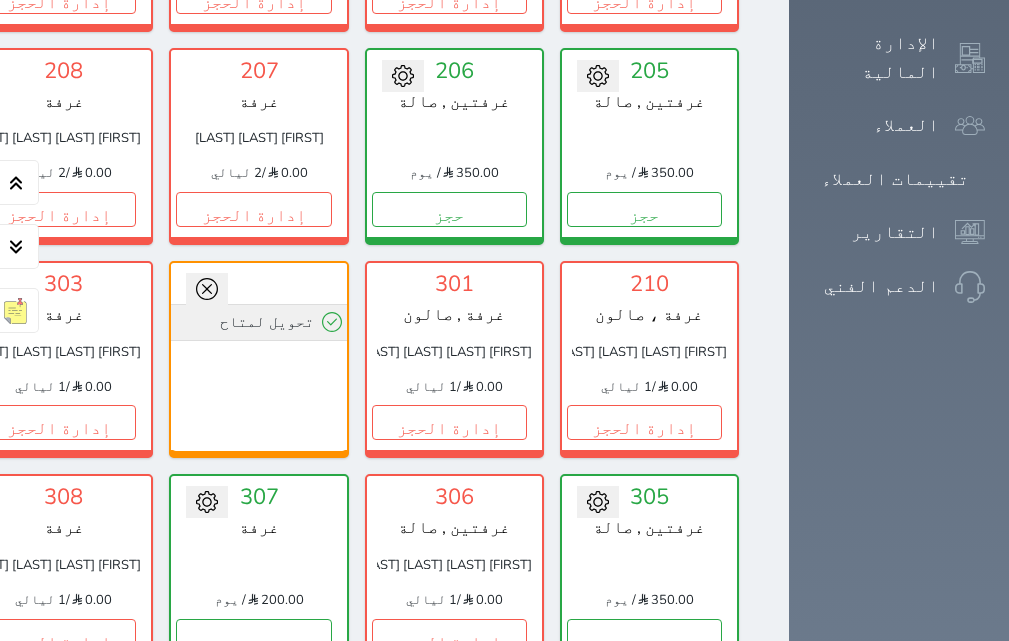 click 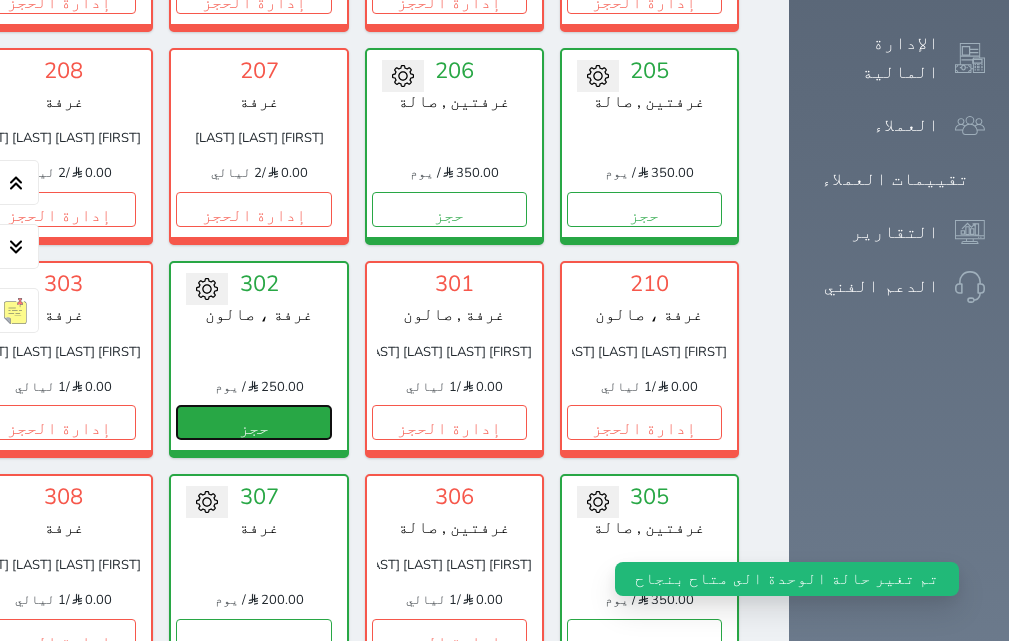 click on "حجز" at bounding box center (253, 422) 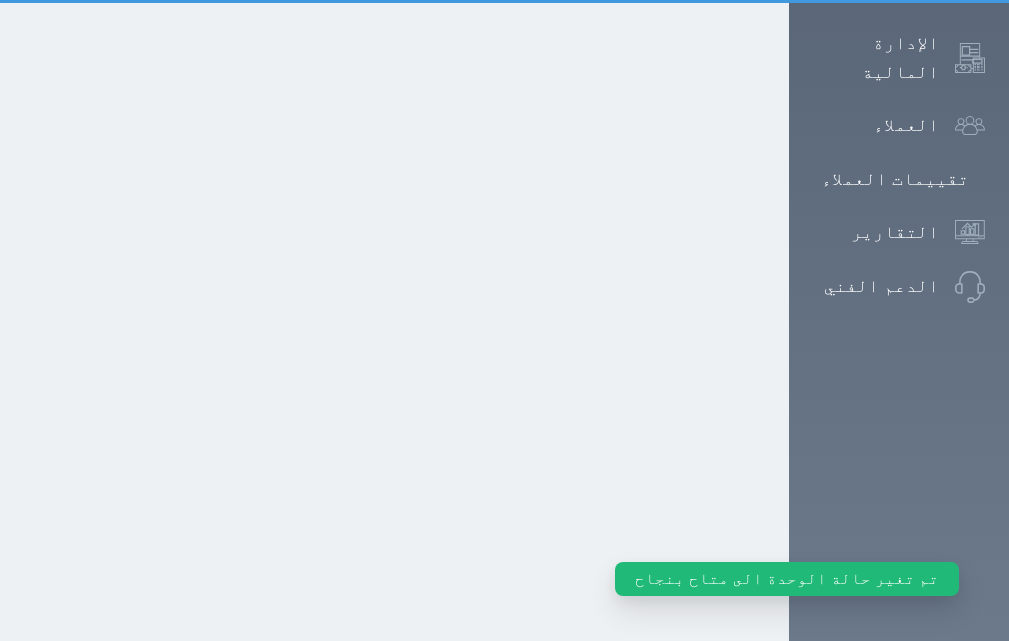 select on "1" 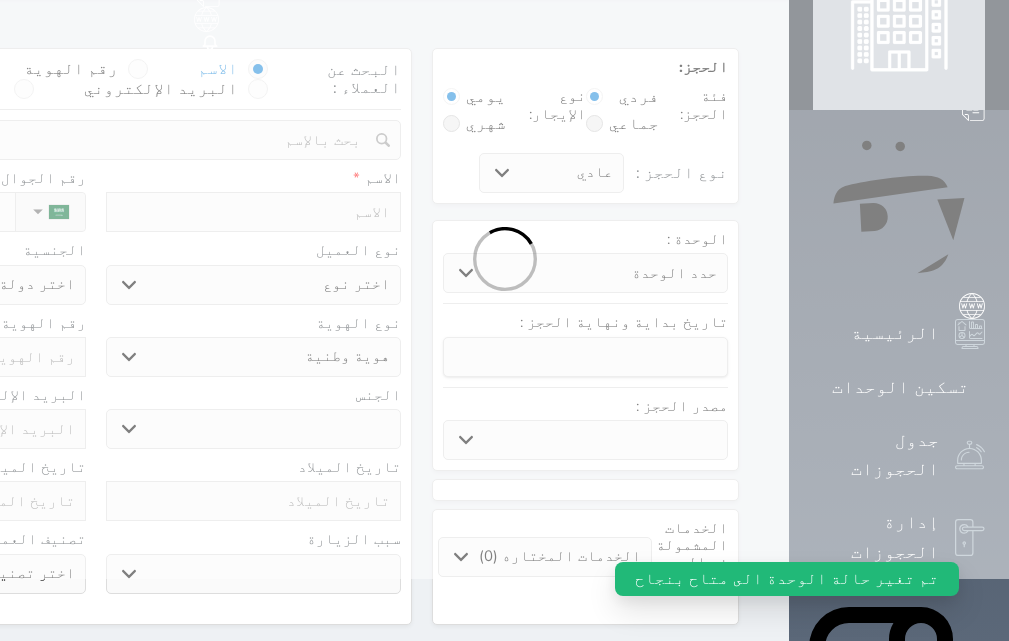 scroll, scrollTop: 0, scrollLeft: 0, axis: both 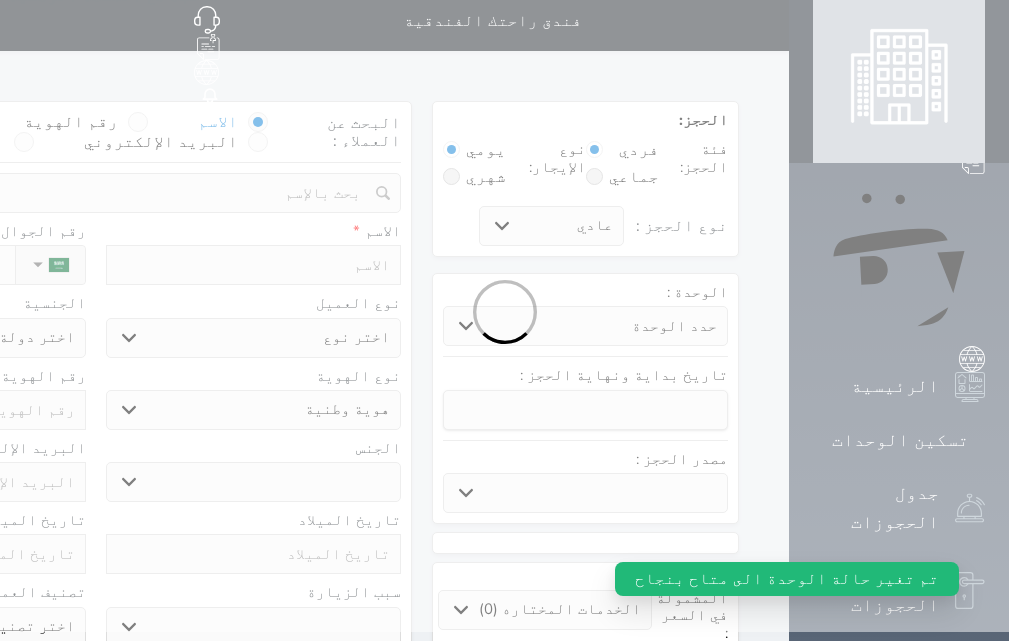 select 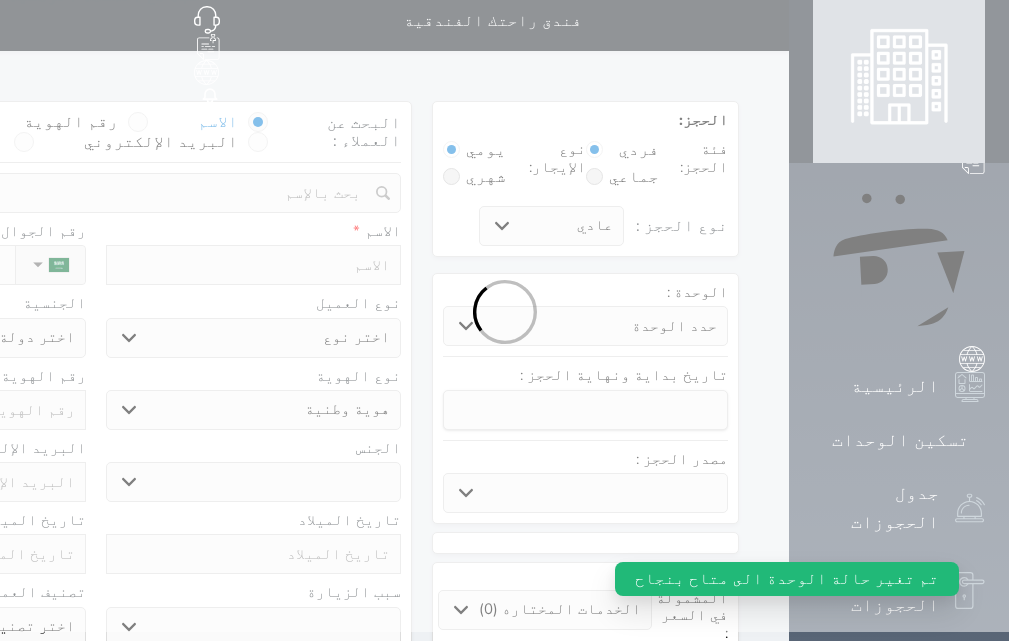 select 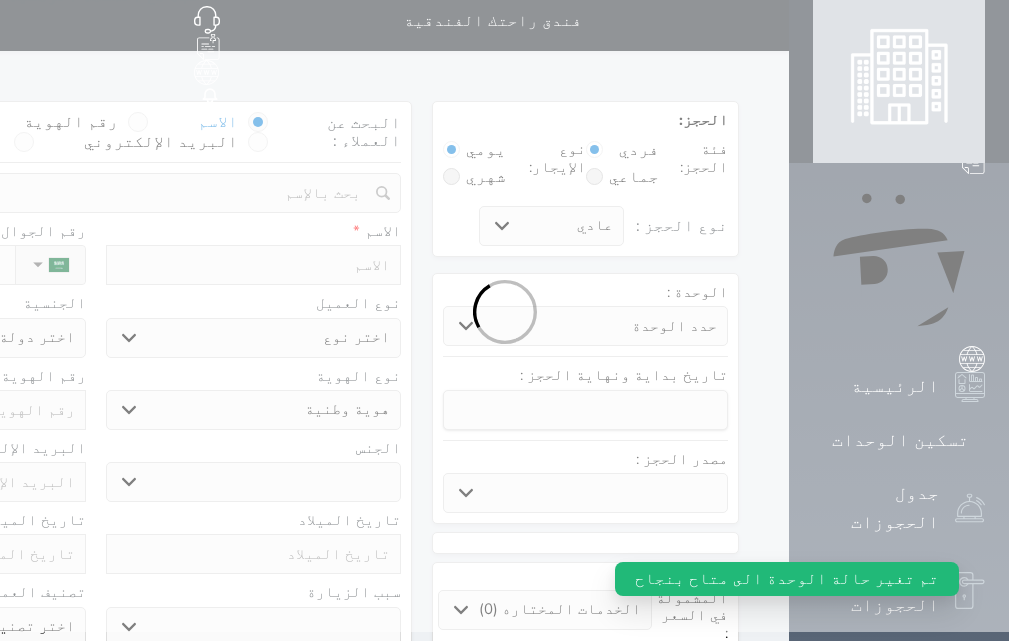 select 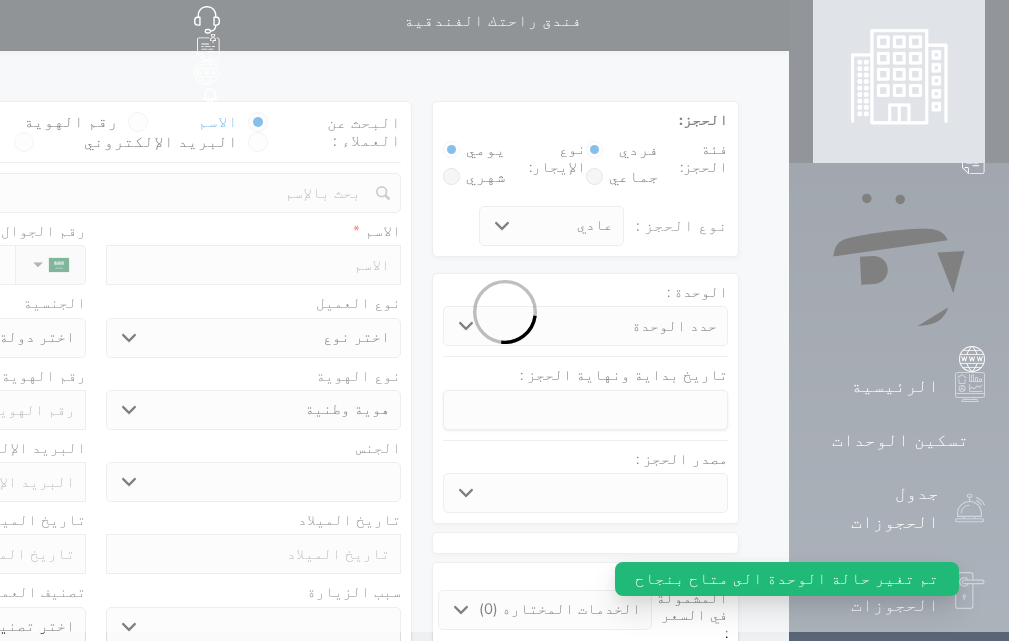 select 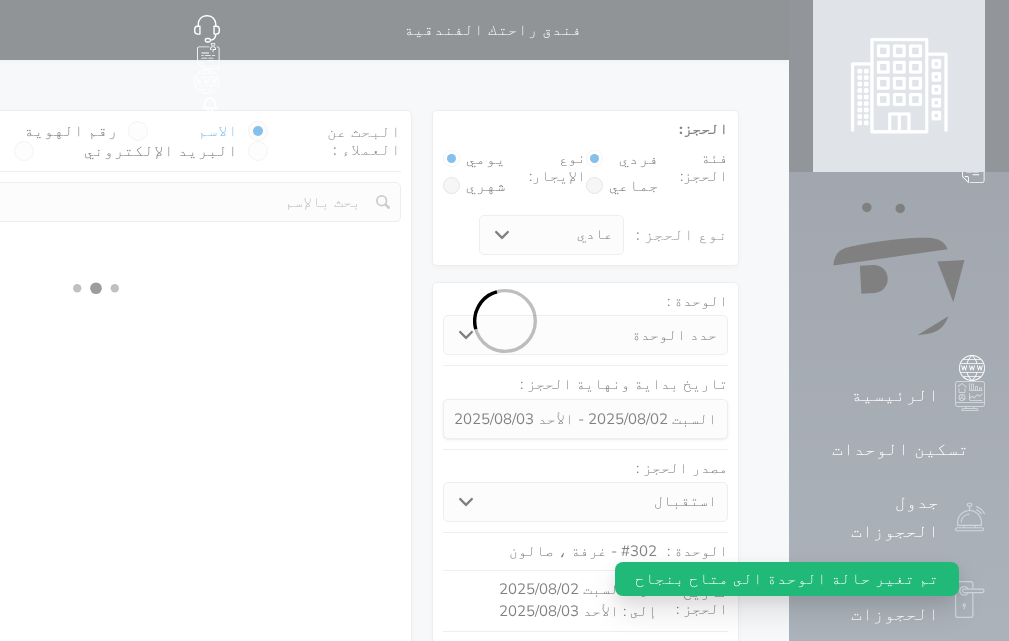 select 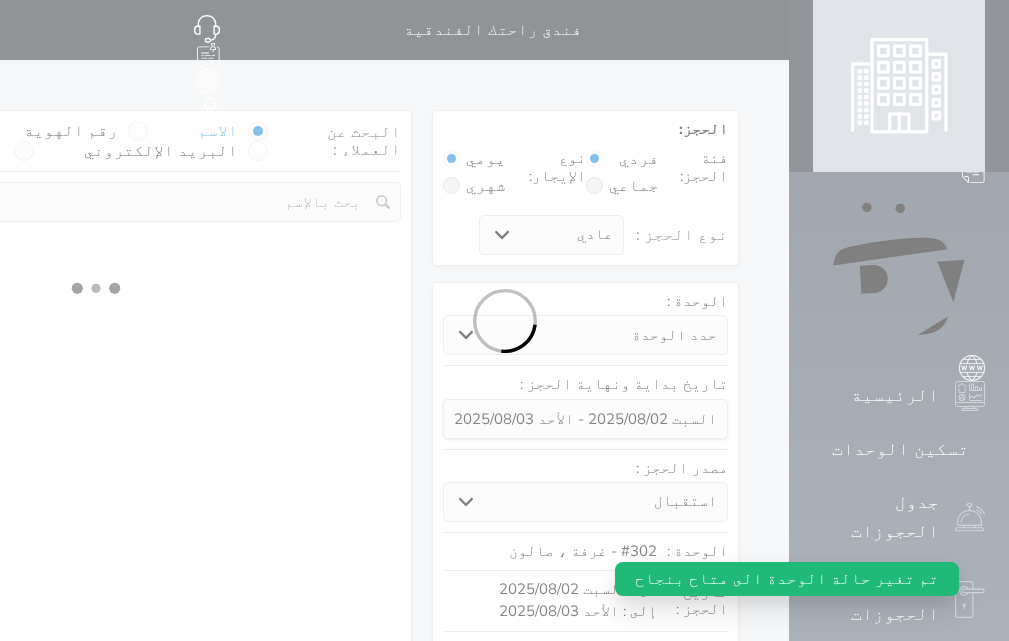 select on "1" 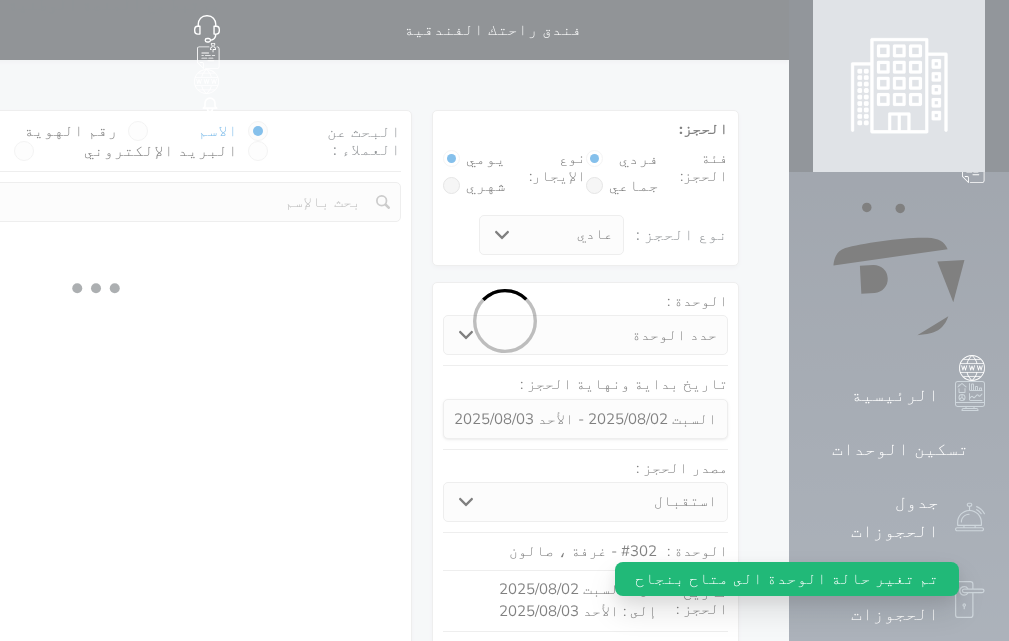 select on "113" 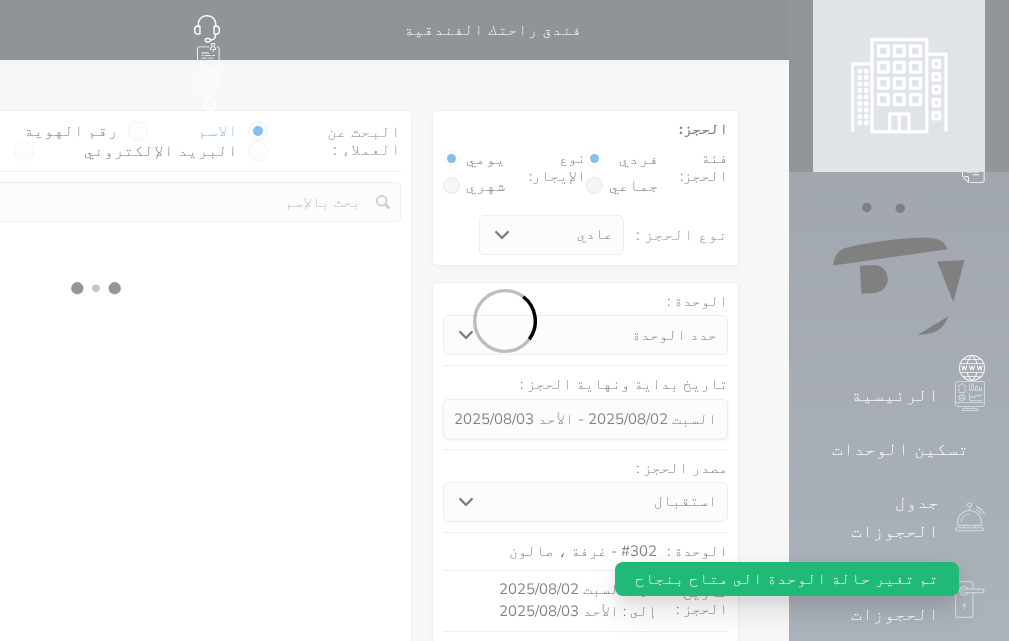 select on "1" 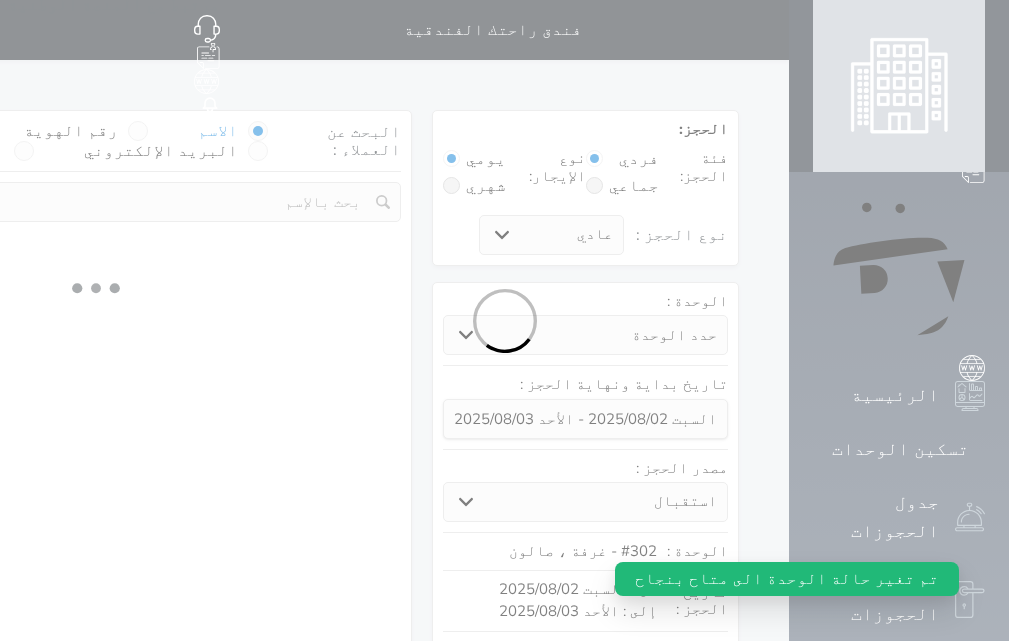 select 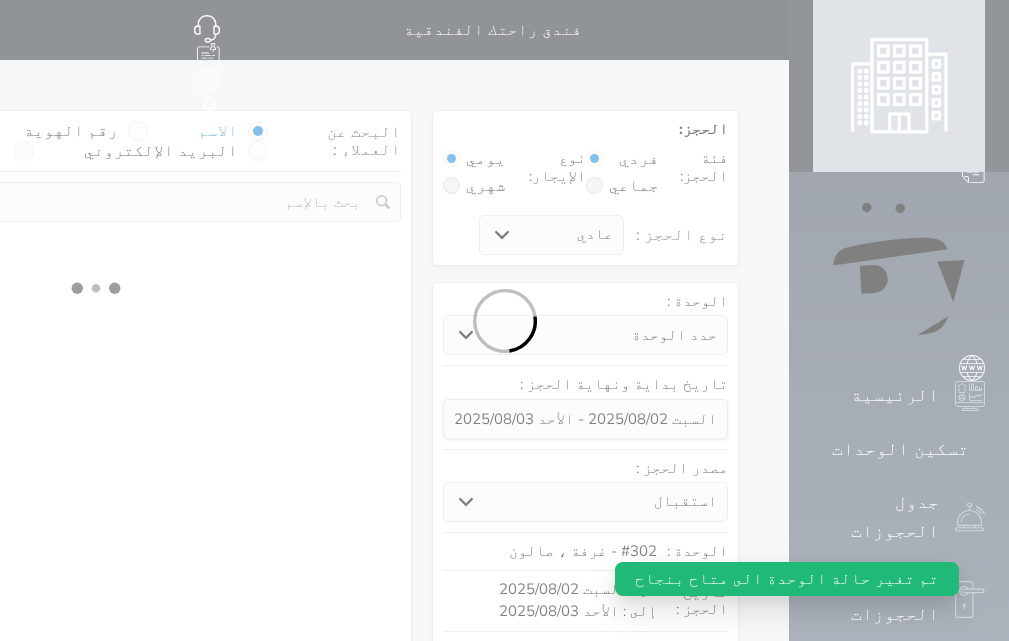 select on "7" 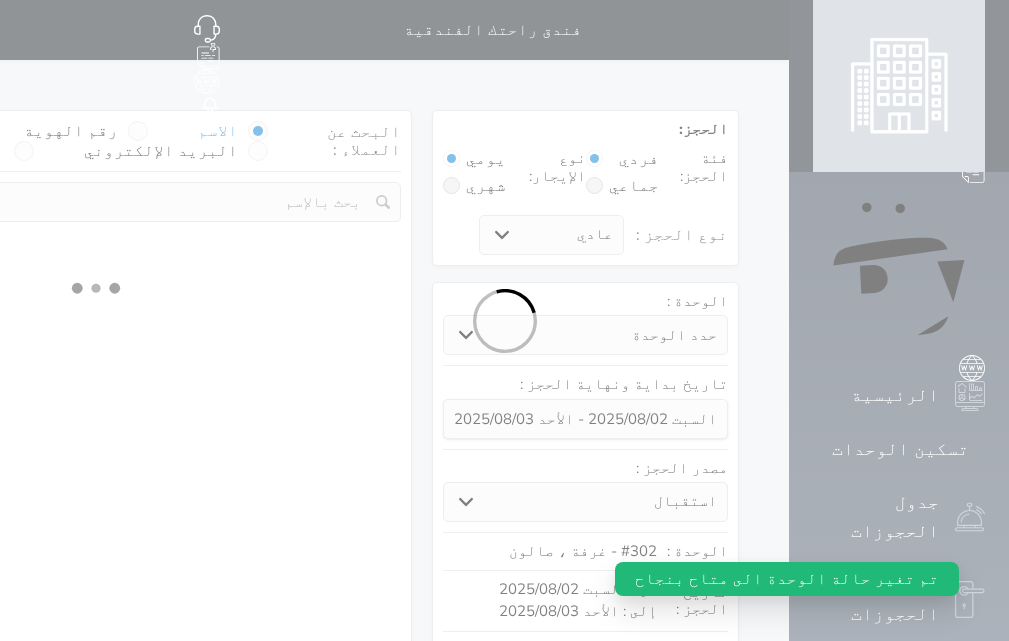 select 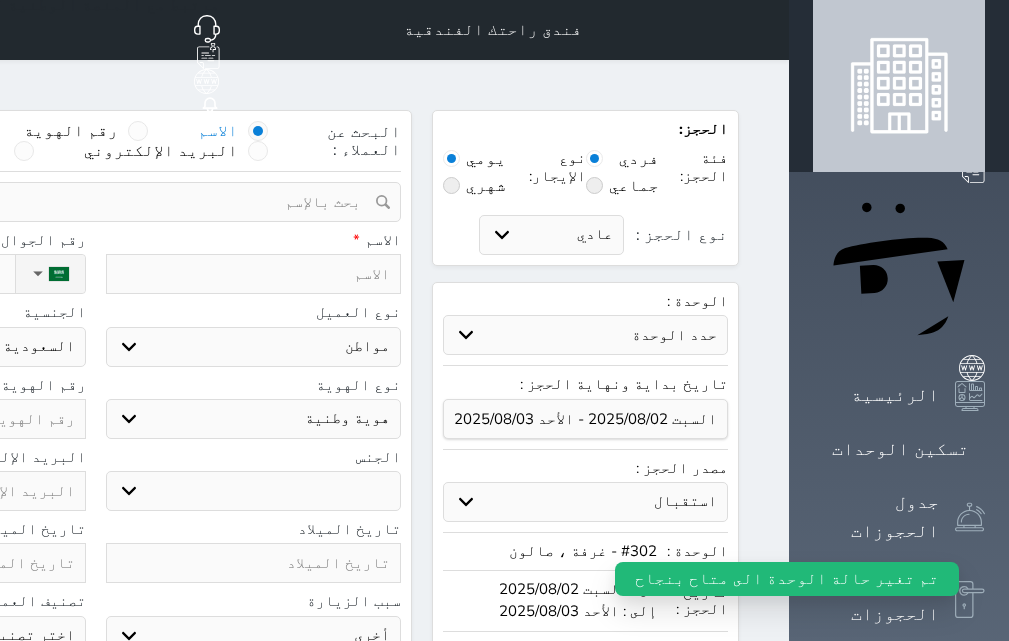 select 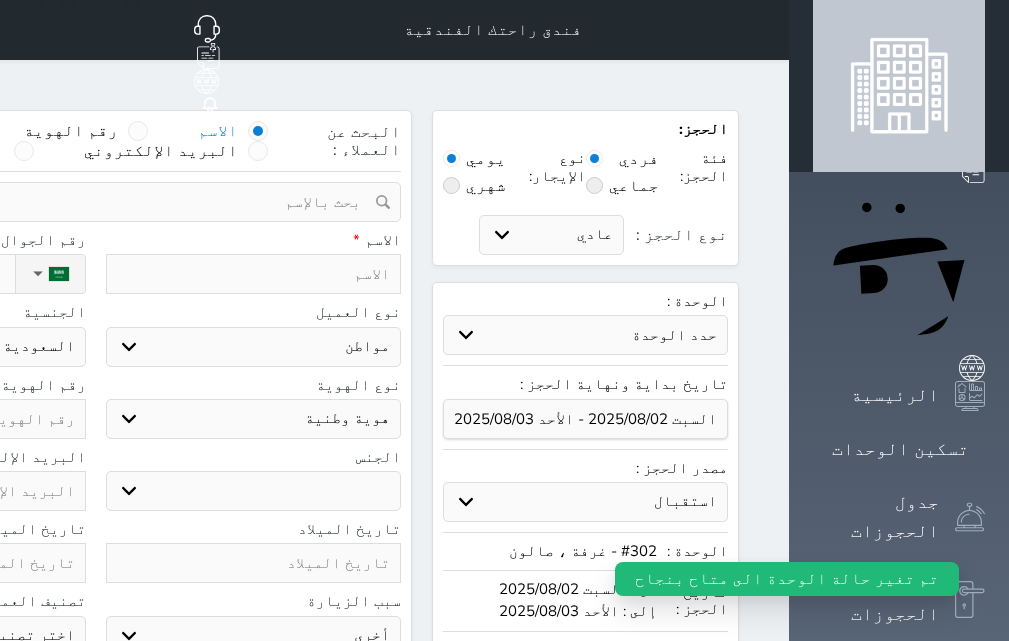 select 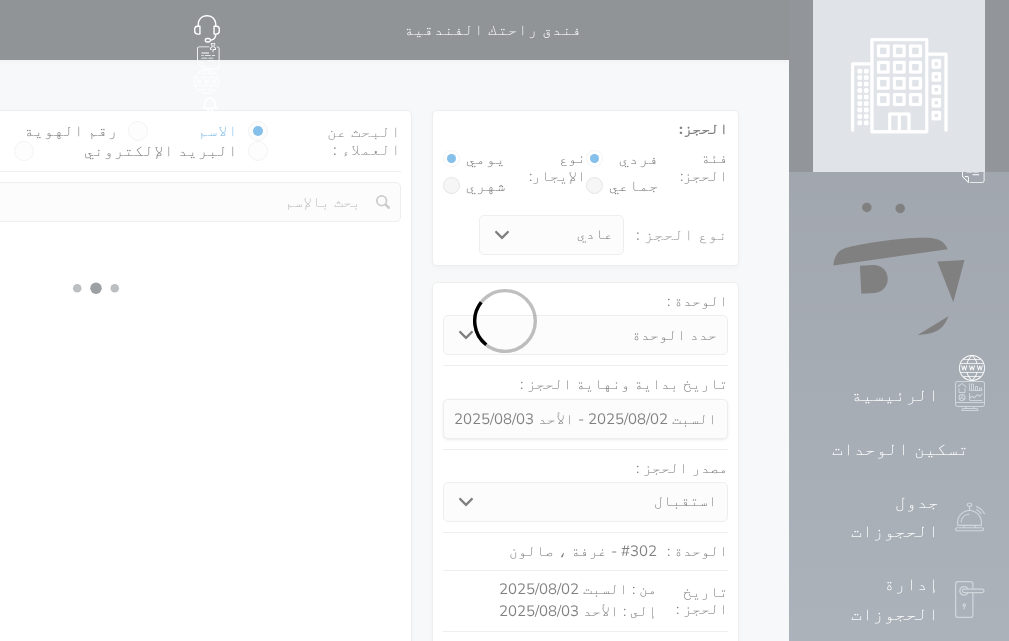 scroll, scrollTop: 0, scrollLeft: 0, axis: both 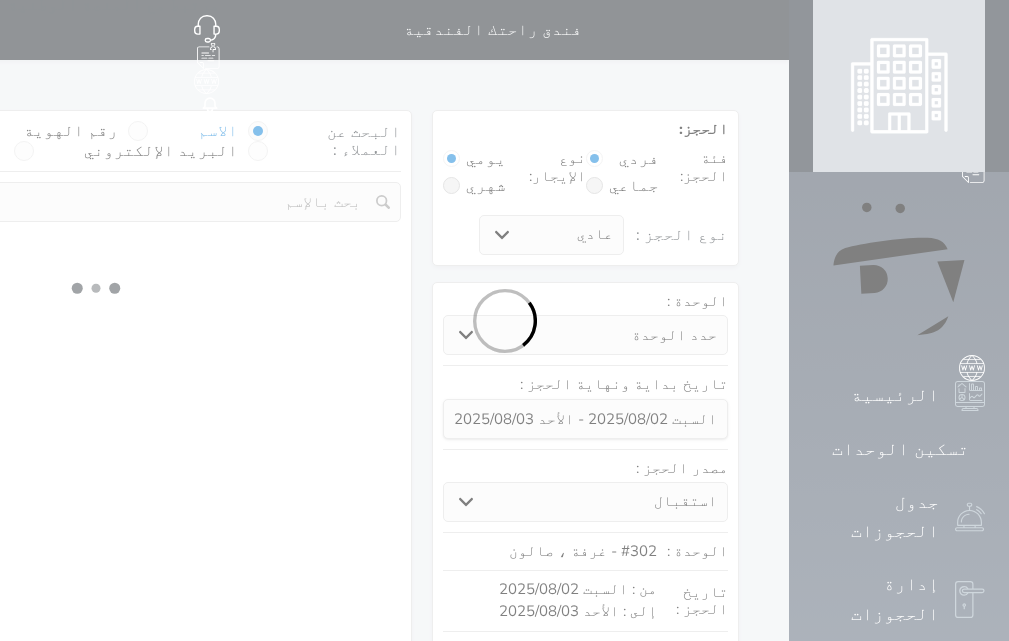 select 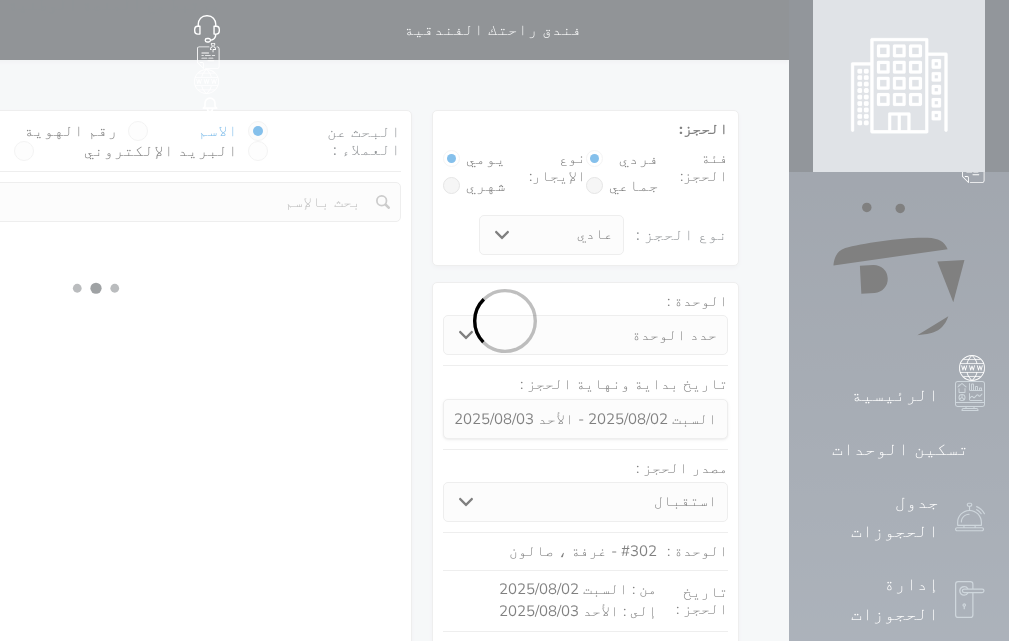 select on "113" 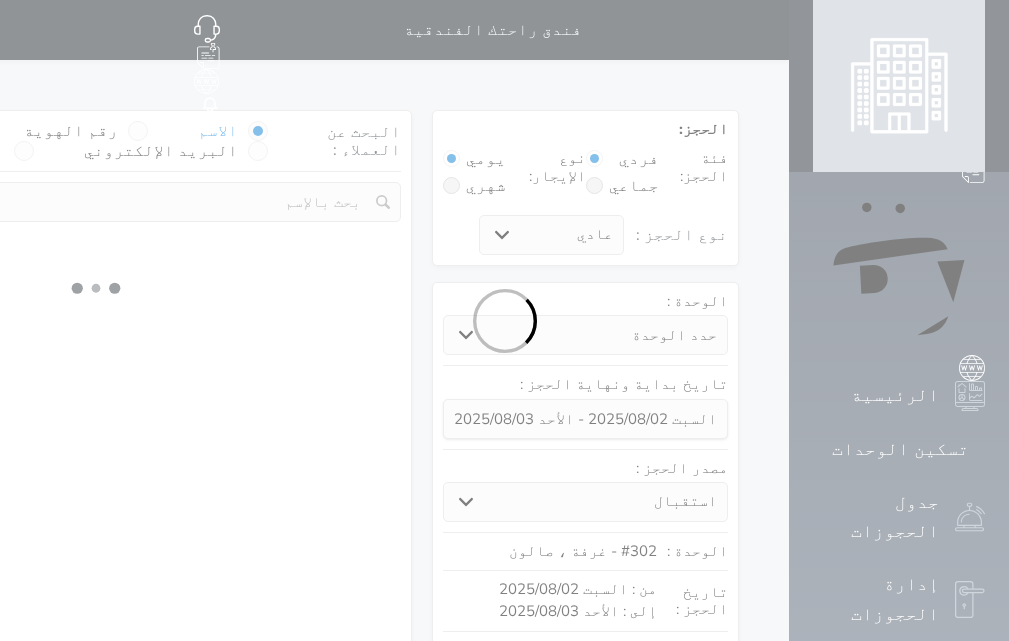 select on "1" 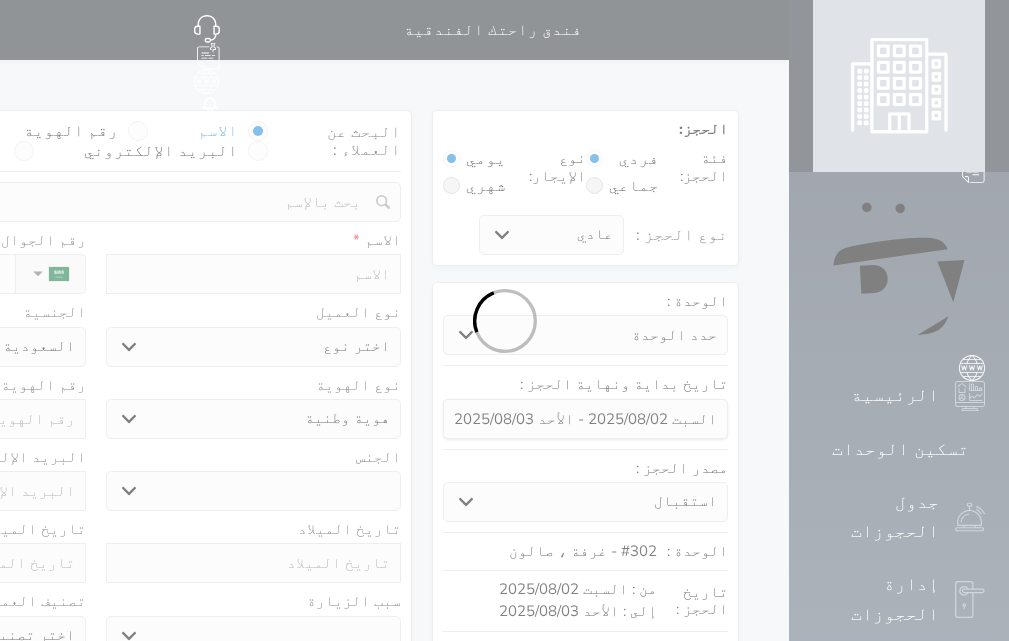 select 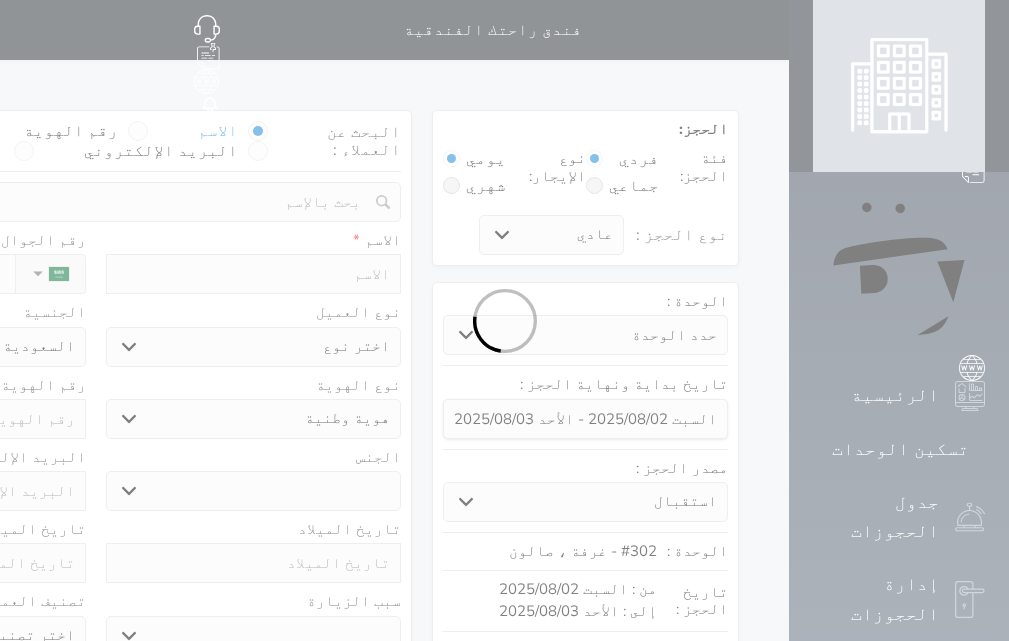 select on "7" 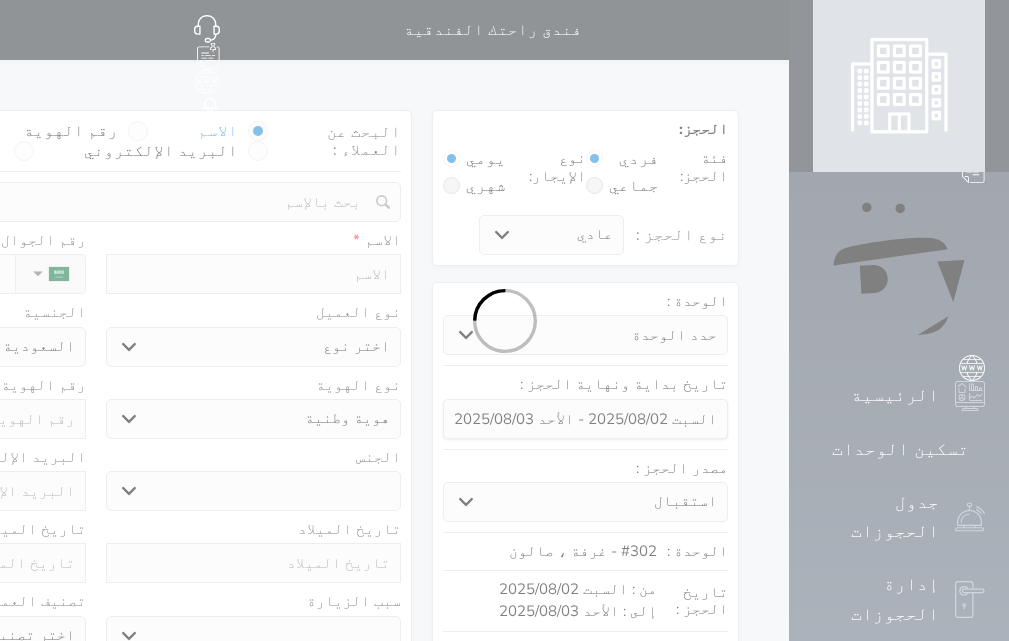 select 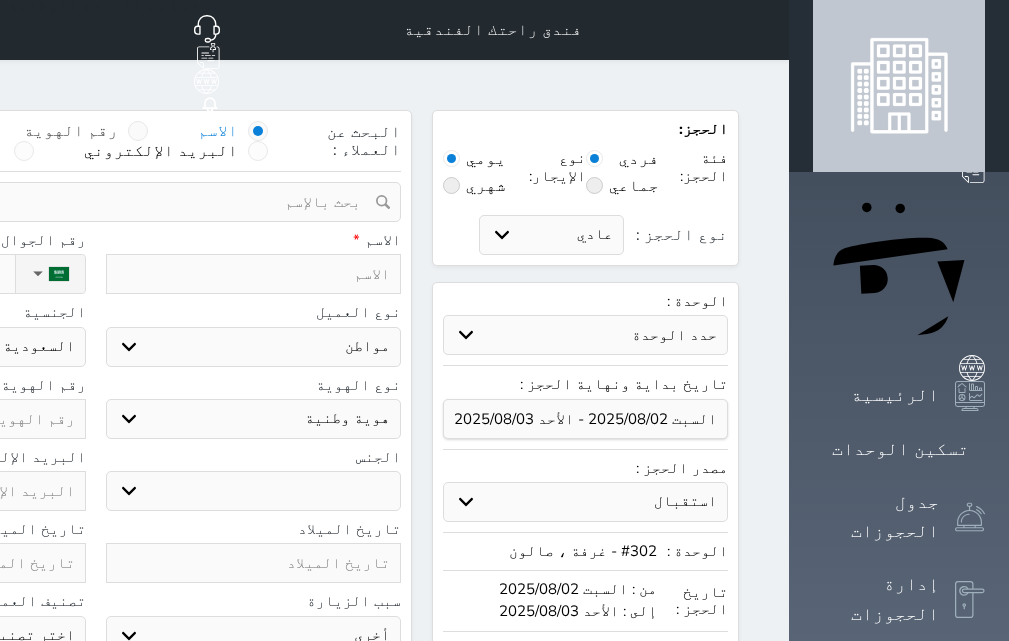 select 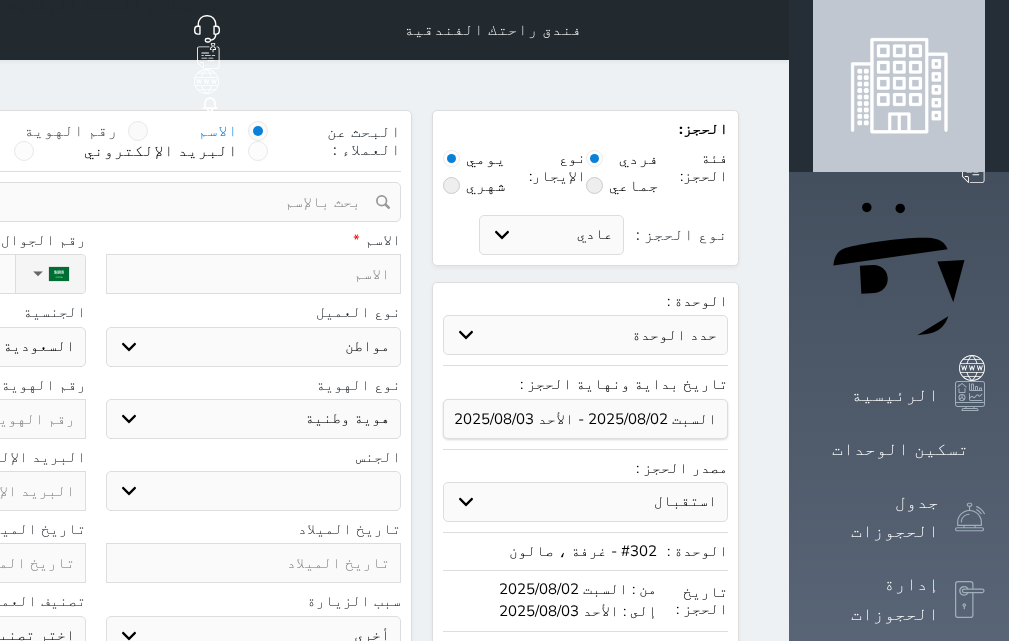 select 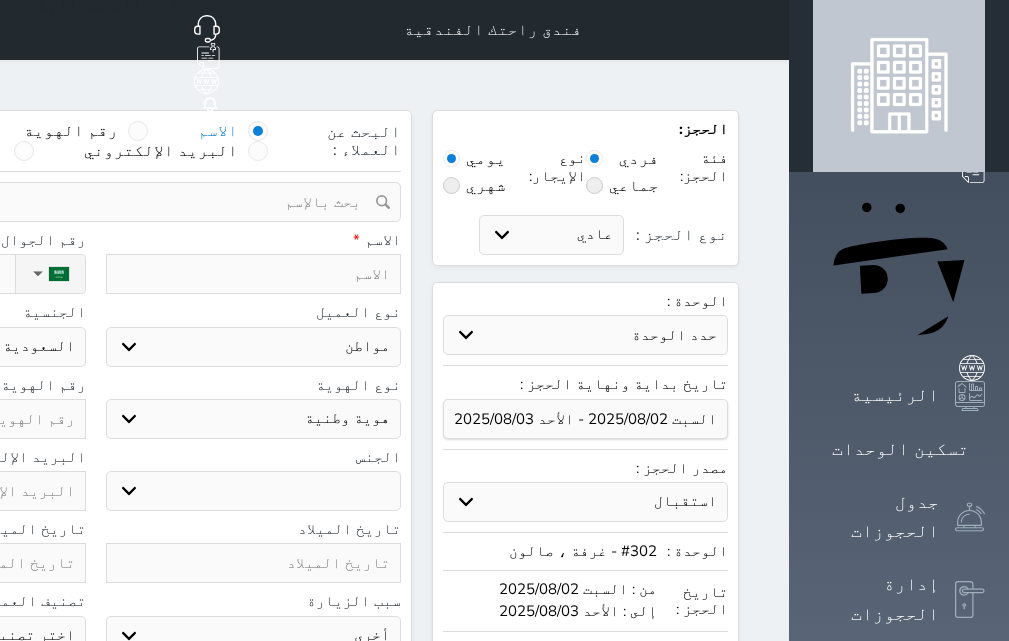 drag, startPoint x: 339, startPoint y: 100, endPoint x: 340, endPoint y: 115, distance: 15.033297 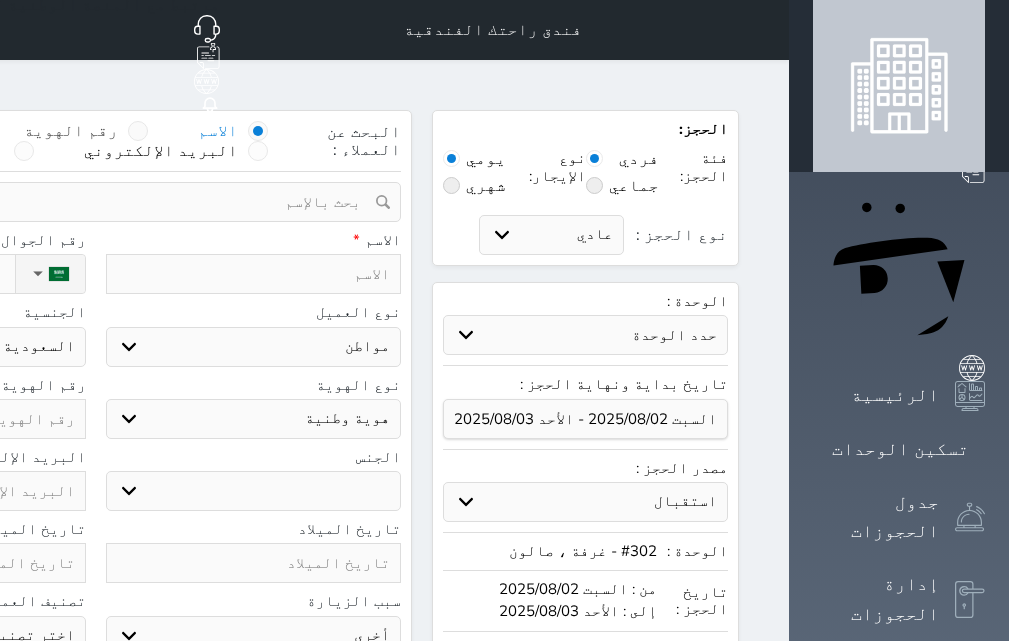 click at bounding box center [138, 131] 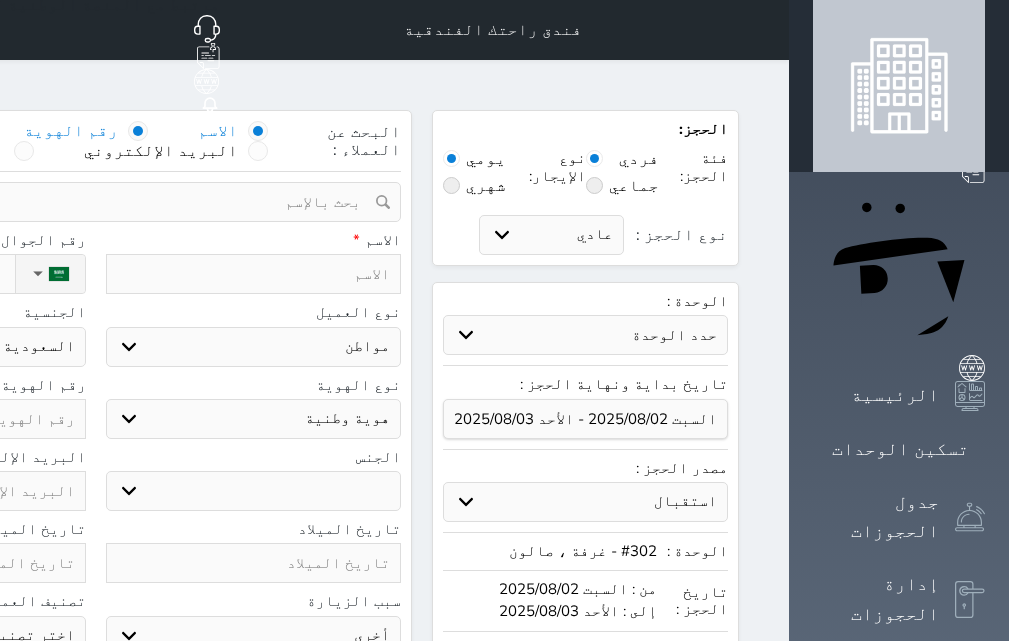 select 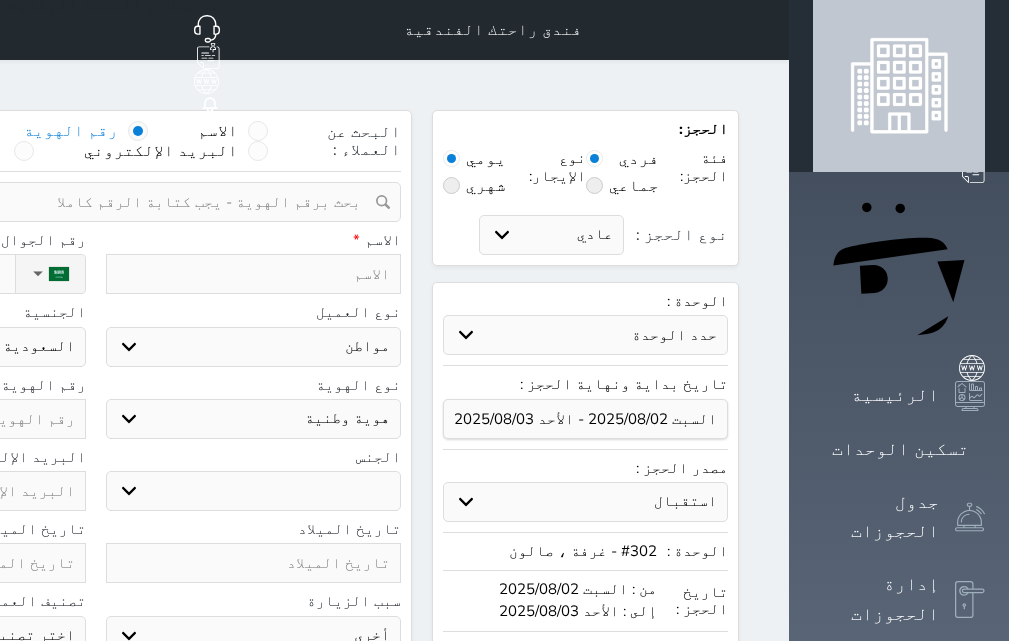 click on "البحث عن العملاء :        الاسم       رقم الهوية       البريد الإلكتروني       الجوال           تغيير العميل                      ملاحظات                           سجل حجوزات العميل undefined                   إجمالى رصيد العميل : 0 ريال     رقم الحجز   الوحدة   من   إلى   نوع الحجز   الرصيد   الاجرائات         النتائج  : من (  ) - إلى  (  )   العدد  :              سجل الكمبيالات الغير محصلة على العميل undefined                 رقم الحجز   المبلغ الكلى    المبلغ المحصل    المبلغ المتبقى    تاريخ الإستحقاق         النتائج  : من (  ) - إلى  (  )   العدد  :      الاسم *     رقم الجوال *       ▼     Afghanistan (‫افغانستان‬‎)   +93   Albania (Shqipëri)   +355   Algeria (‫الجزائر‬‎)   +213   American Samoa" at bounding box center [95, 515] 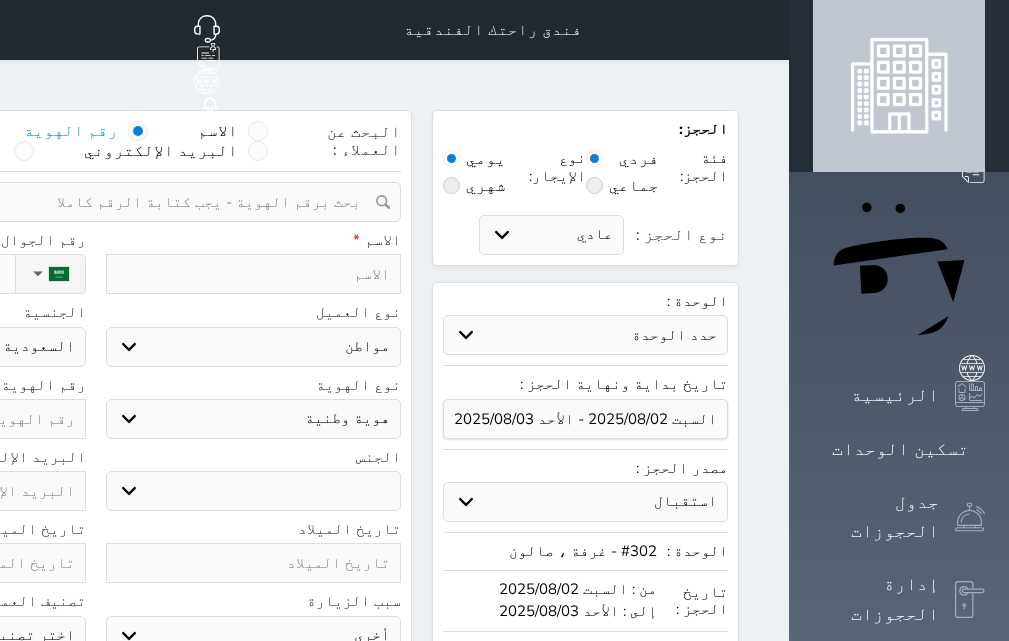 click at bounding box center (88, 202) 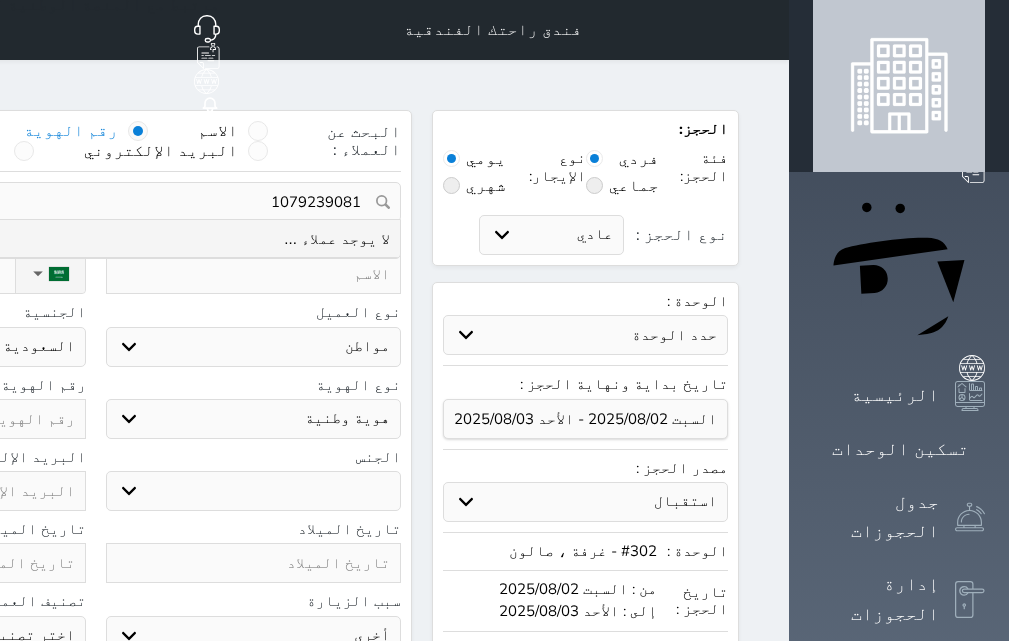 click on "1079239081" at bounding box center [95, 202] 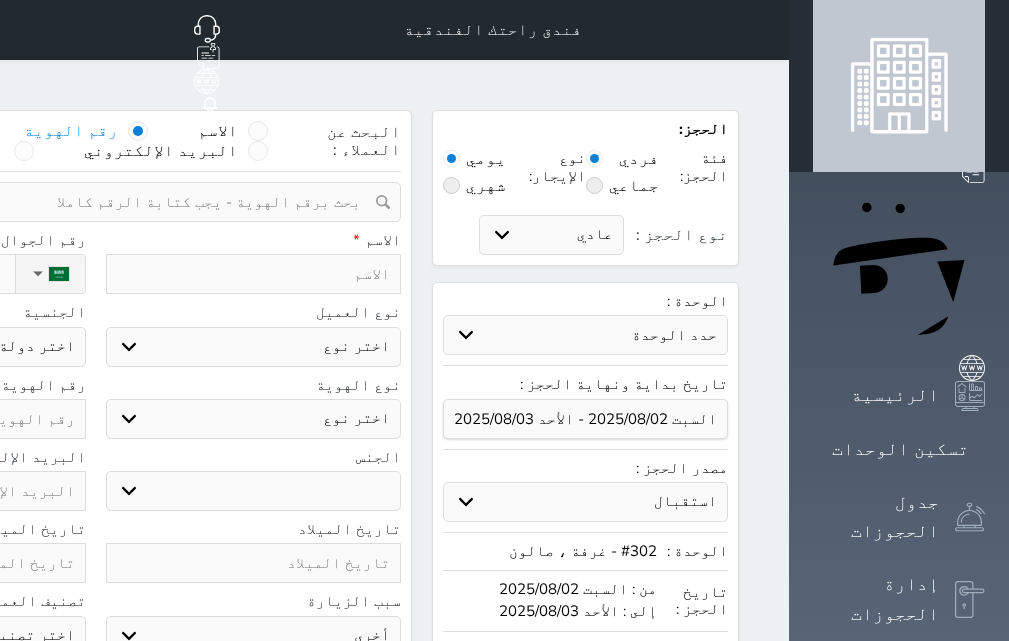 type on "م" 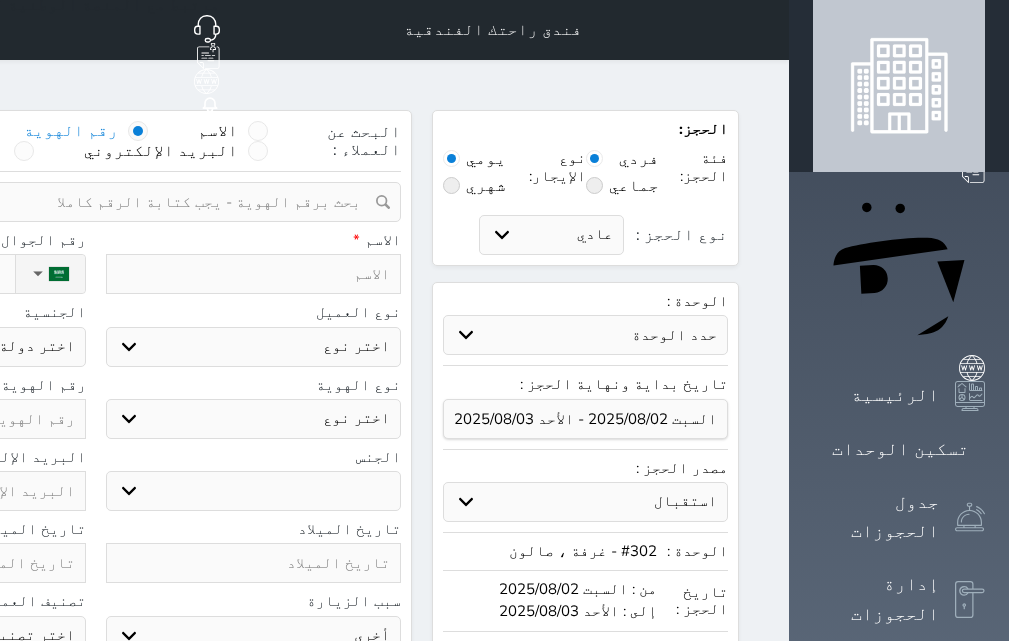 select 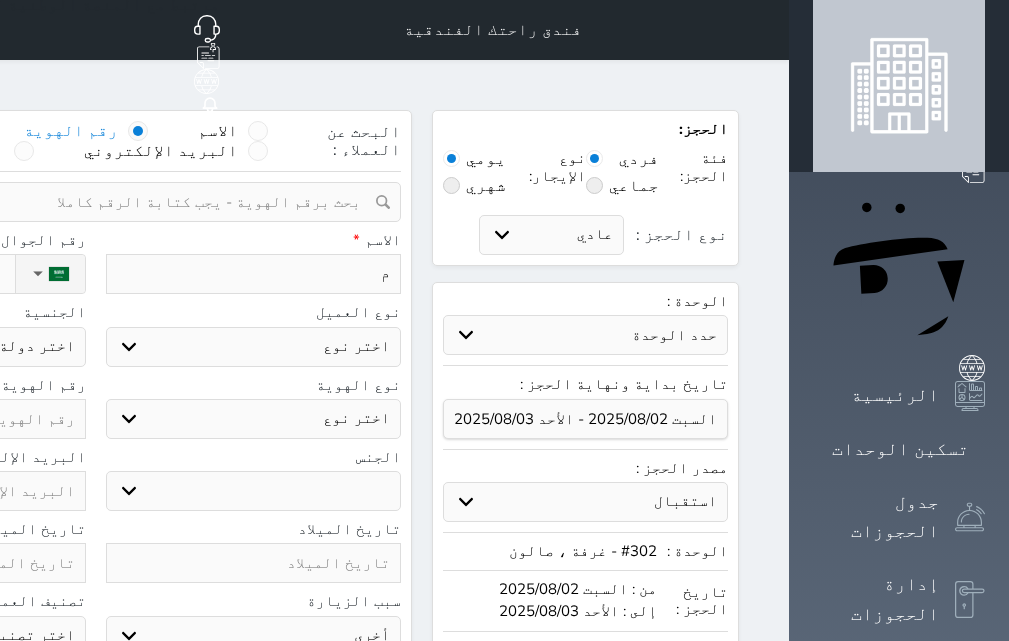 type on "مح" 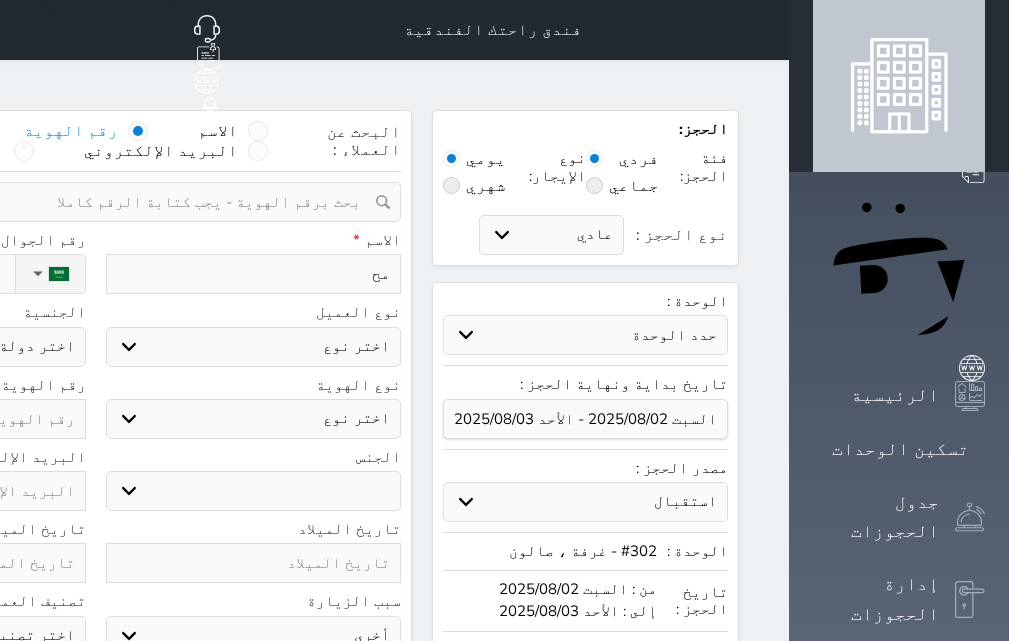 type on "محم" 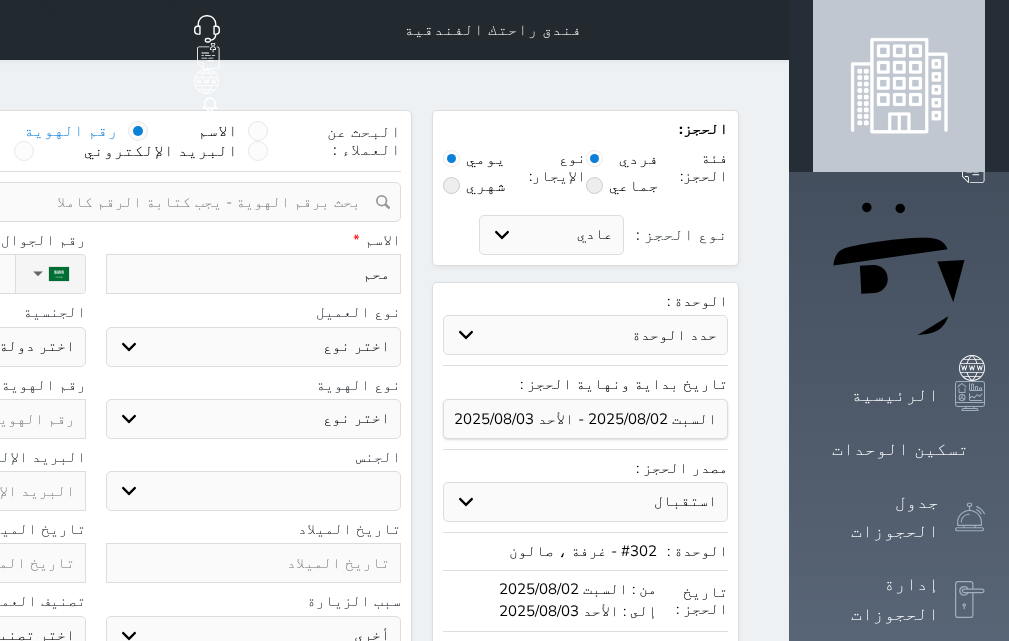 type on "محمد" 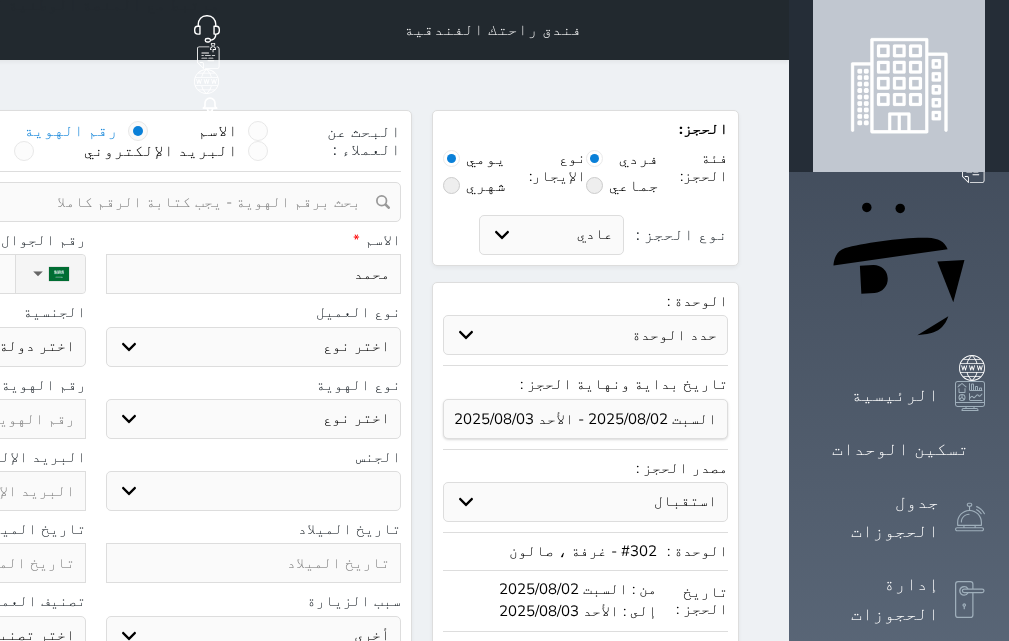 type on "محمد" 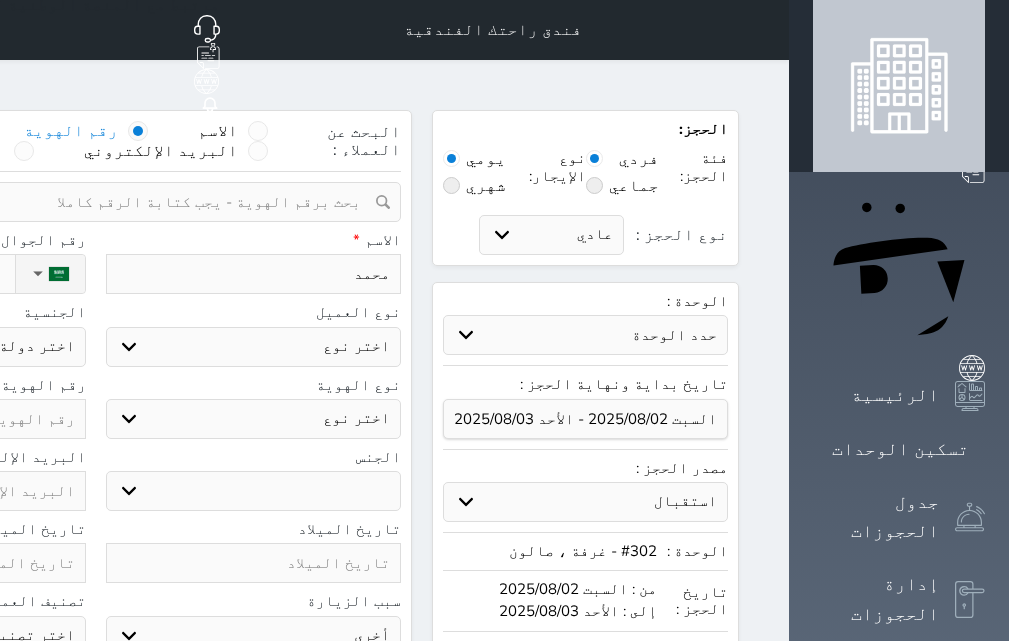 select 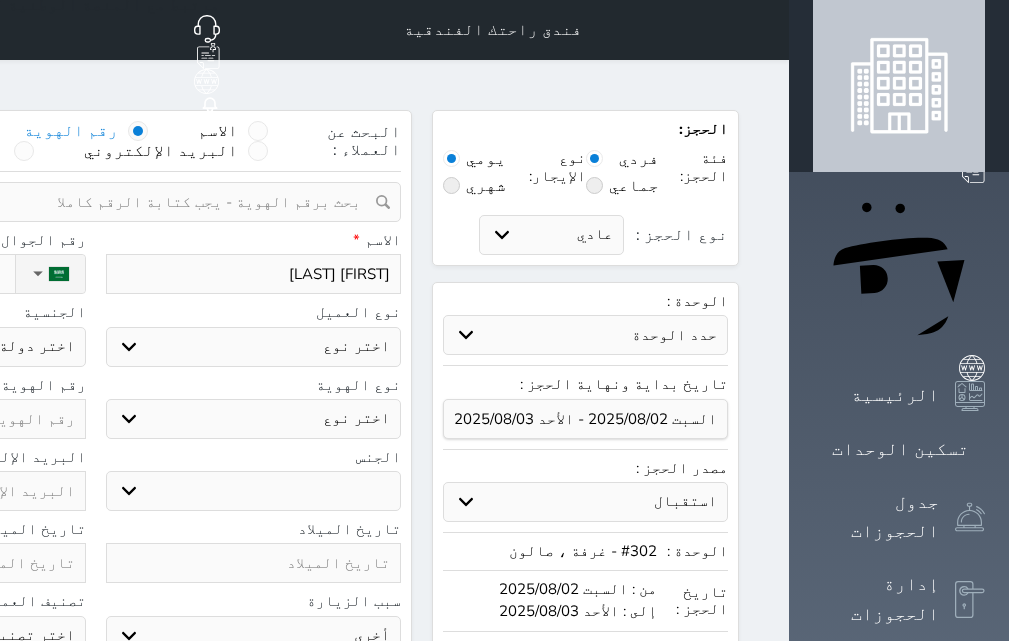 type on "محمد عم" 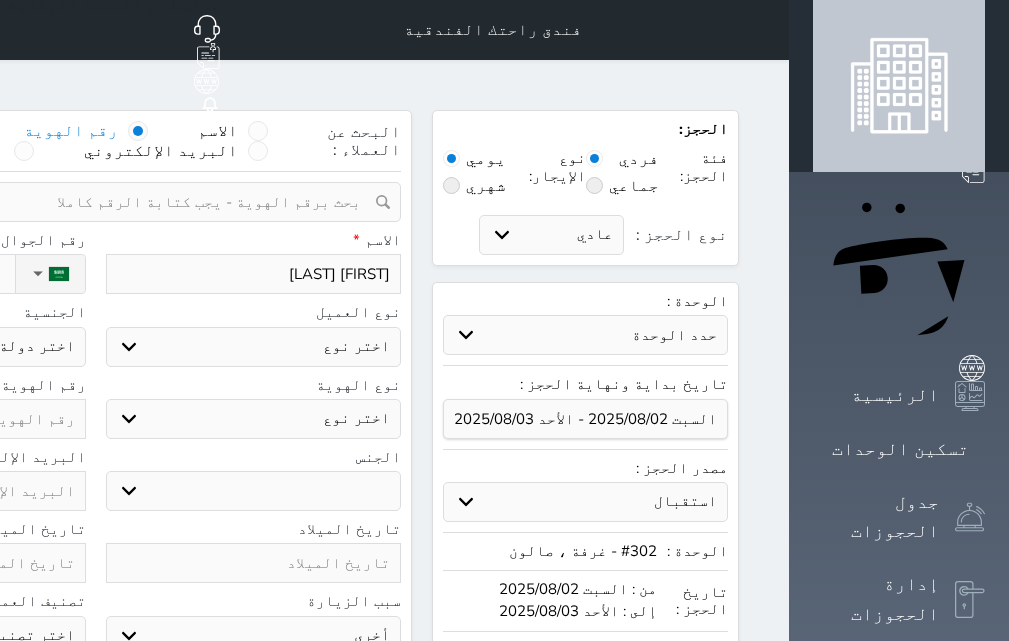 type on "محمد عمر ج" 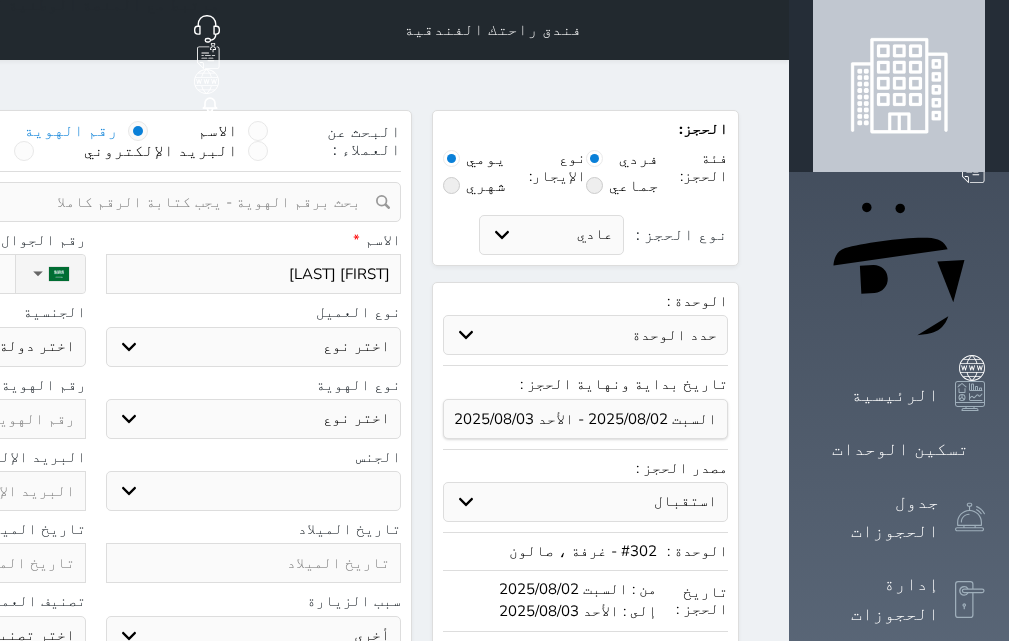 select 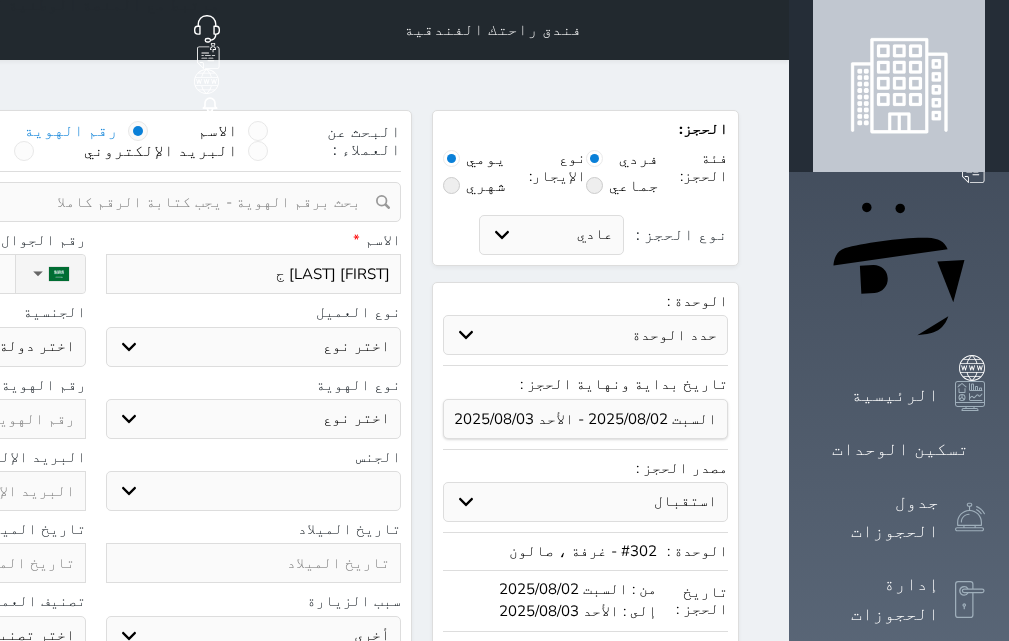 type on "محمد عمر جا" 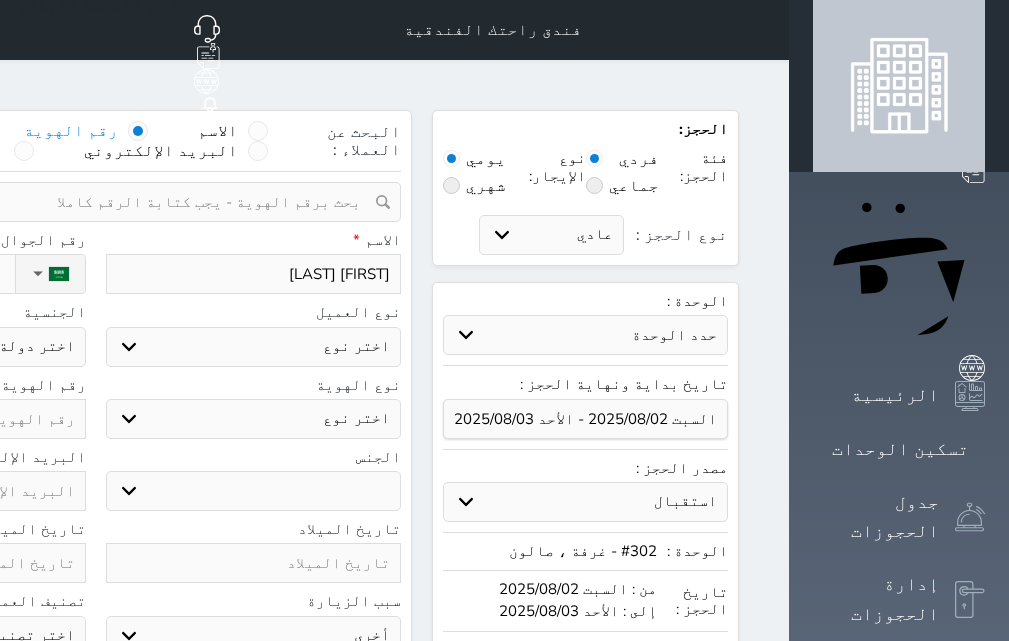 type on "محمد عمر جاب" 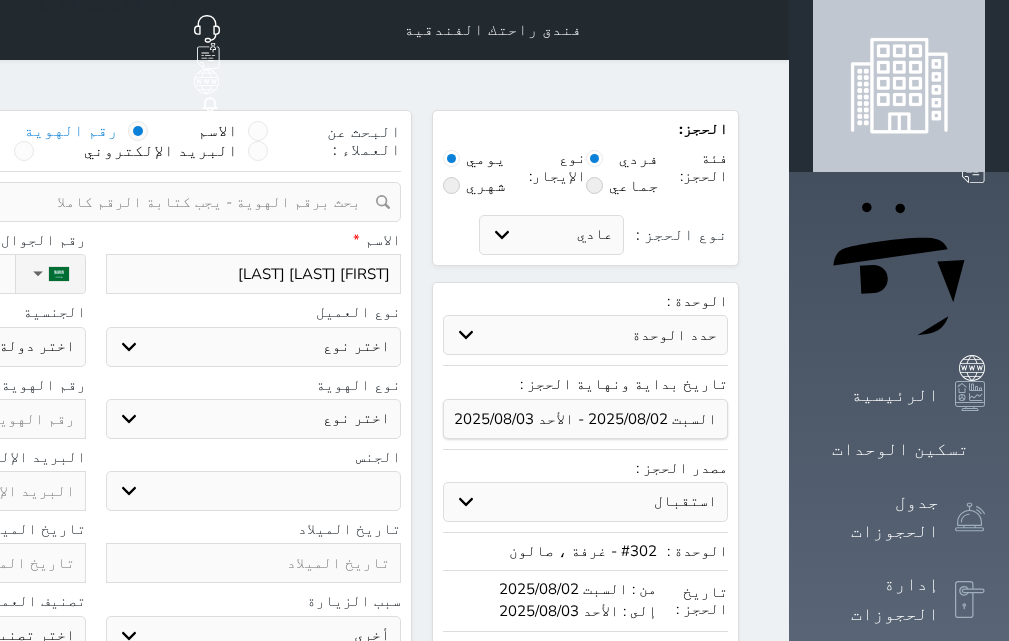 type on "محمد عمر جابر" 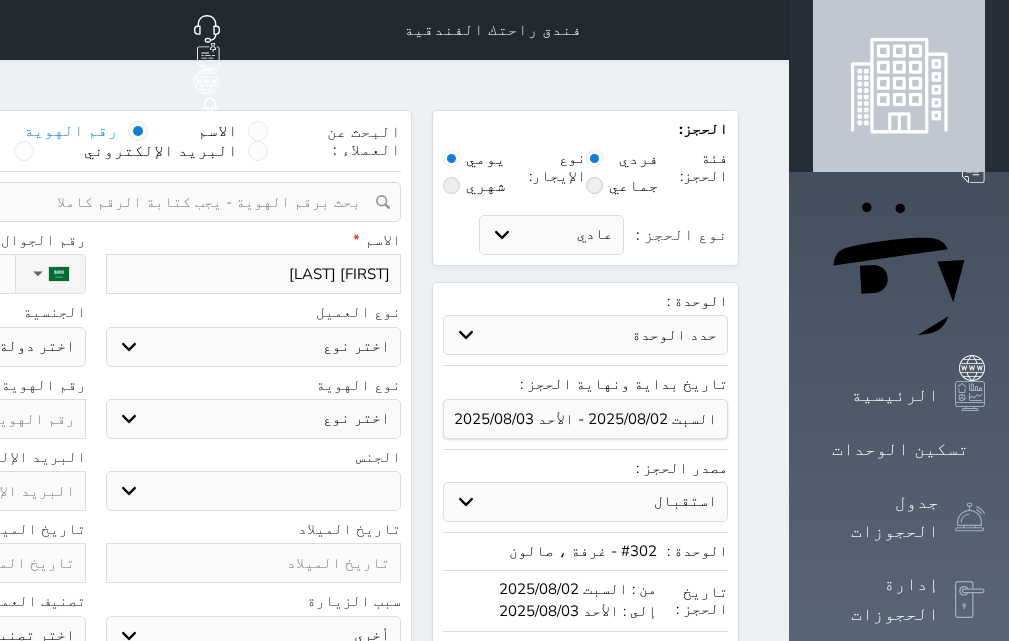 type on "محمد عمر جابر" 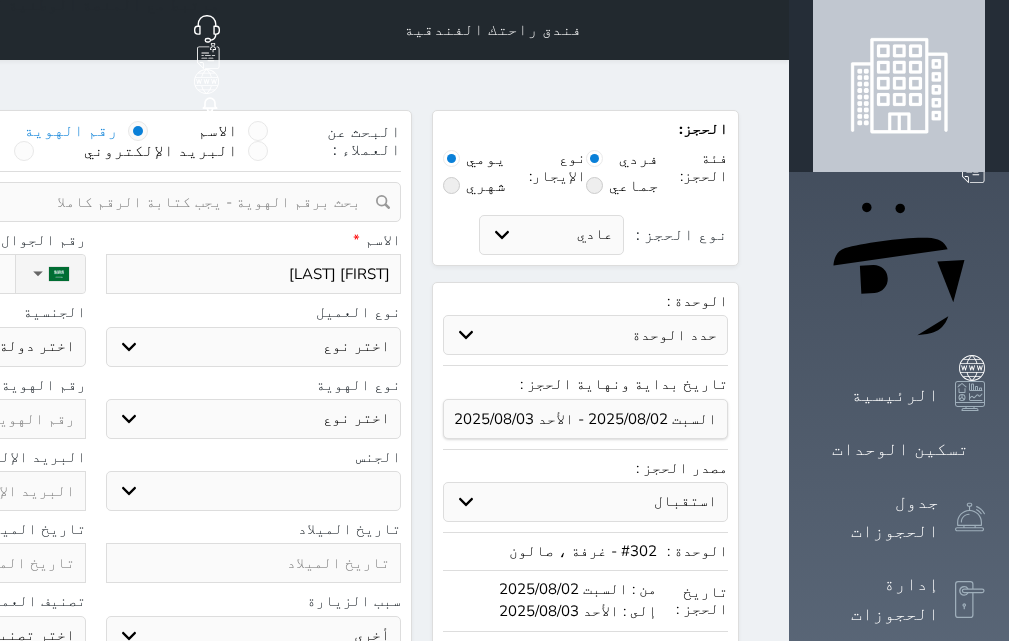 type on "محمد عمر جابر ا" 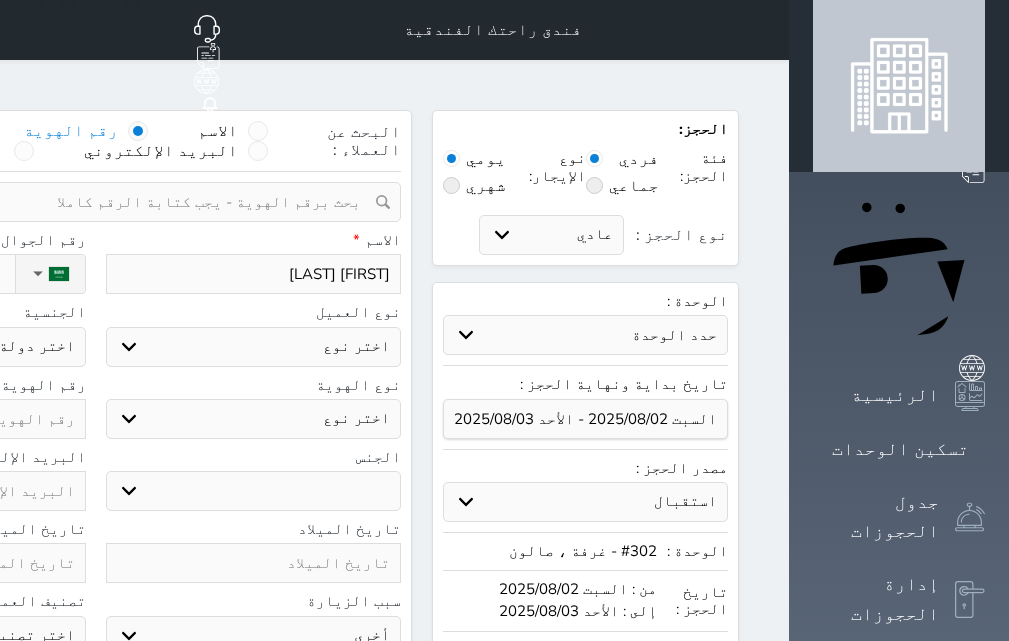 select 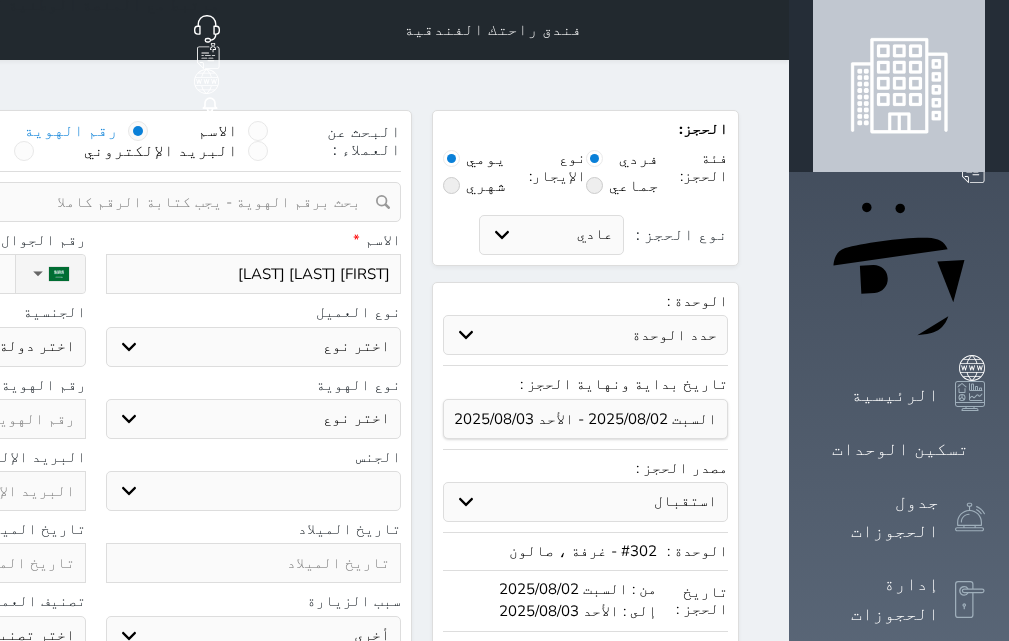 type on "محمد عمر جابر ال" 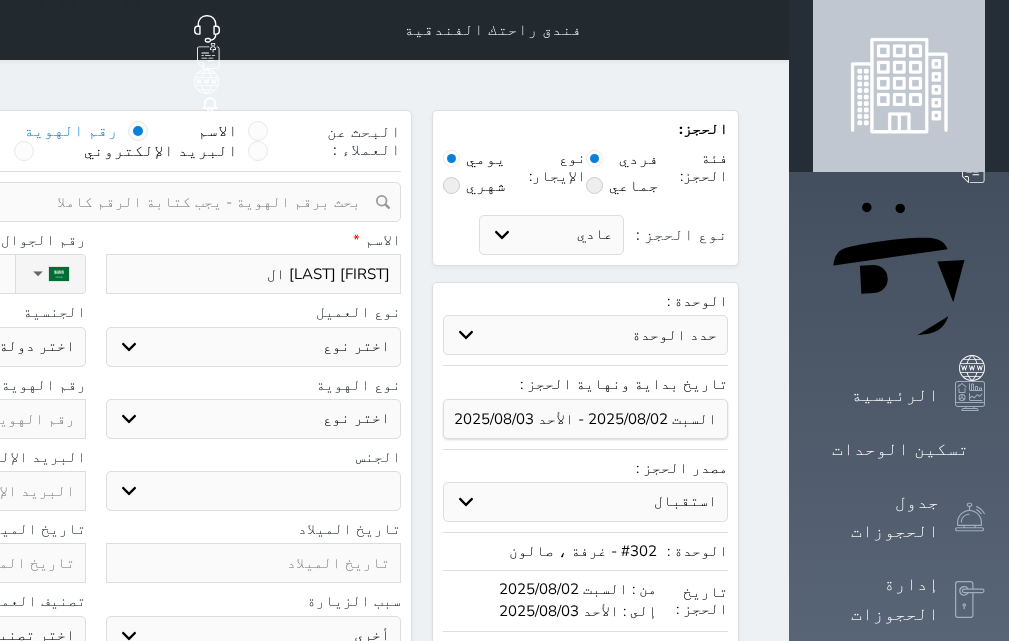 type on "محمد عمر جابر الن" 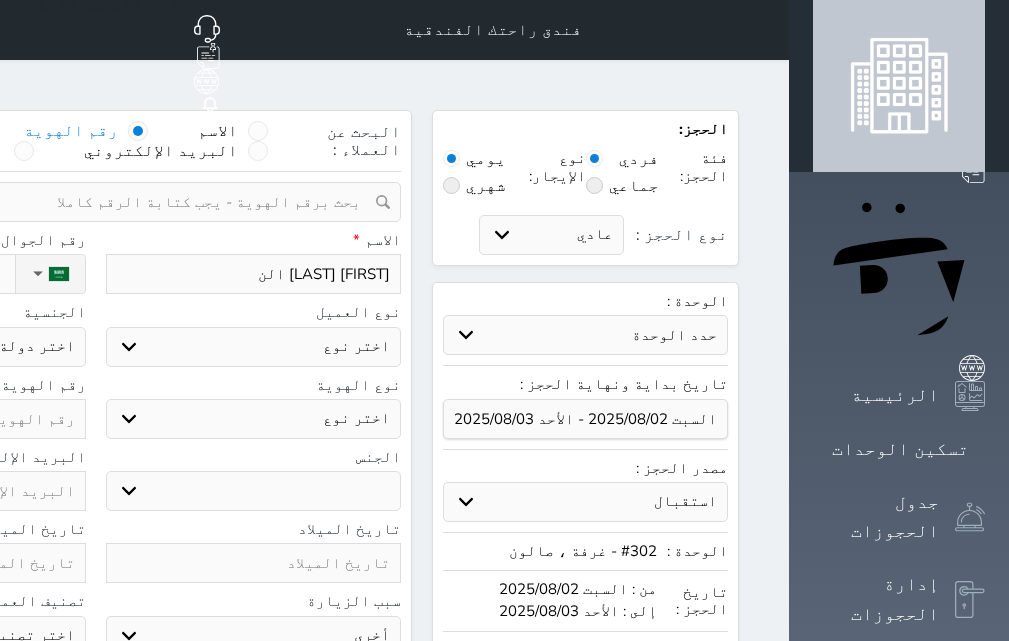 type on "محمد عمر جابر النا" 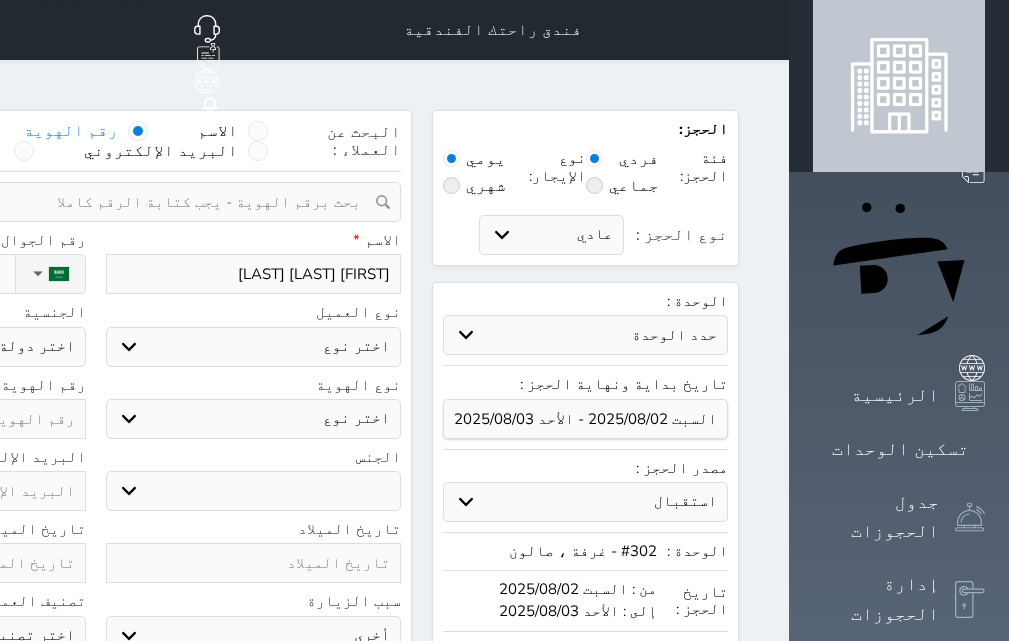 select 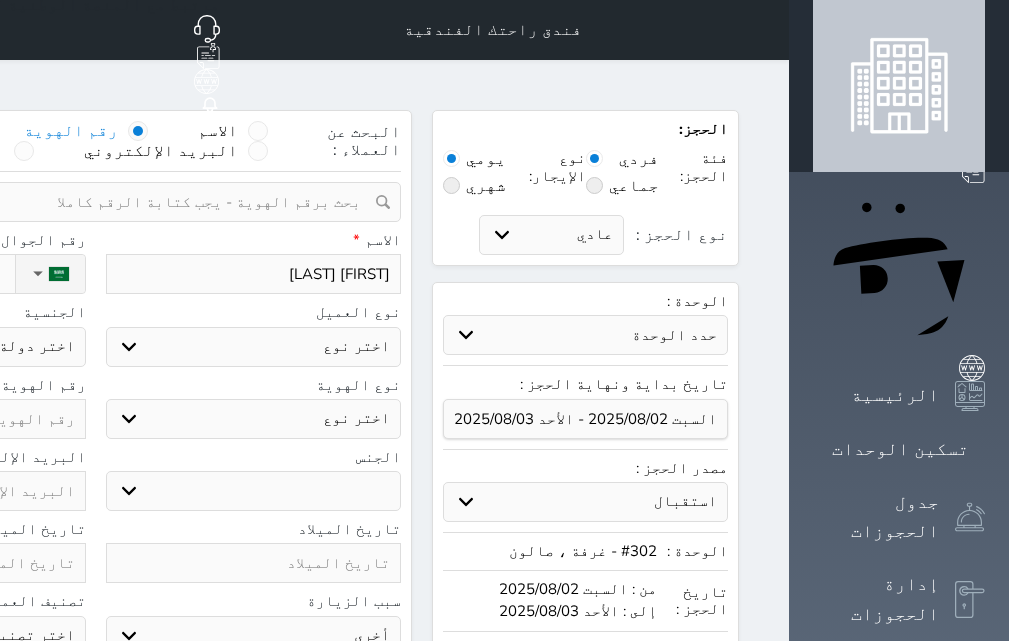 type on "محمد عمر جابر النامسي" 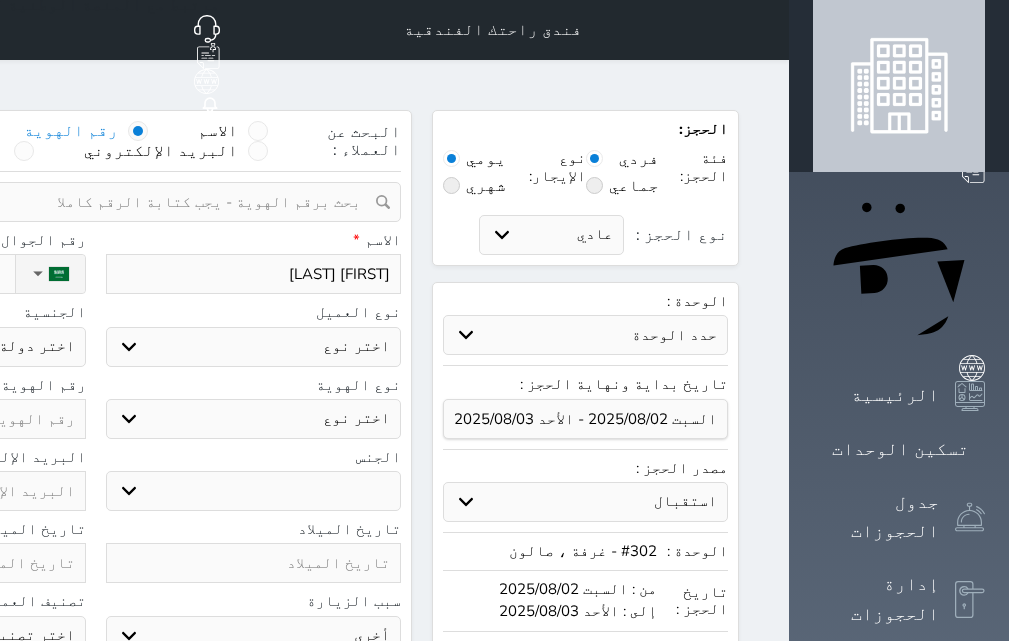select on "1" 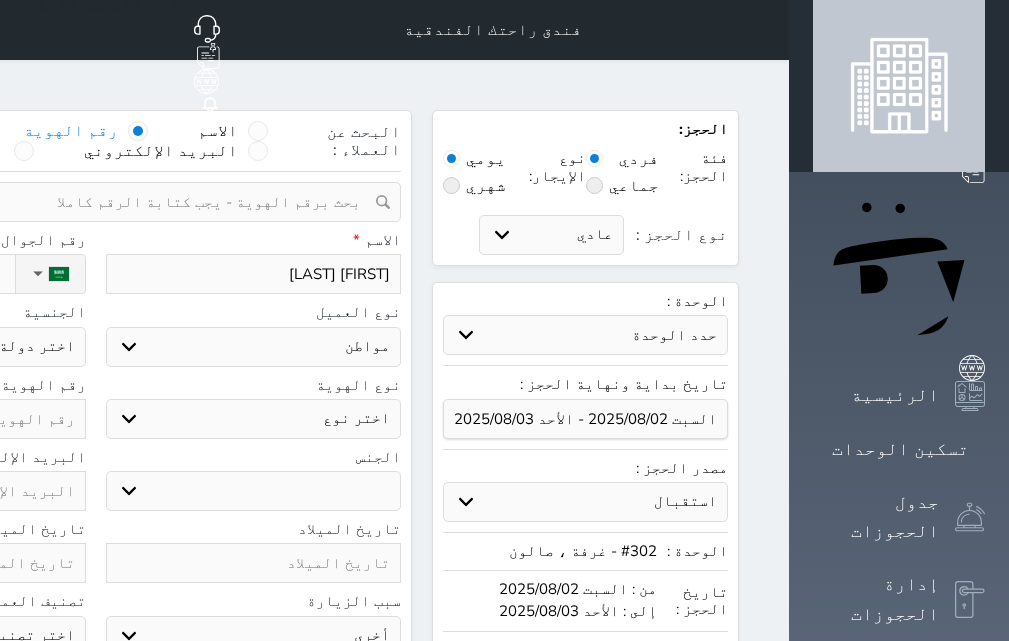 click on "اختر نوع   مواطن مواطن خليجي زائر مقيم" at bounding box center [254, 347] 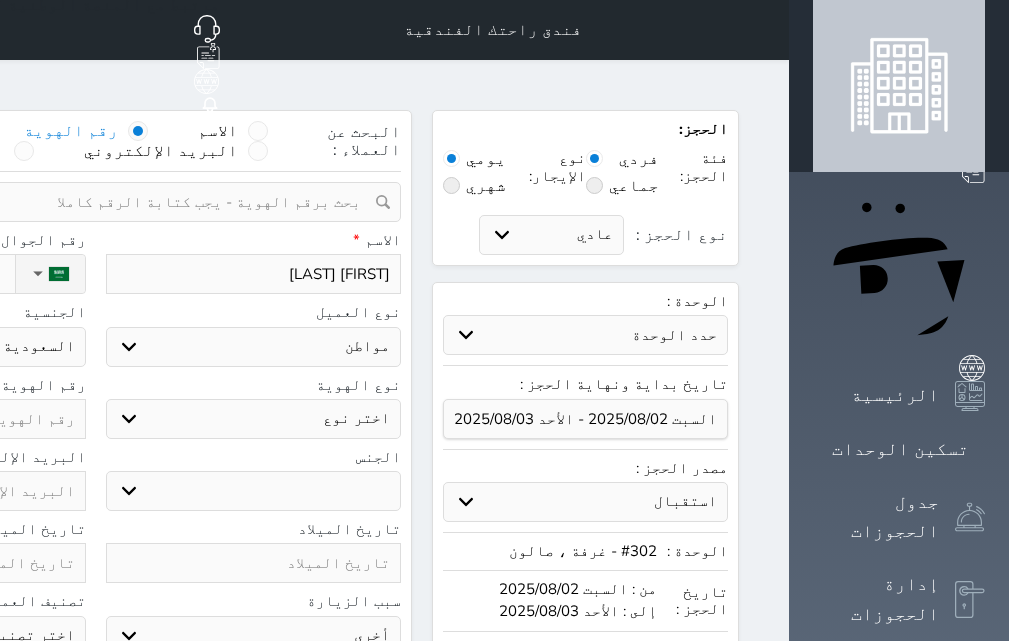 click on "اختر نوع   هوية وطنية هوية عائلية جواز السفر" at bounding box center (254, 419) 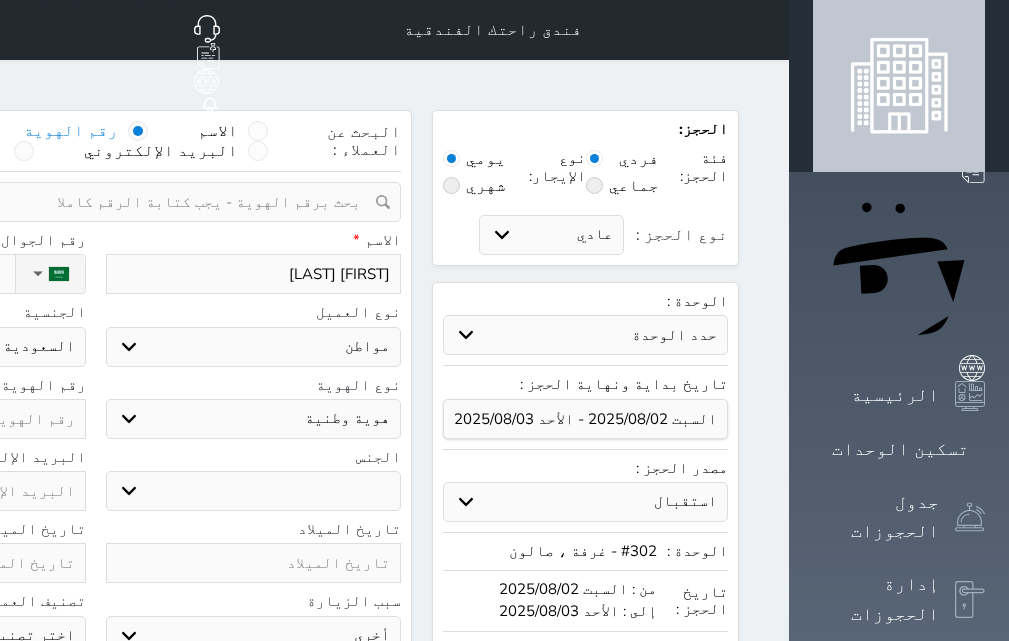 click on "اختر نوع   هوية وطنية هوية عائلية جواز السفر" at bounding box center (254, 419) 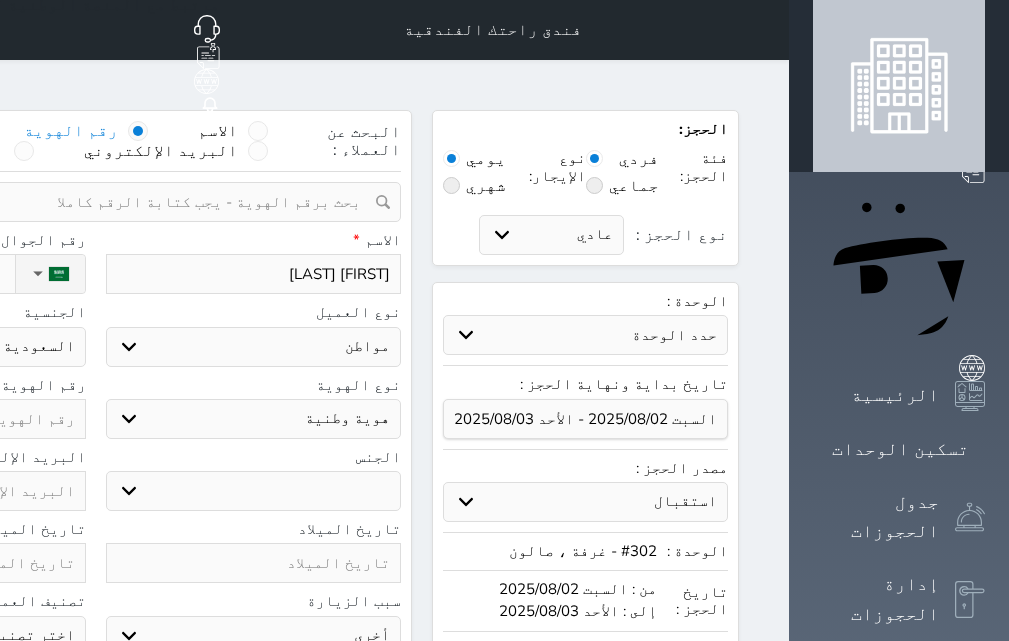 click on "ذكر   انثى" at bounding box center [254, 491] 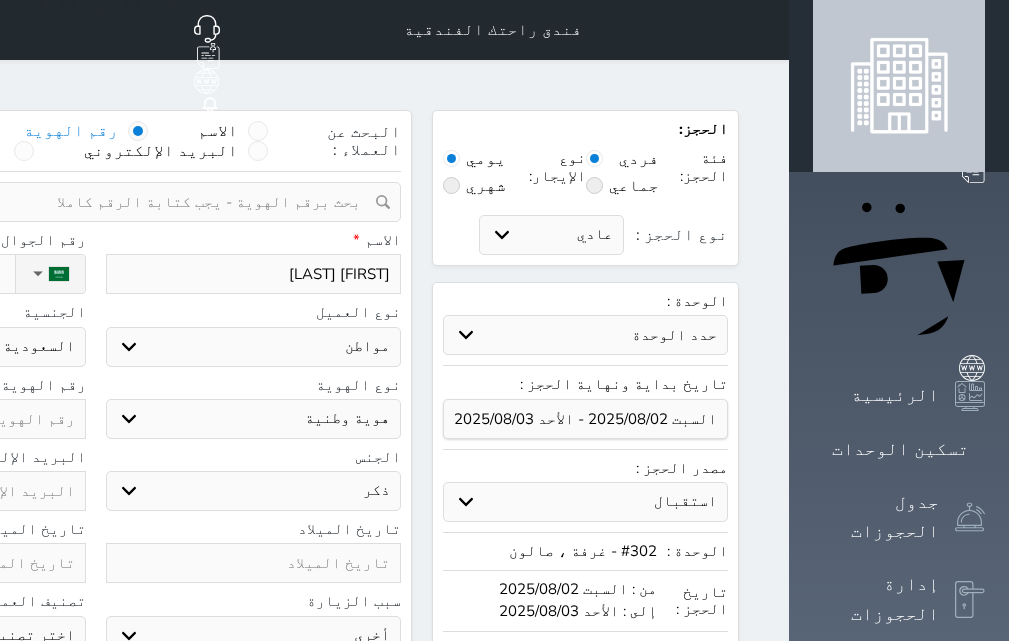 click on "ذكر   انثى" at bounding box center (254, 491) 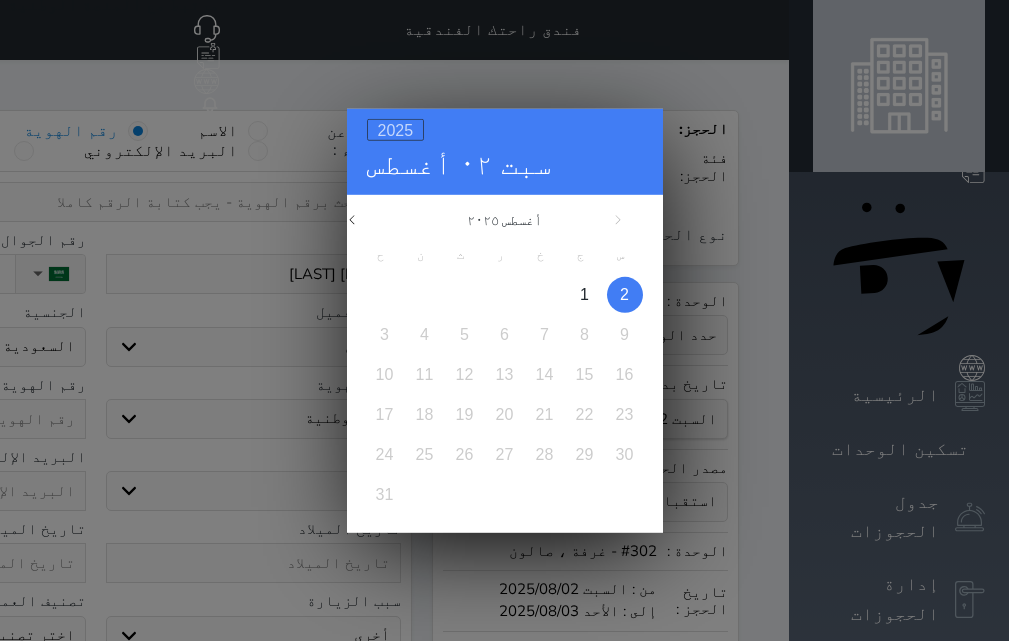 click on "2025" at bounding box center [396, 129] 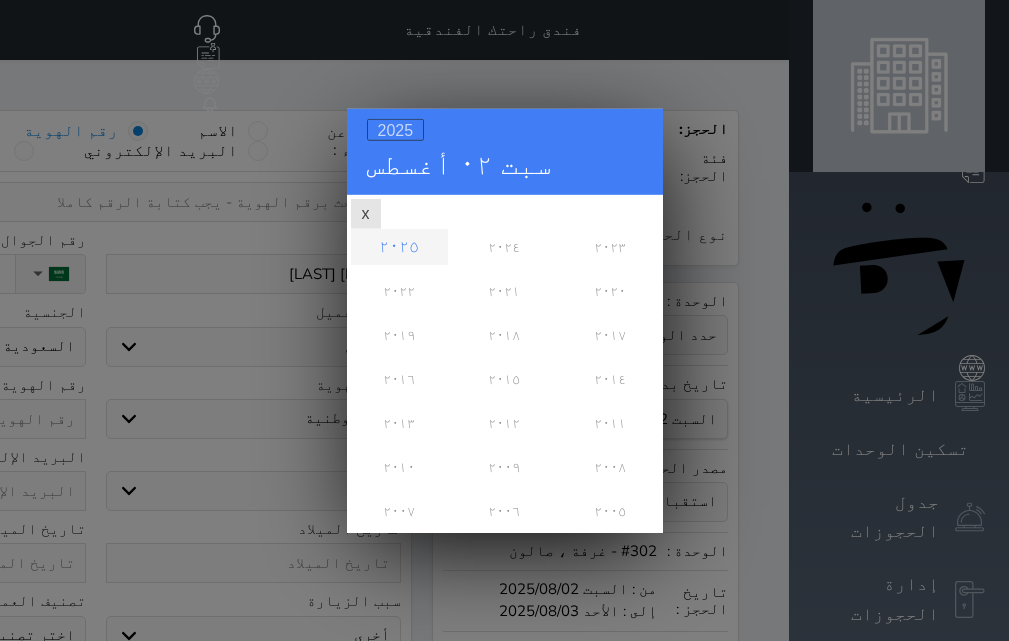 scroll, scrollTop: 0, scrollLeft: 0, axis: both 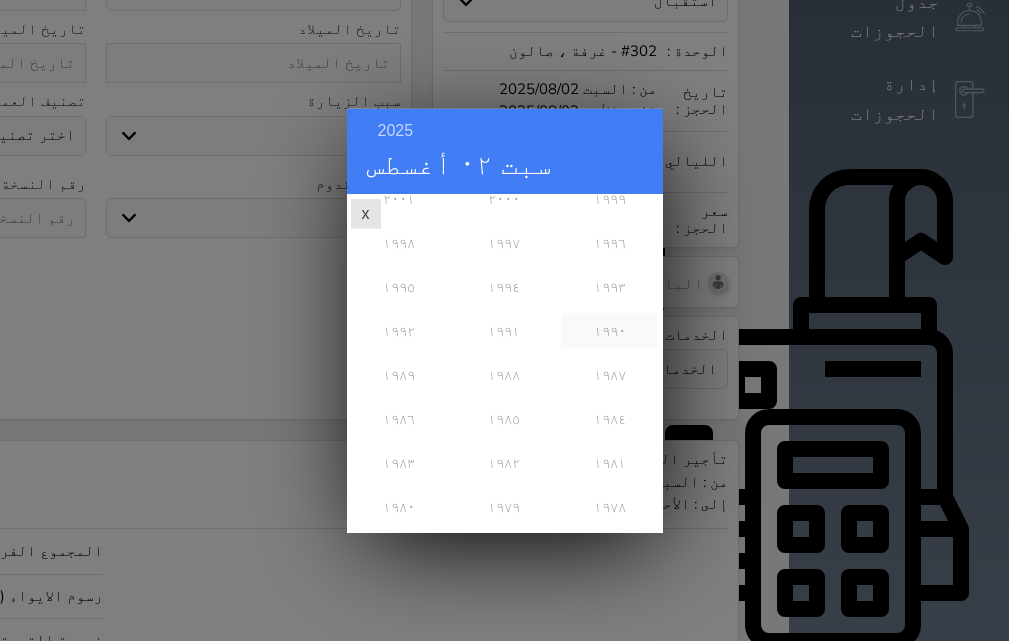 click on "١٩٩٠" at bounding box center (609, 330) 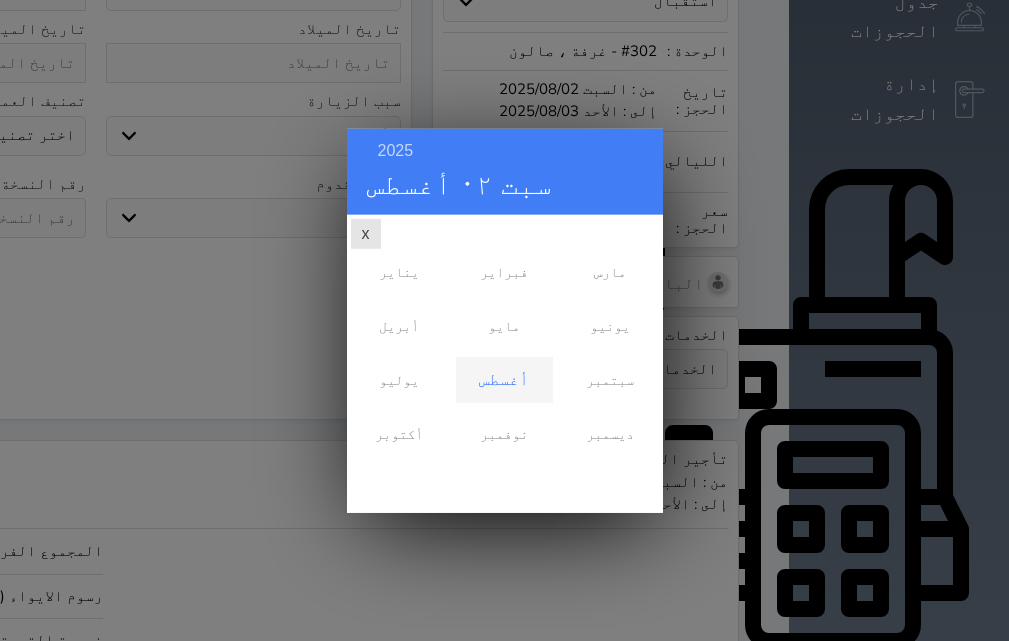 scroll, scrollTop: 0, scrollLeft: 0, axis: both 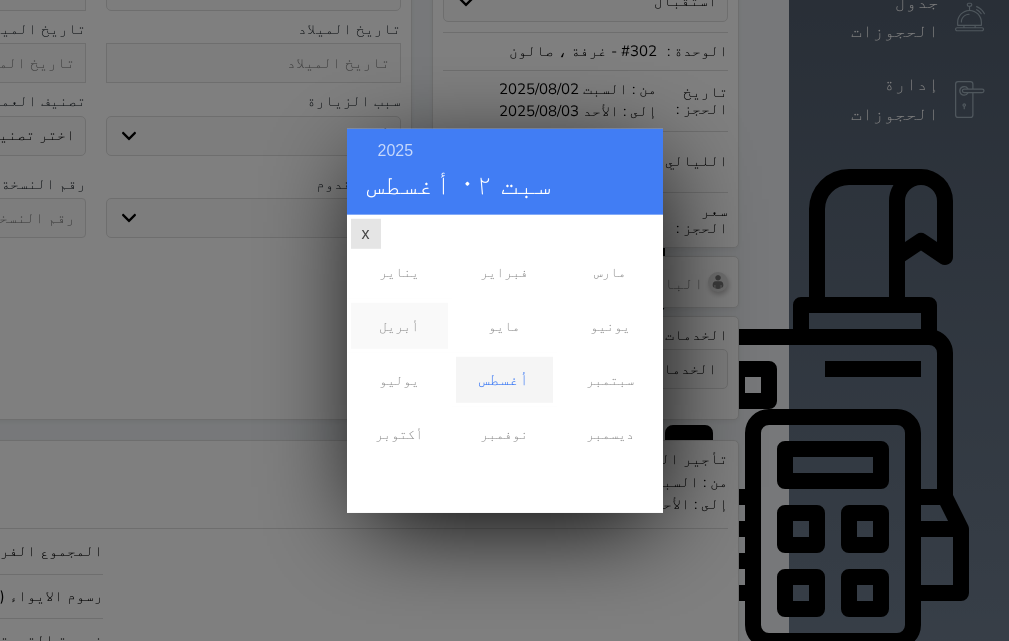 click on "أبريل" at bounding box center [399, 325] 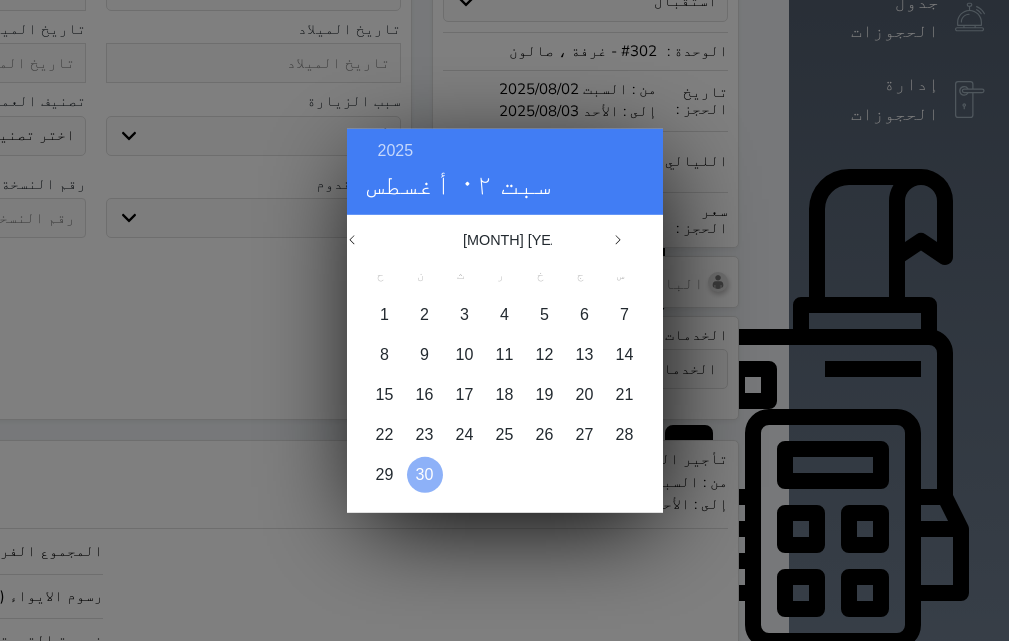 click on "30" at bounding box center (425, 473) 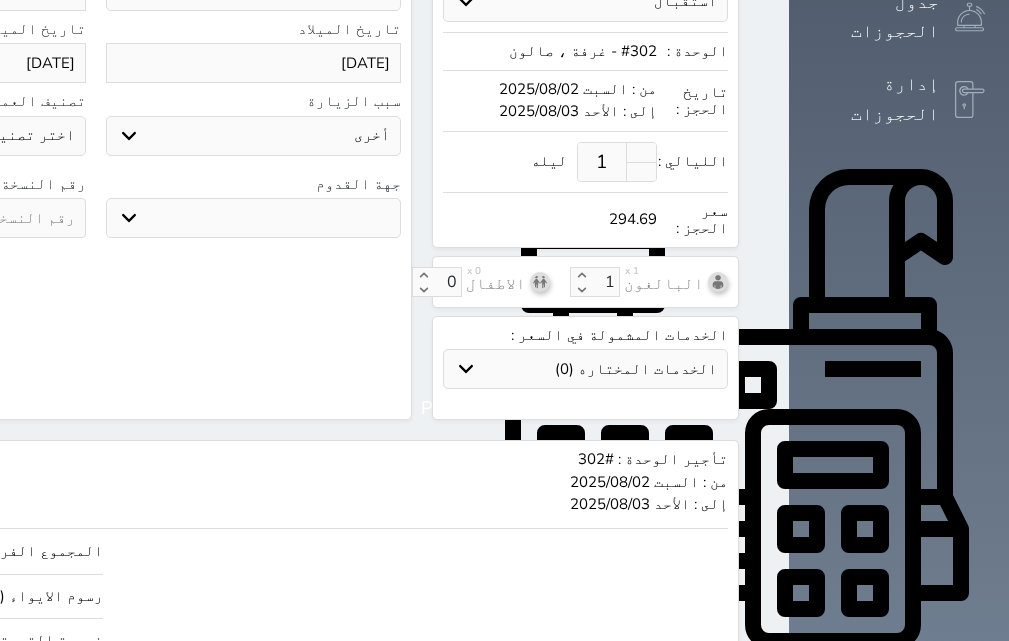 click at bounding box center (-62, 218) 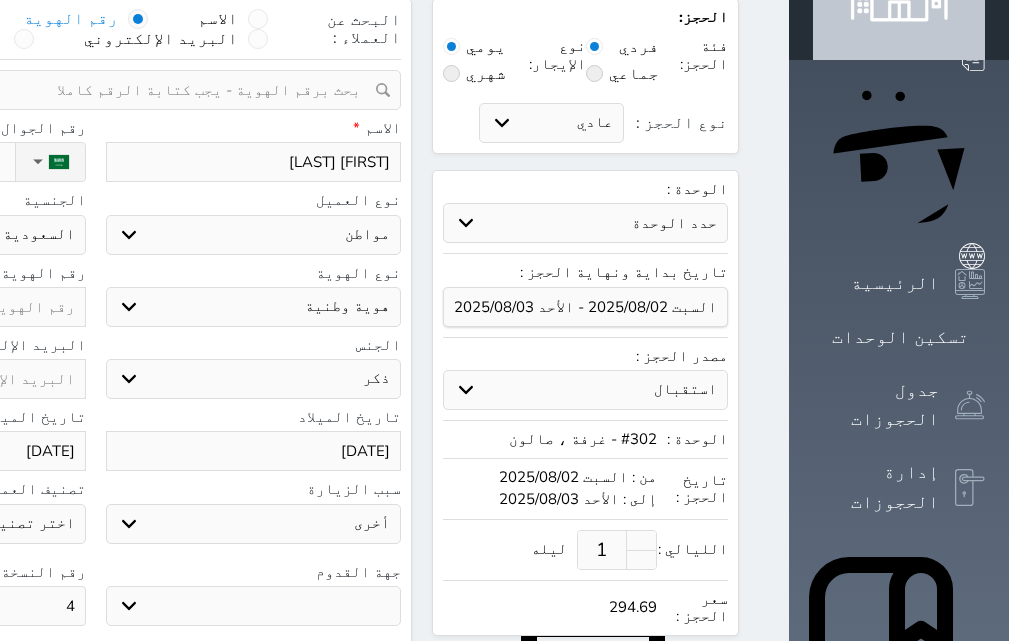 scroll, scrollTop: 100, scrollLeft: 0, axis: vertical 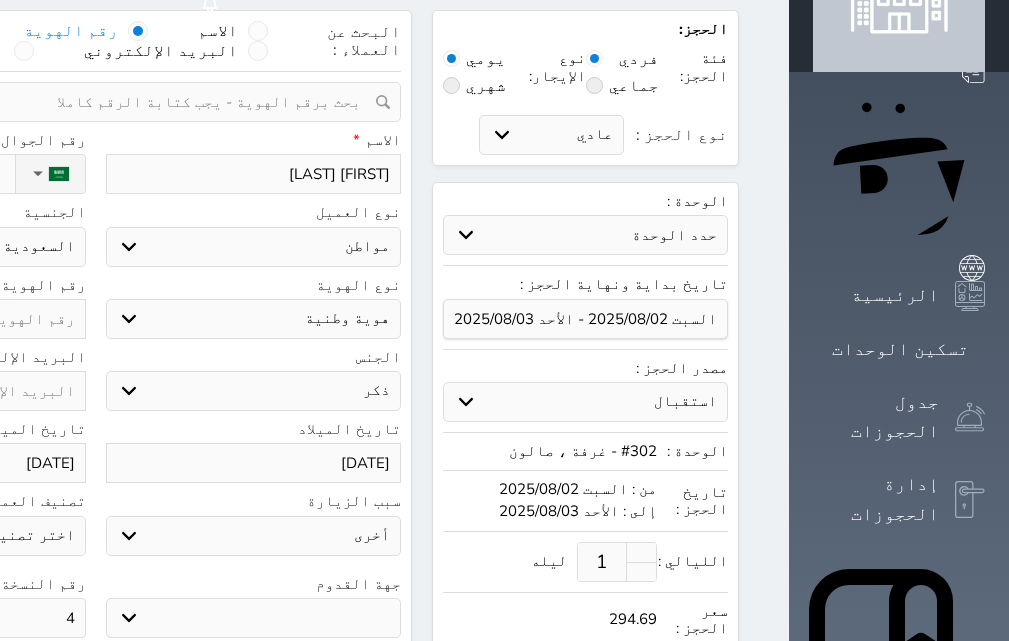 type on "4" 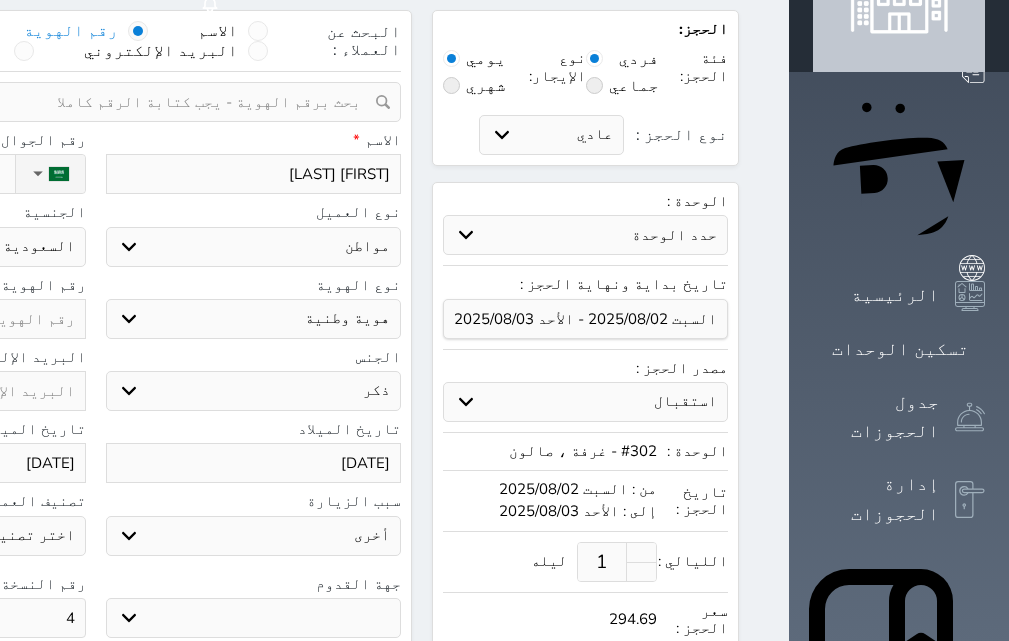 paste on "1079239081" 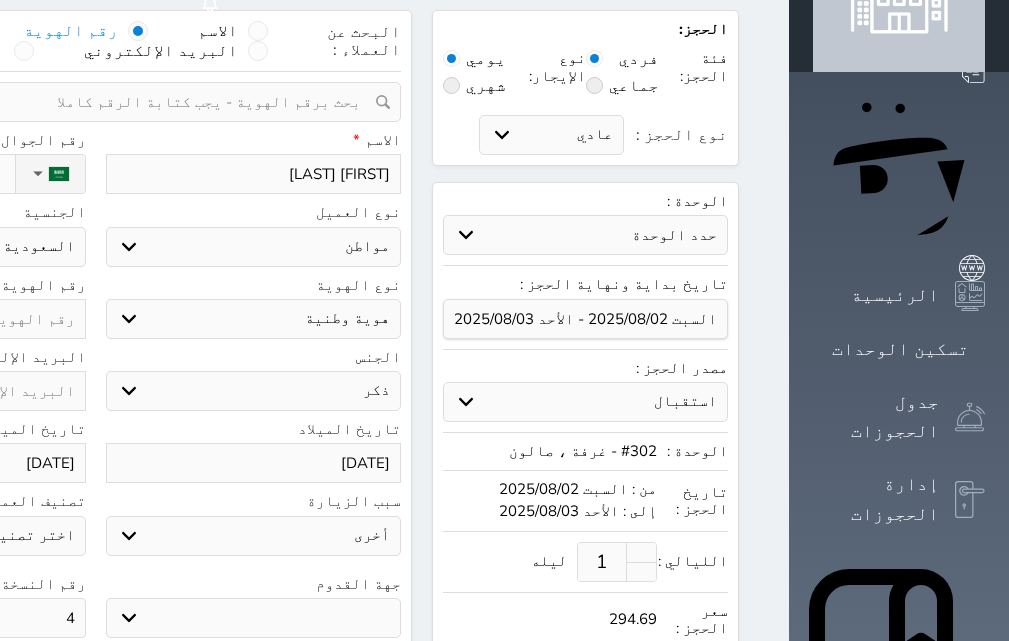 type on "1079239081" 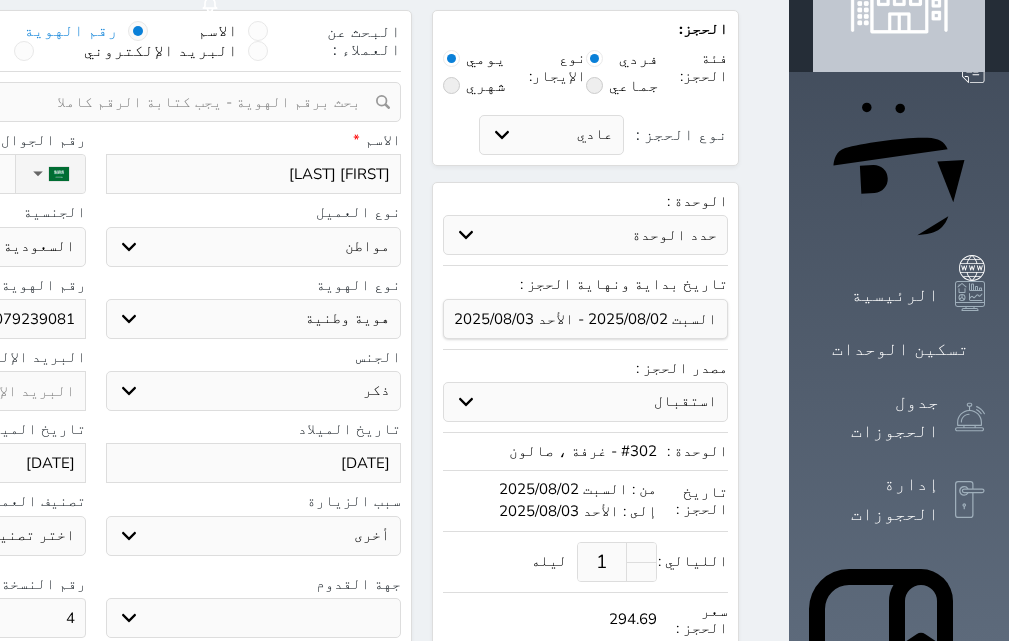 type on "1079239081" 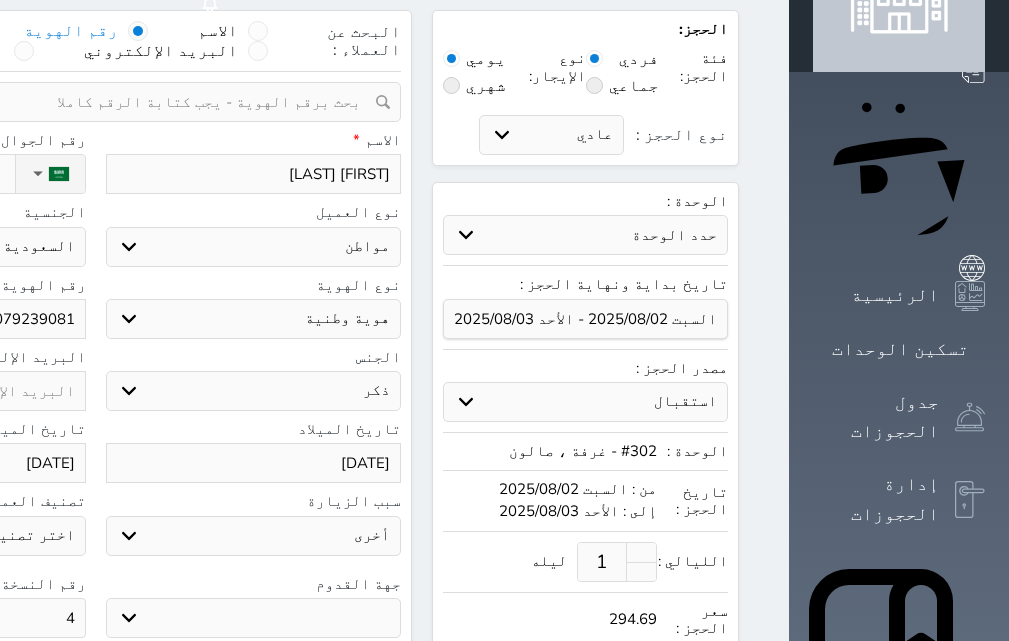 type on "0" 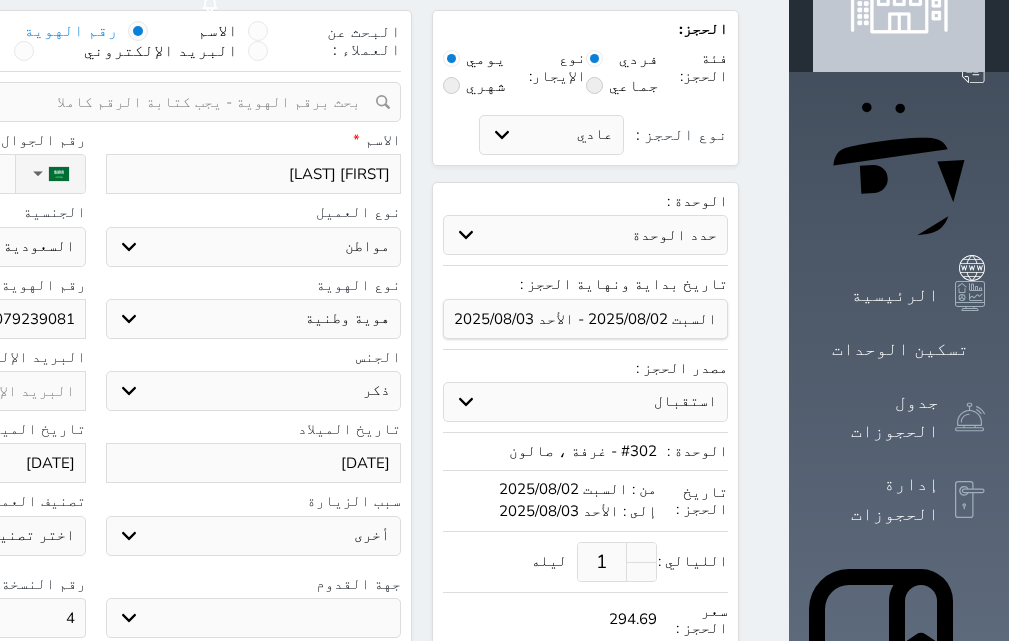 select 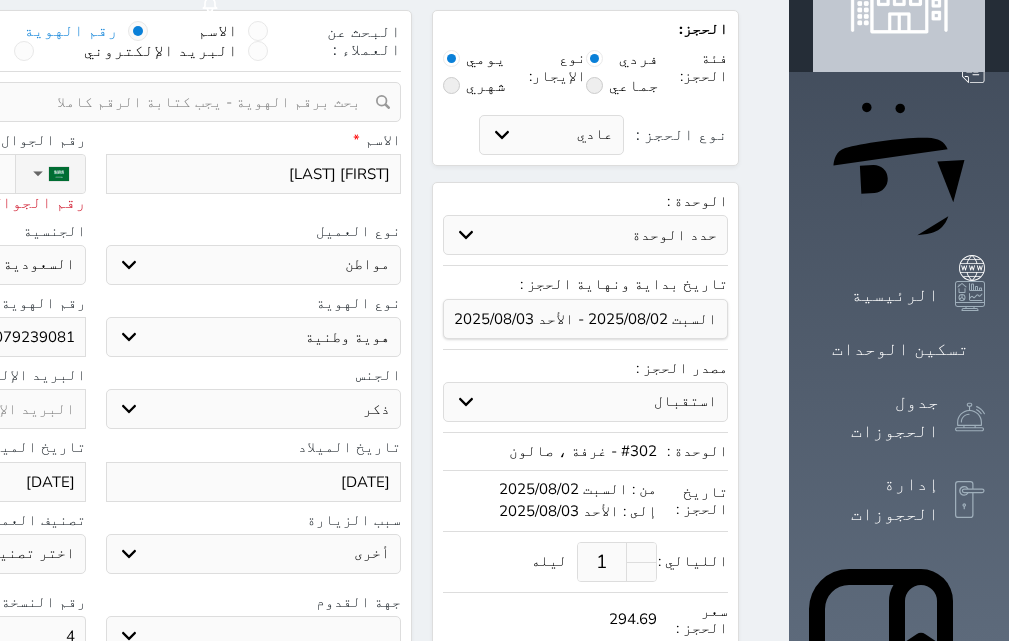 type on "05" 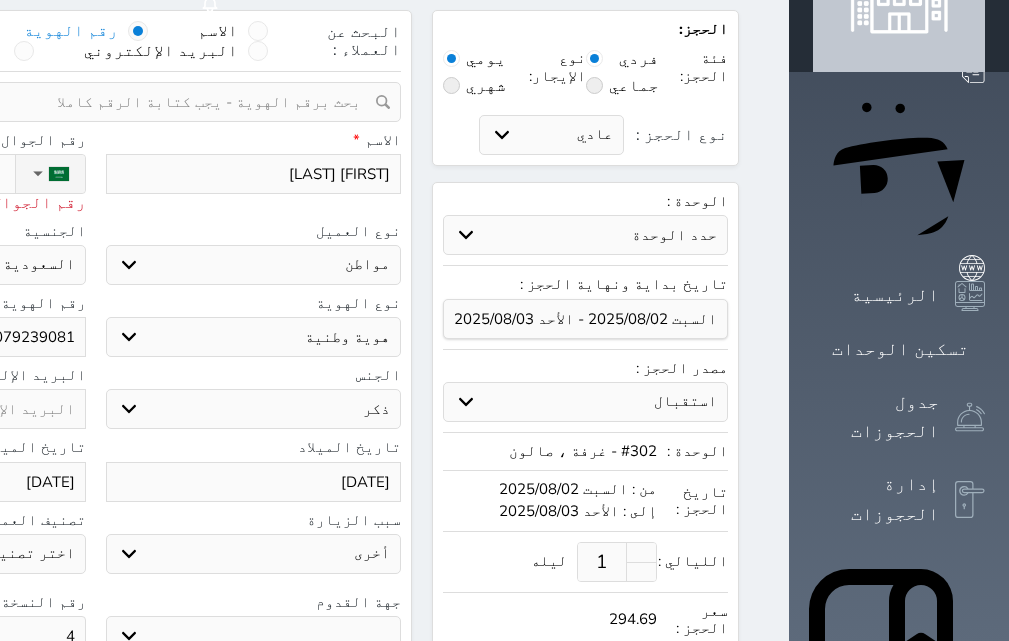 type on "050" 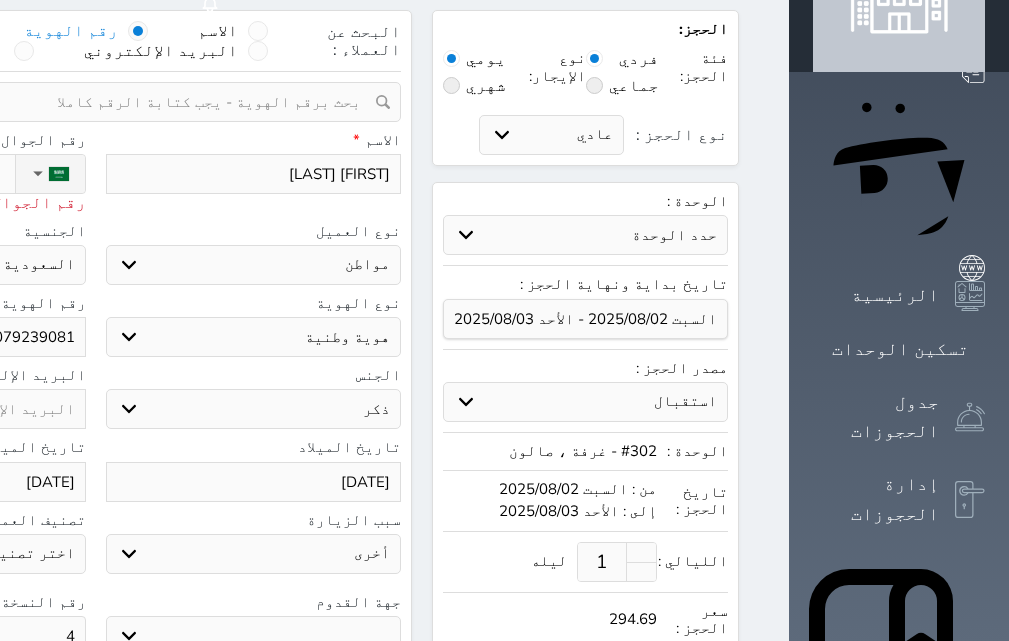 select 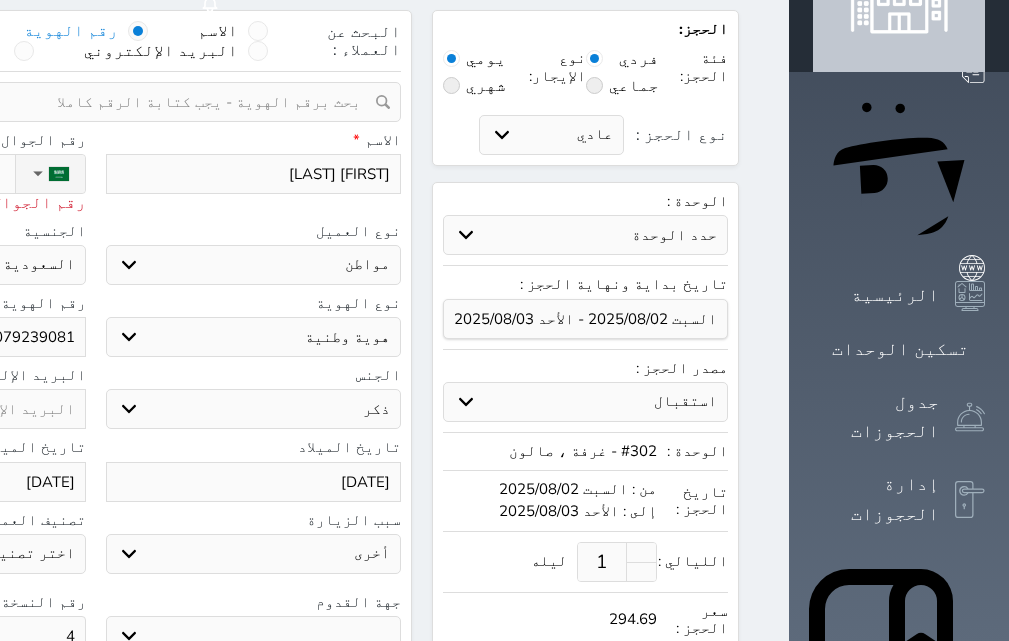 type on "0500" 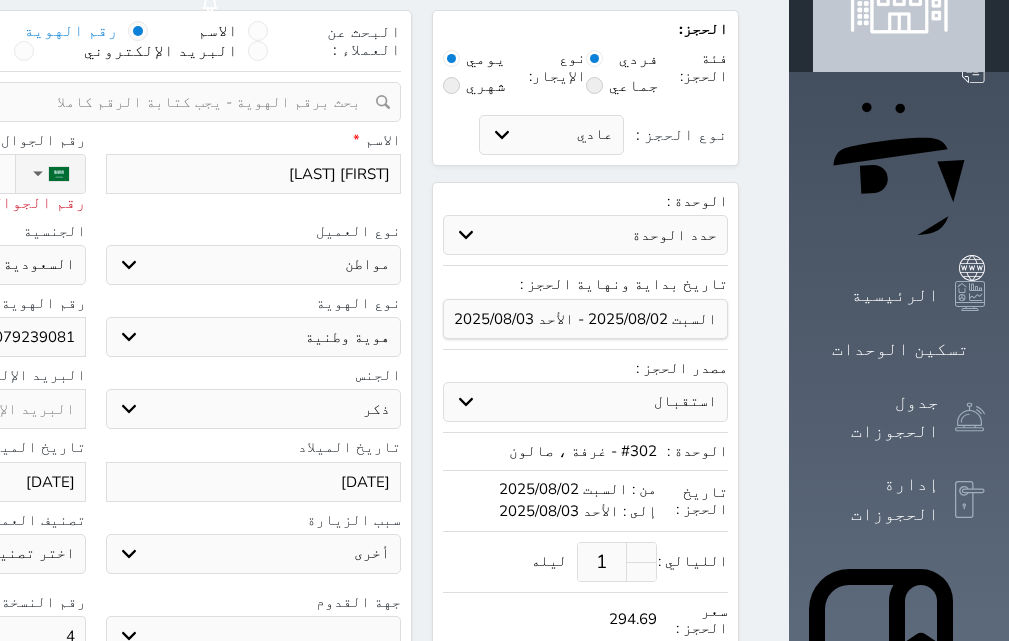select 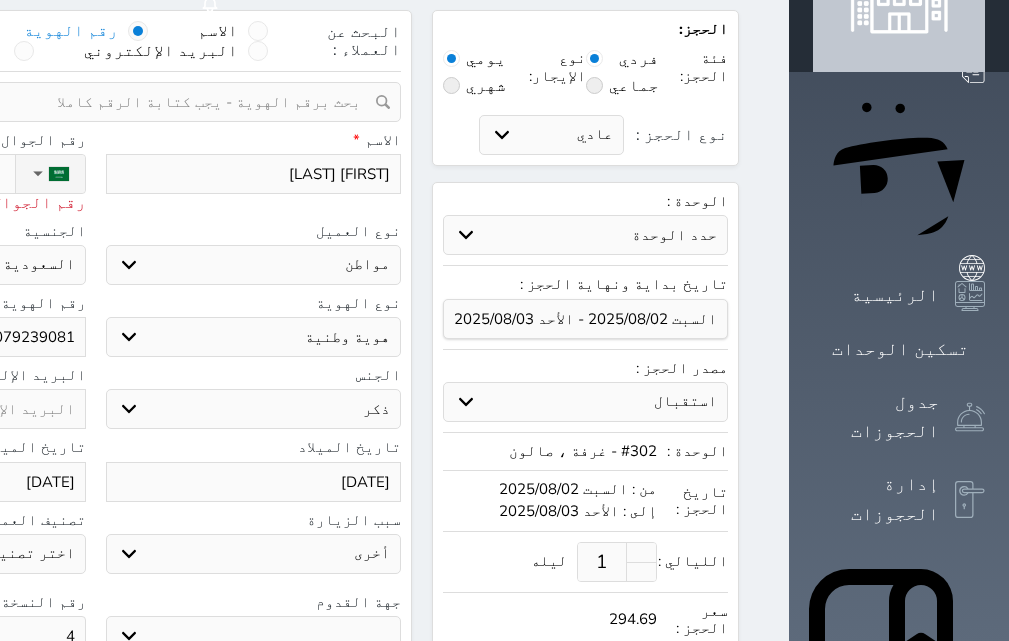 type on "05002382" 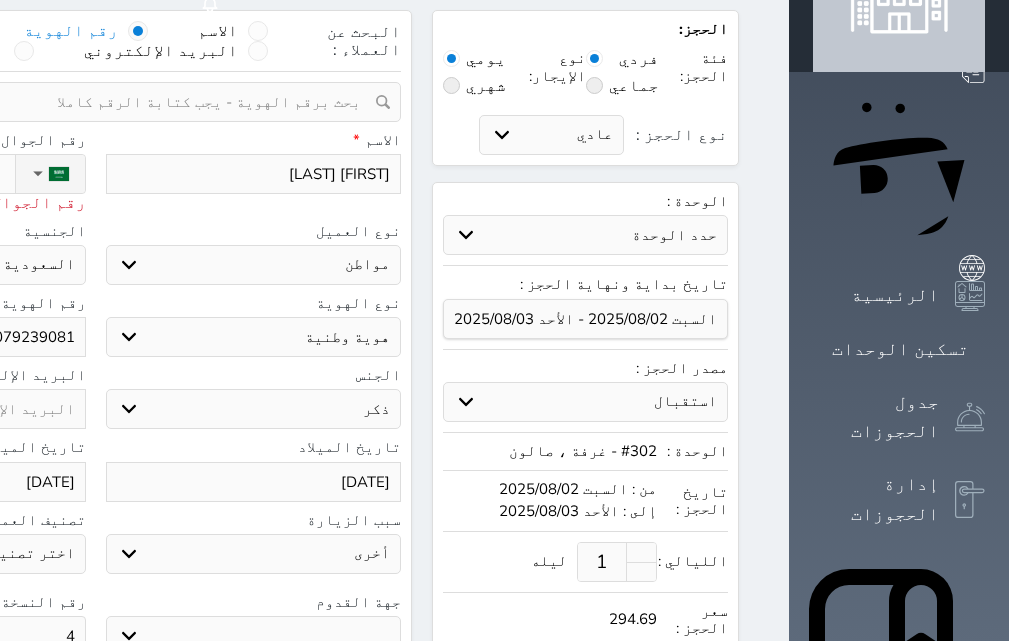select 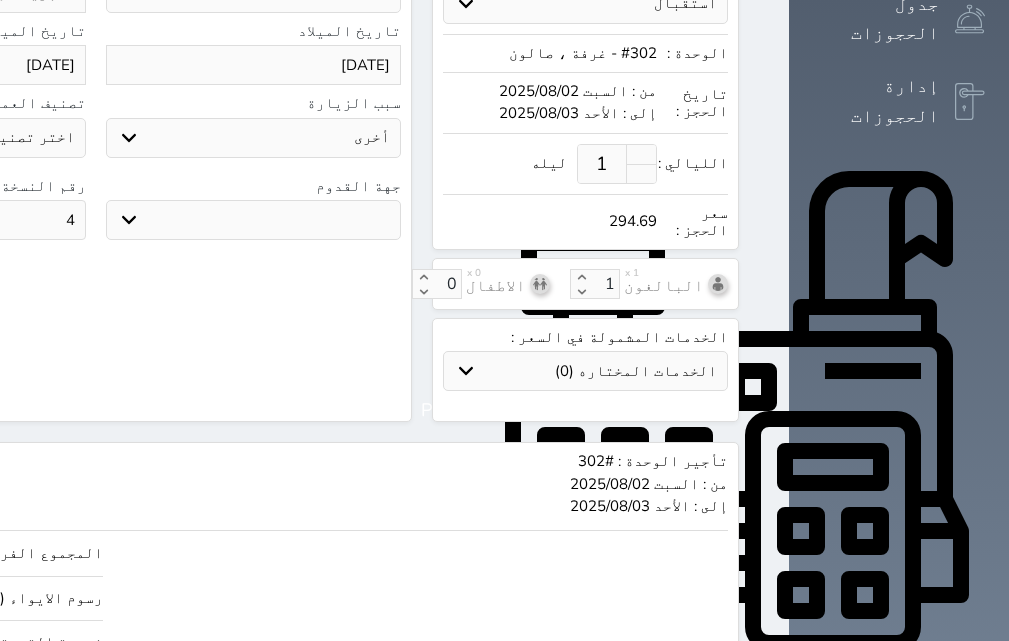 scroll, scrollTop: 609, scrollLeft: 0, axis: vertical 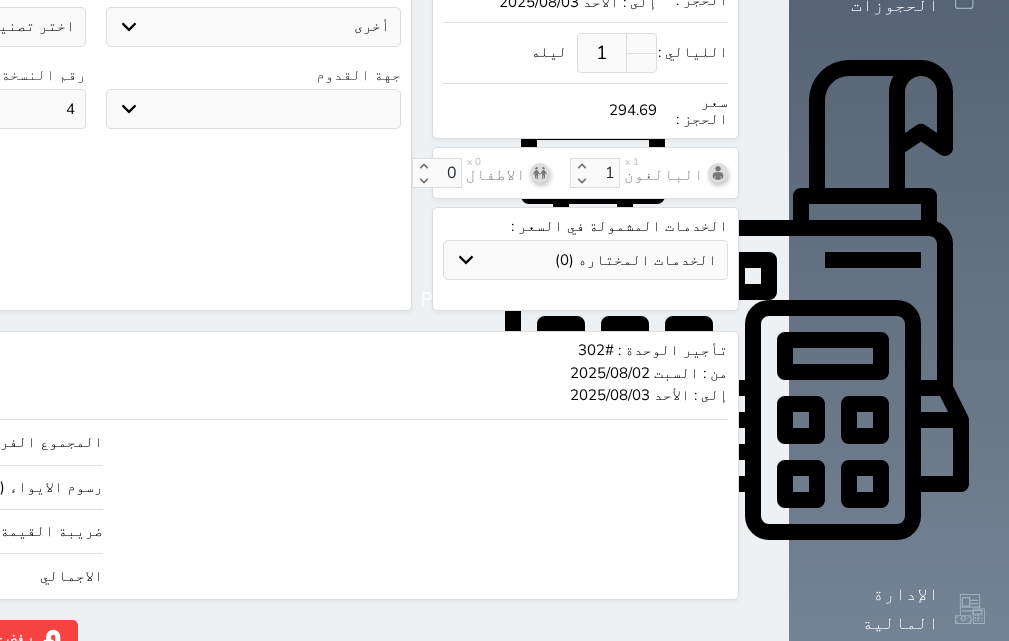 type on "+966 50 023 8226" 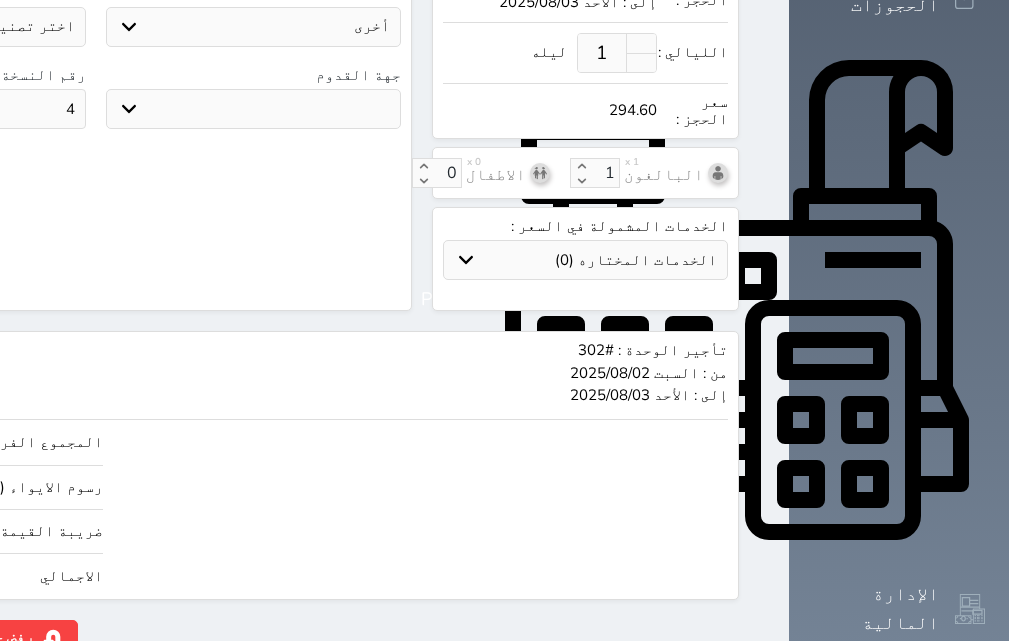 type on "294" 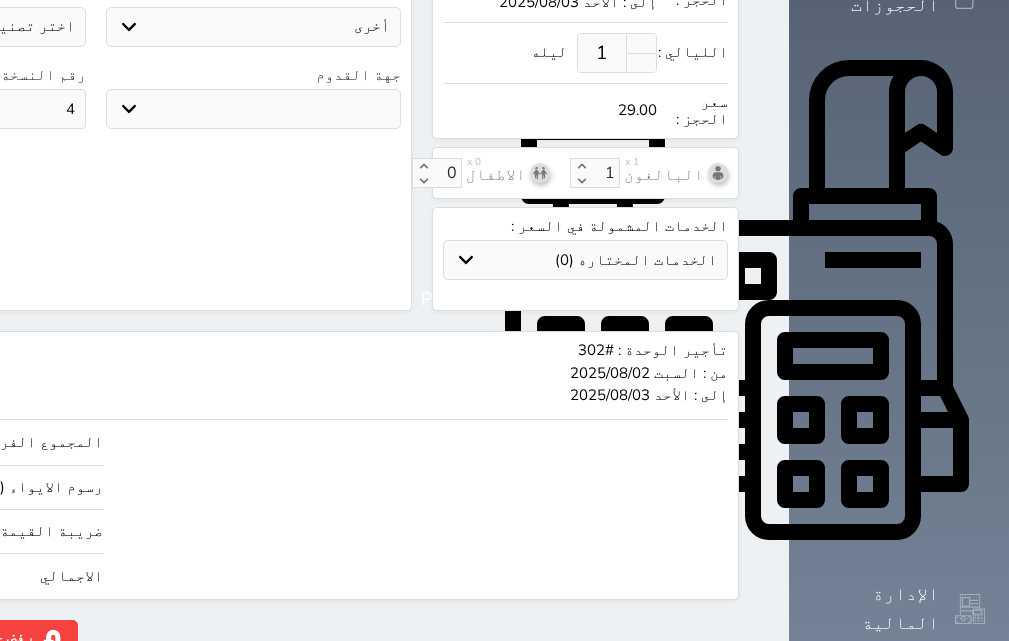 type on "1.70" 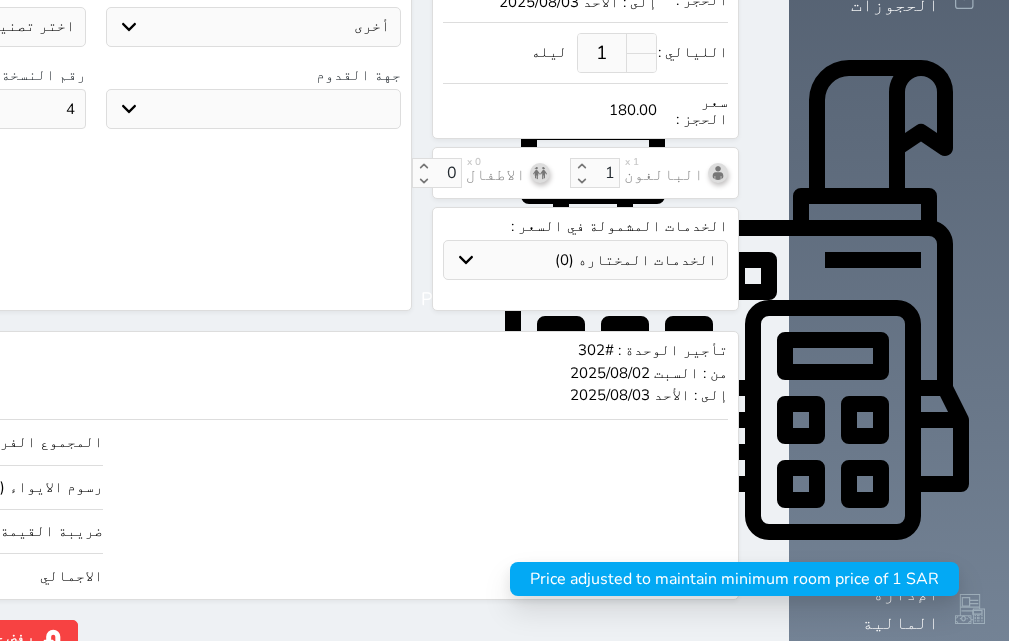 click on "حجز" at bounding box center (-133, 637) 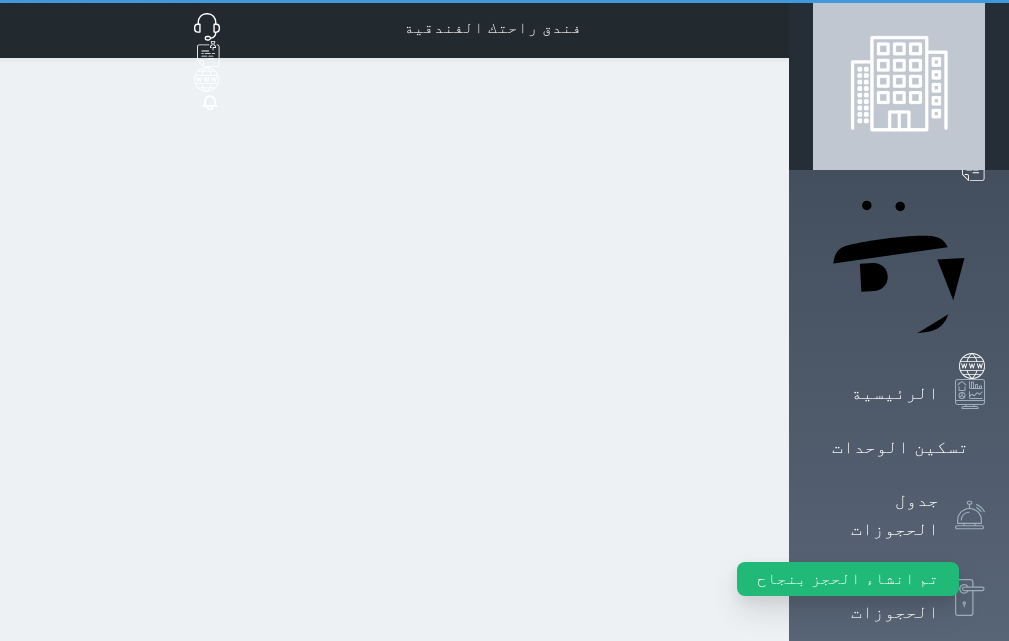 scroll, scrollTop: 0, scrollLeft: 0, axis: both 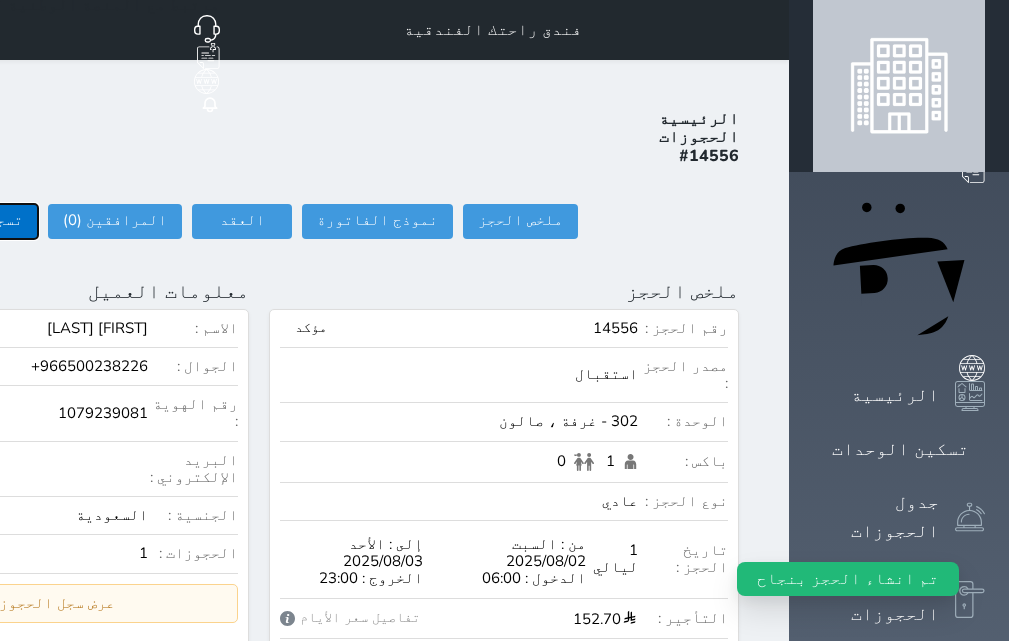 click on "تسجيل دخول" at bounding box center (-20, 221) 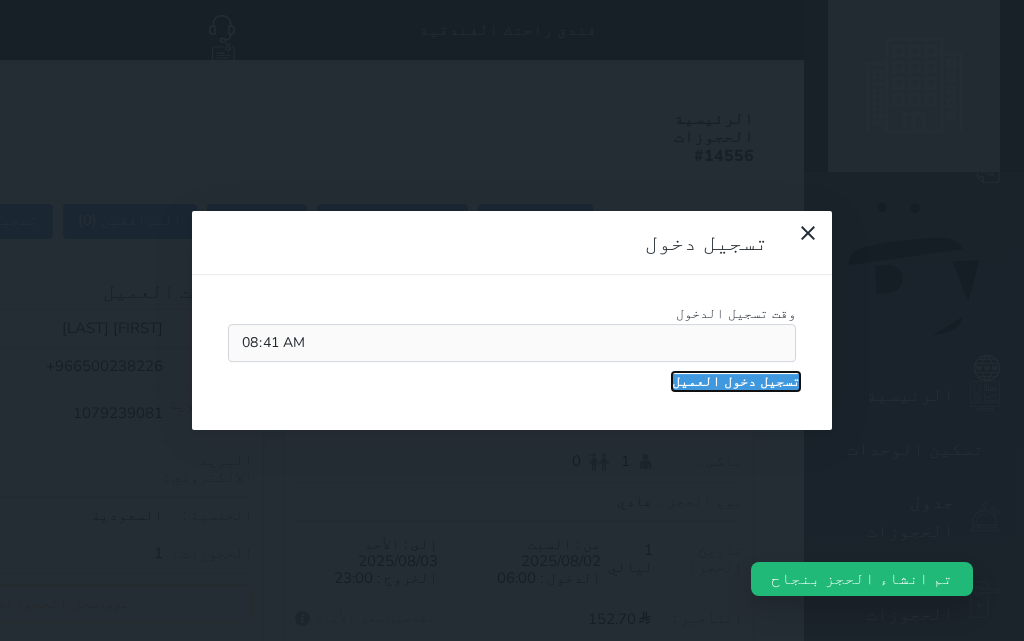 click on "تسجيل دخول العميل" at bounding box center (736, 382) 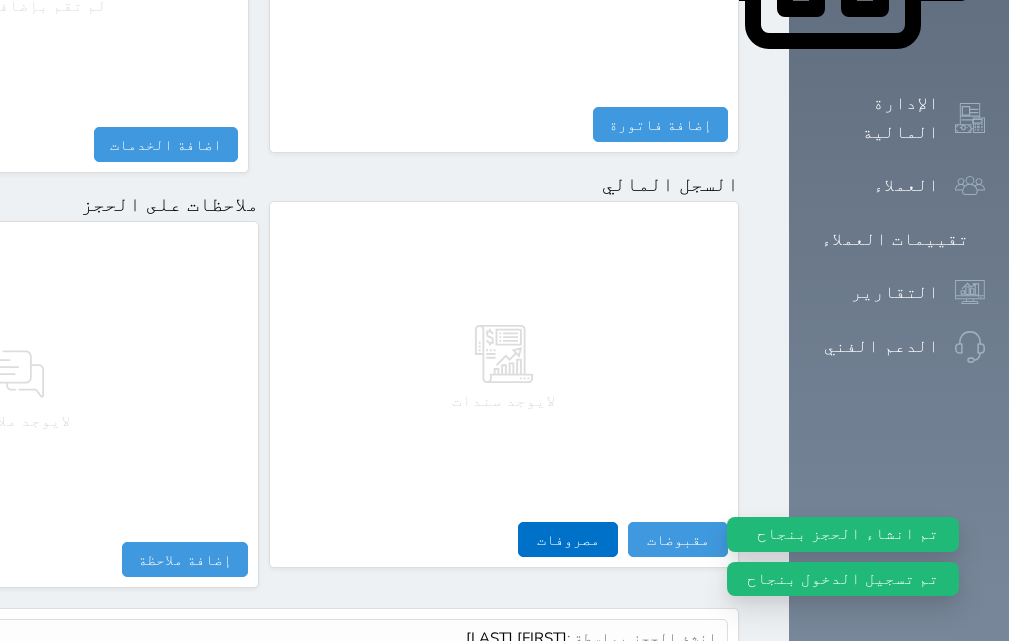 scroll, scrollTop: 1139, scrollLeft: 0, axis: vertical 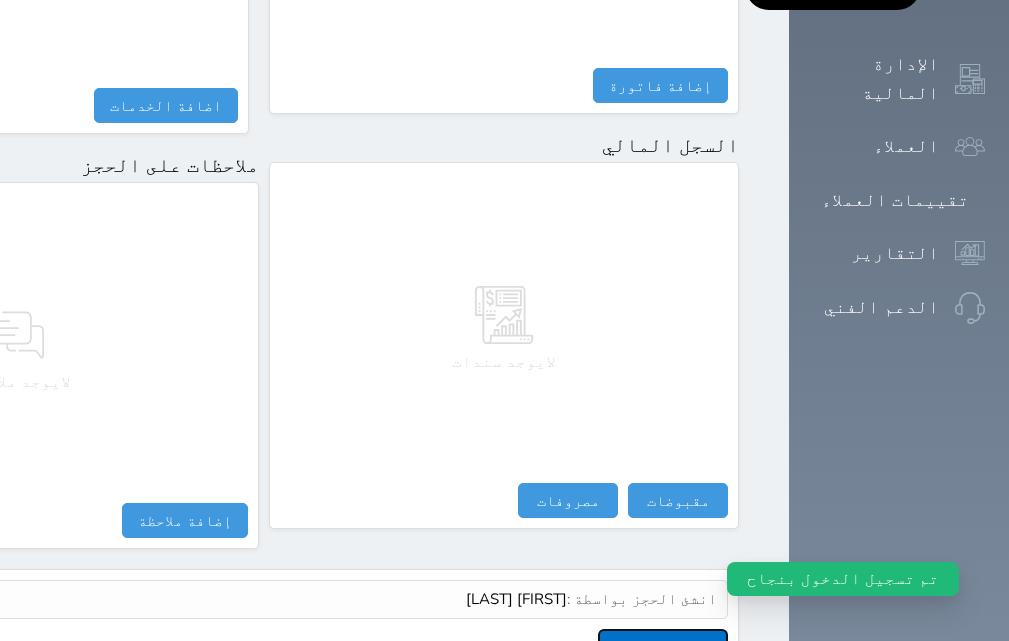 click on "عرض سجل شموس" at bounding box center (663, 646) 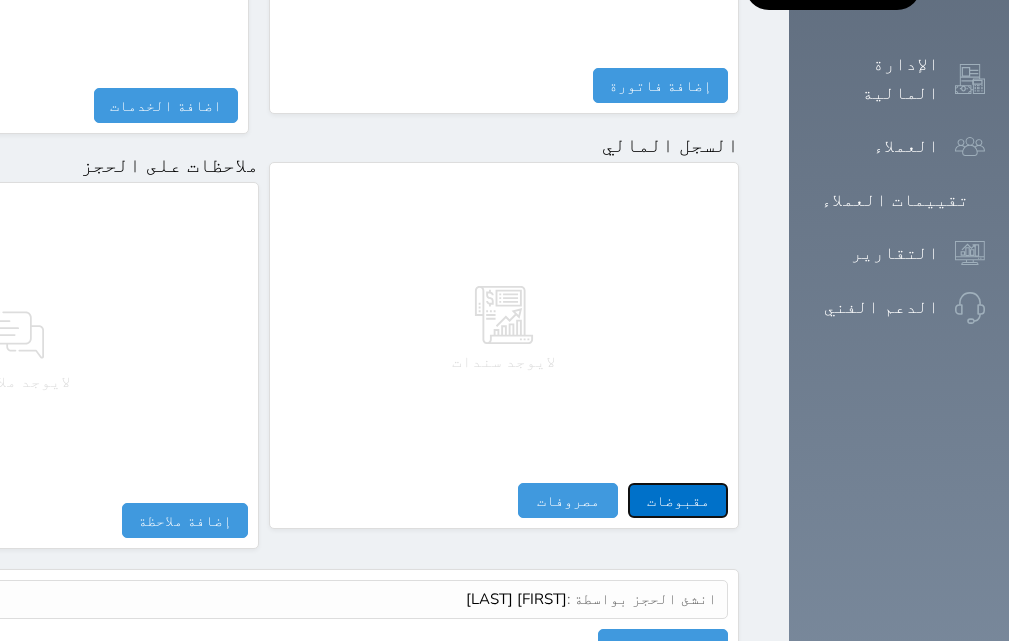 click on "مقبوضات" at bounding box center (678, 500) 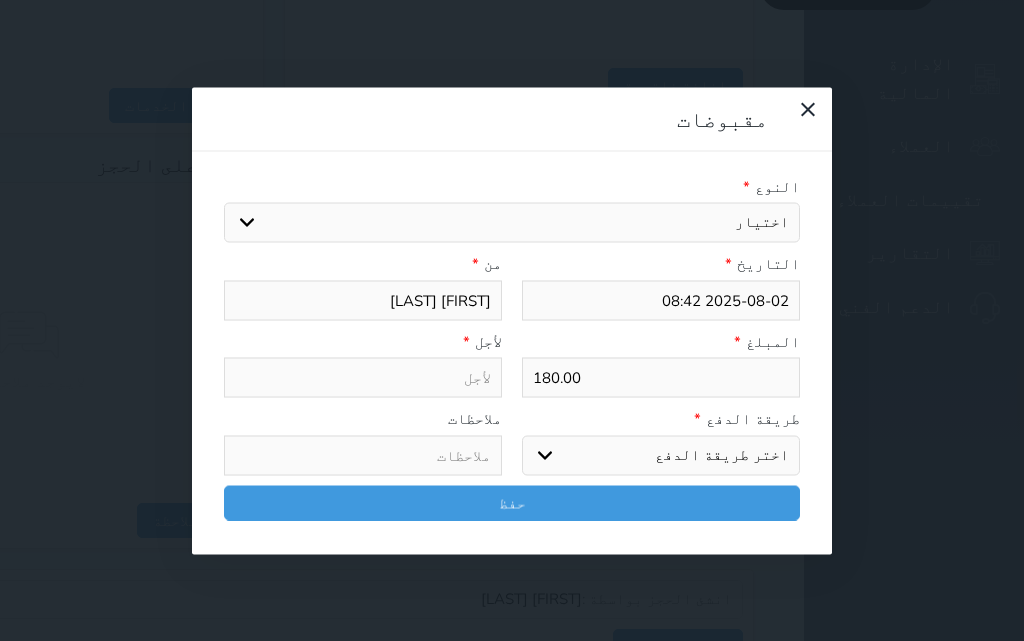 click on "اختيار   مقبوضات عامة قيمة إيجار فواتير تامين عربون لا ينطبق آخر مغسلة واي فاي - الإنترنت مواقف السيارات طعام الأغذية والمشروبات مشروبات المشروبات الباردة المشروبات الساخنة الإفطار غداء عشاء مخبز و كعك حمام سباحة الصالة الرياضية سبا و خدمات الجمال اختيار وإسقاط (خدمات النقل) ميني بار كابل - تلفزيون سرير إضافي تصفيف الشعر التسوق خدمات الجولات السياحية المنظمة خدمات الدليل السياحي فواتير البوفية" at bounding box center [512, 223] 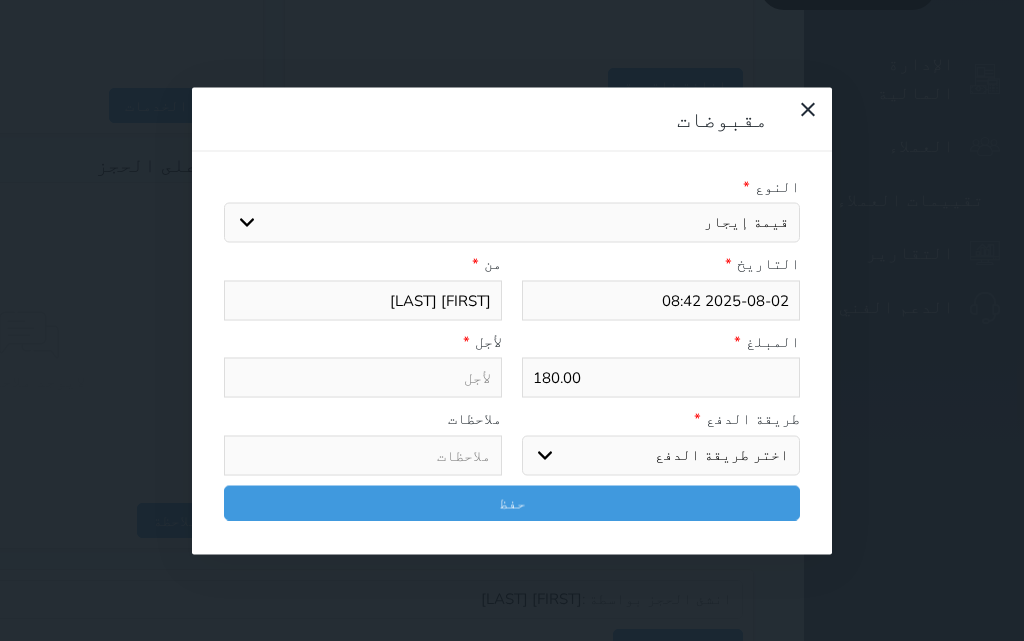 click on "اختيار   مقبوضات عامة قيمة إيجار فواتير تامين عربون لا ينطبق آخر مغسلة واي فاي - الإنترنت مواقف السيارات طعام الأغذية والمشروبات مشروبات المشروبات الباردة المشروبات الساخنة الإفطار غداء عشاء مخبز و كعك حمام سباحة الصالة الرياضية سبا و خدمات الجمال اختيار وإسقاط (خدمات النقل) ميني بار كابل - تلفزيون سرير إضافي تصفيف الشعر التسوق خدمات الجولات السياحية المنظمة خدمات الدليل السياحي فواتير البوفية" at bounding box center [512, 223] 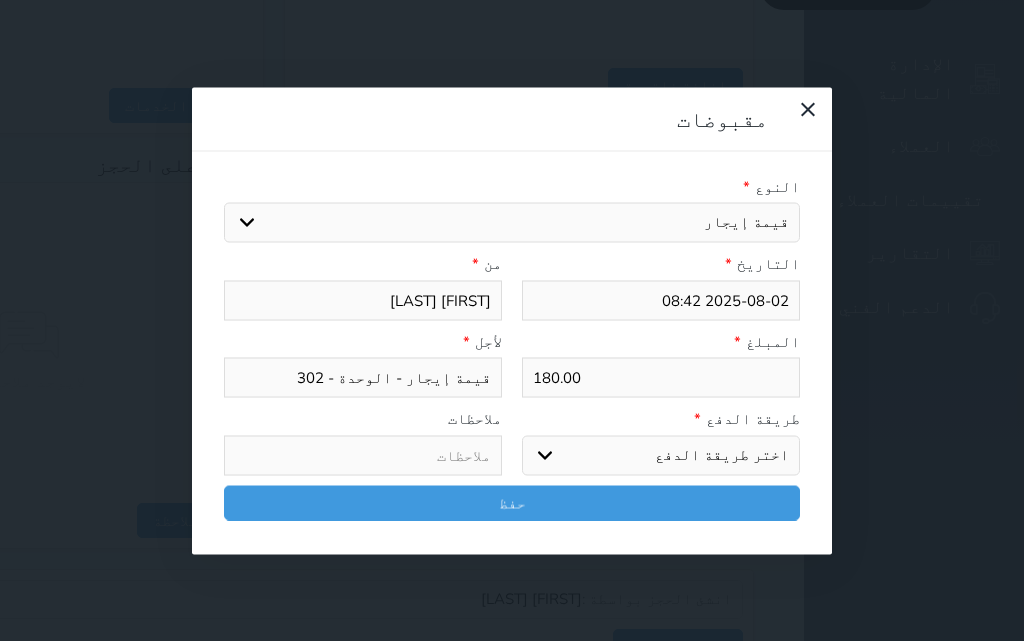 click on "اختر طريقة الدفع   دفع نقدى   تحويل بنكى   مدى   بطاقة ائتمان   آجل" at bounding box center (661, 455) 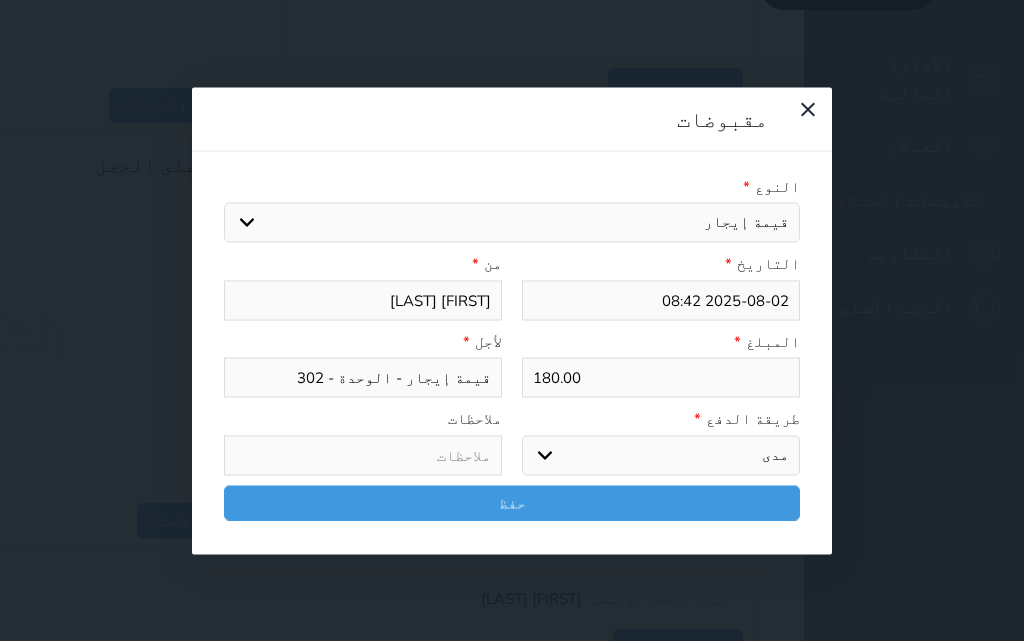 click on "اختر طريقة الدفع   دفع نقدى   تحويل بنكى   مدى   بطاقة ائتمان   آجل" at bounding box center (661, 455) 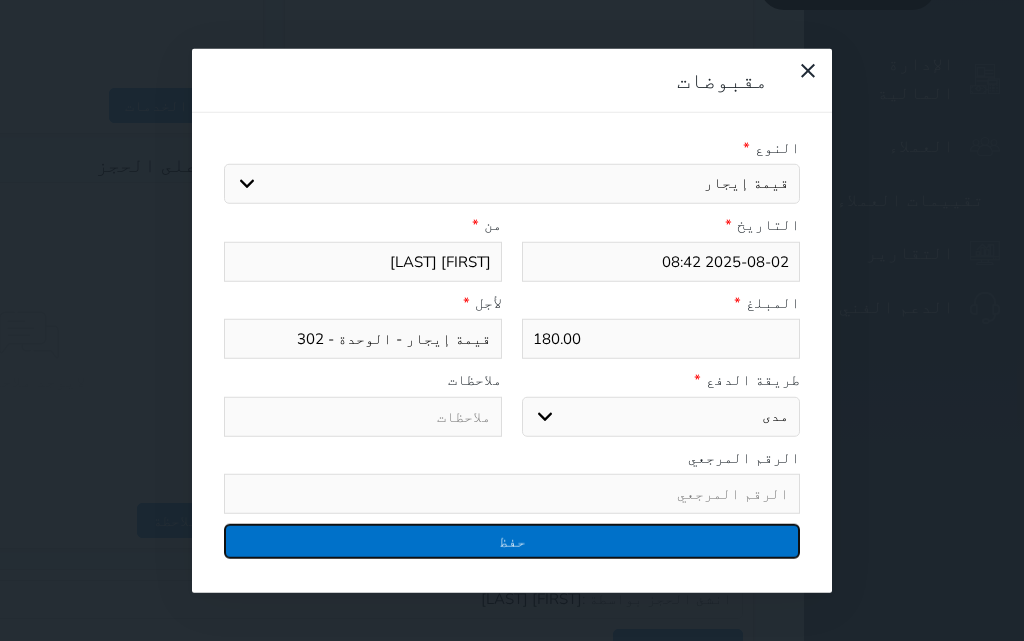 click on "حفظ" at bounding box center (512, 541) 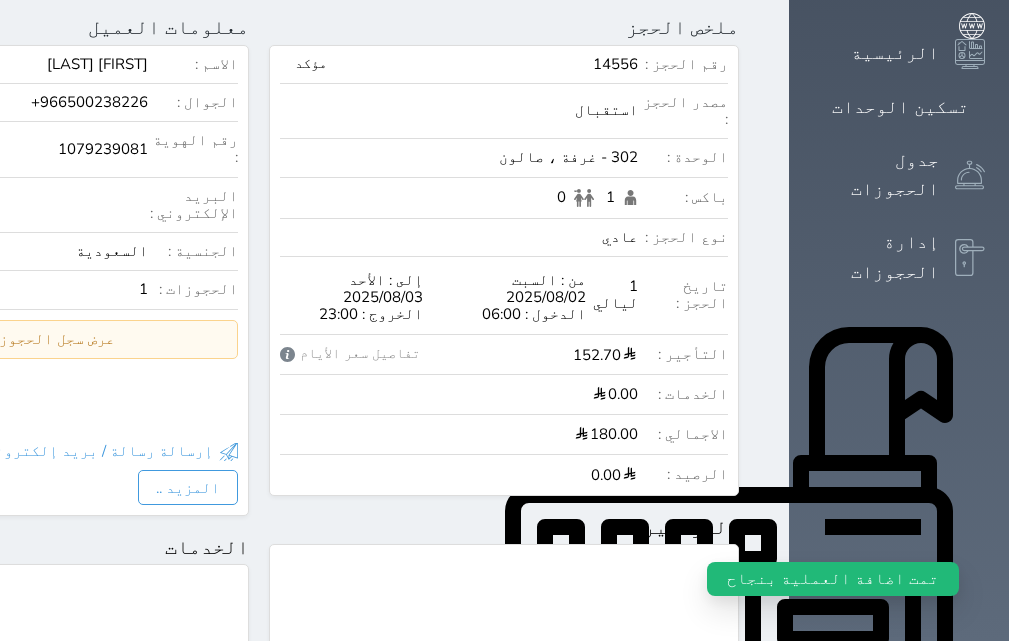 scroll, scrollTop: 139, scrollLeft: 0, axis: vertical 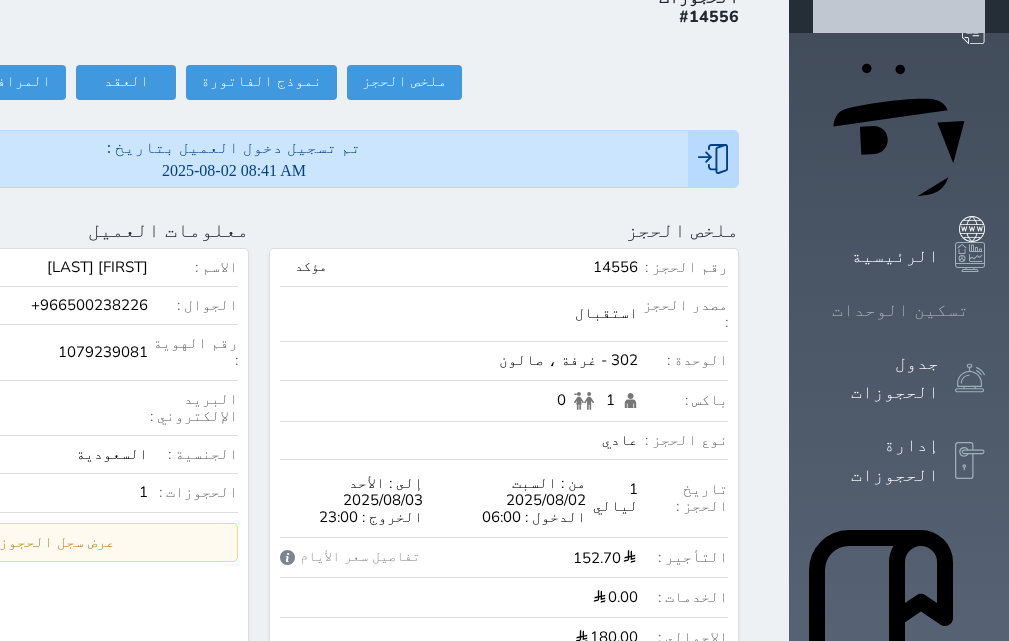 click on "تسكين الوحدات" at bounding box center (900, 310) 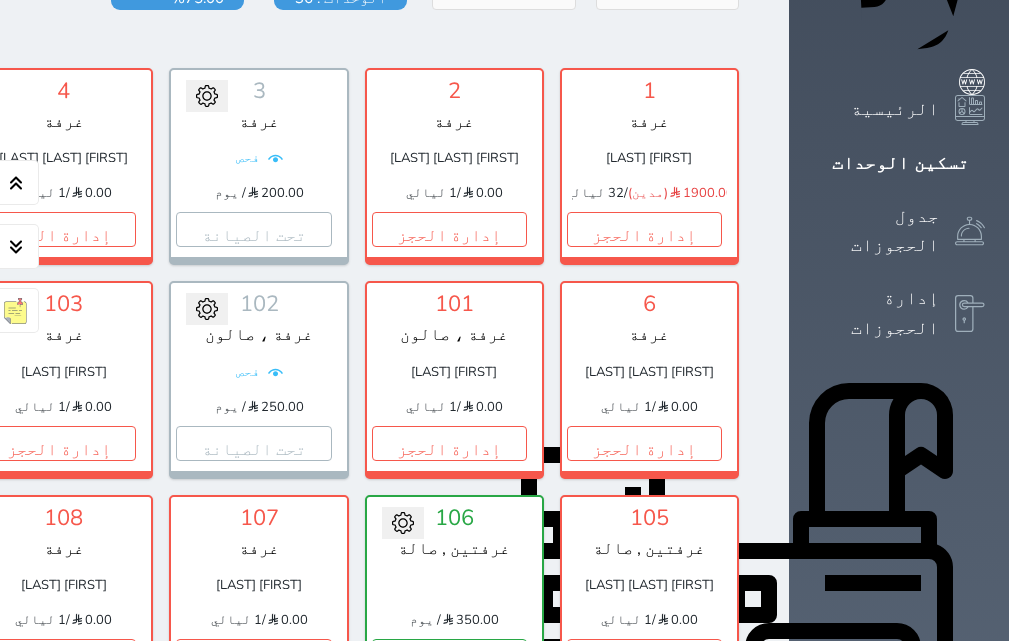 scroll, scrollTop: 260, scrollLeft: 0, axis: vertical 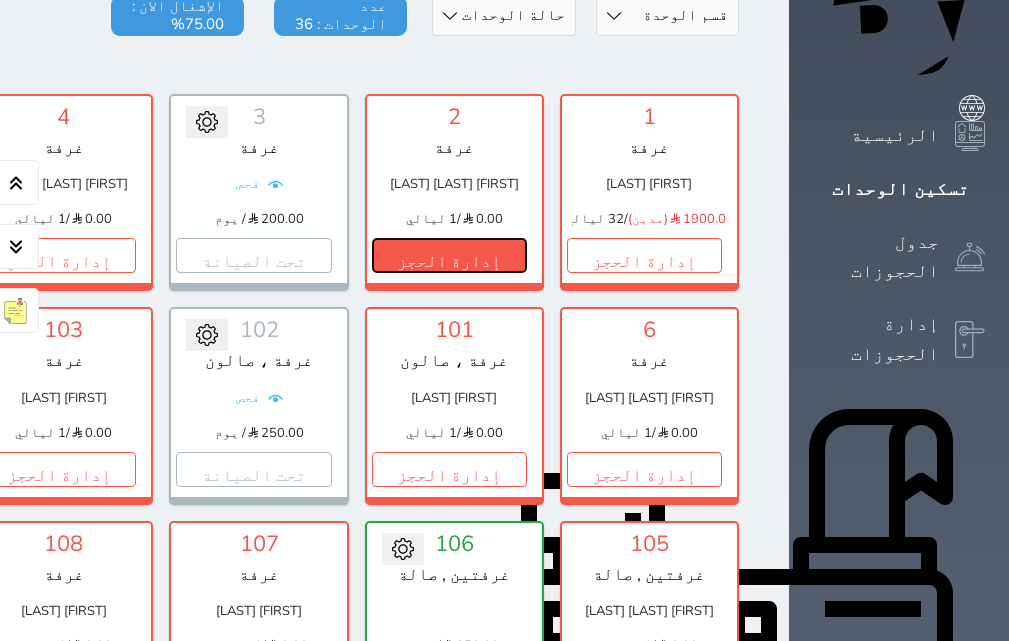 drag, startPoint x: 585, startPoint y: 203, endPoint x: 566, endPoint y: 201, distance: 19.104973 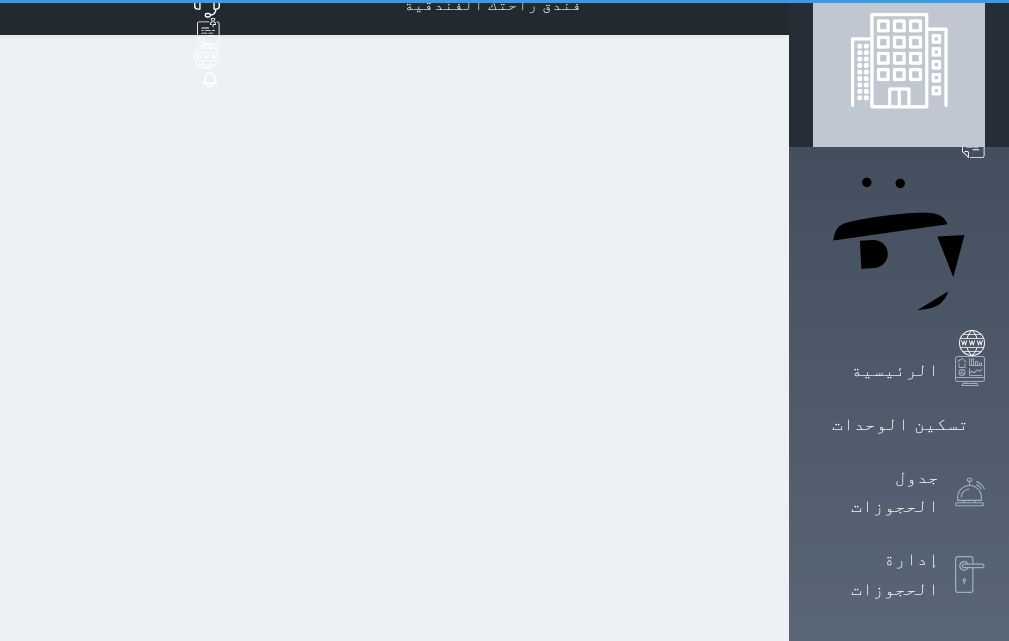scroll, scrollTop: 0, scrollLeft: 0, axis: both 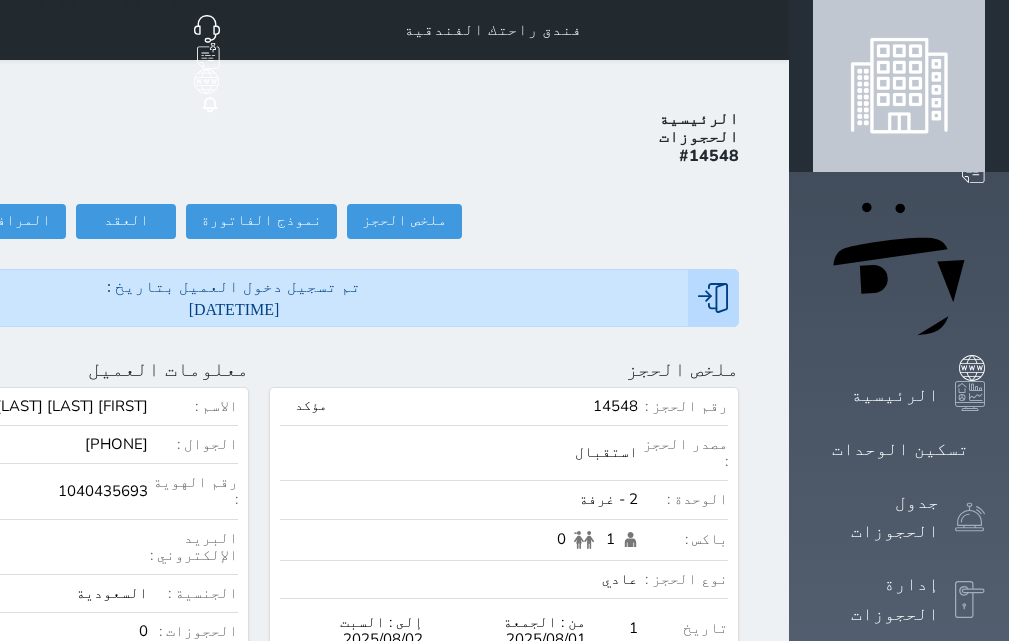 click on "تسجيل مغادرة" at bounding box center (-145, 221) 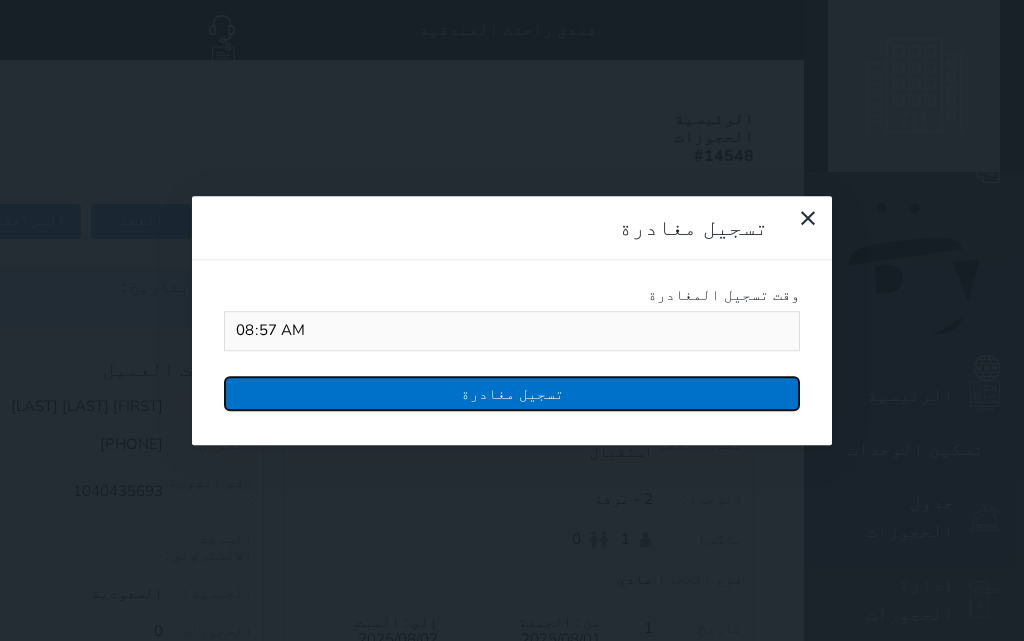 click on "تسجيل مغادرة" at bounding box center (512, 393) 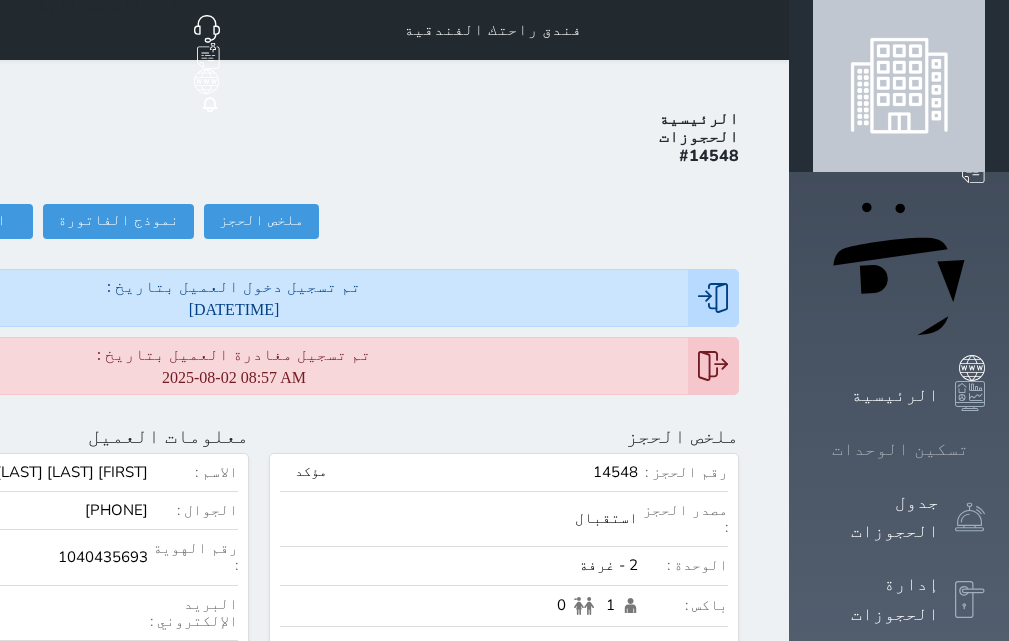 click on "تسكين الوحدات" at bounding box center [900, 449] 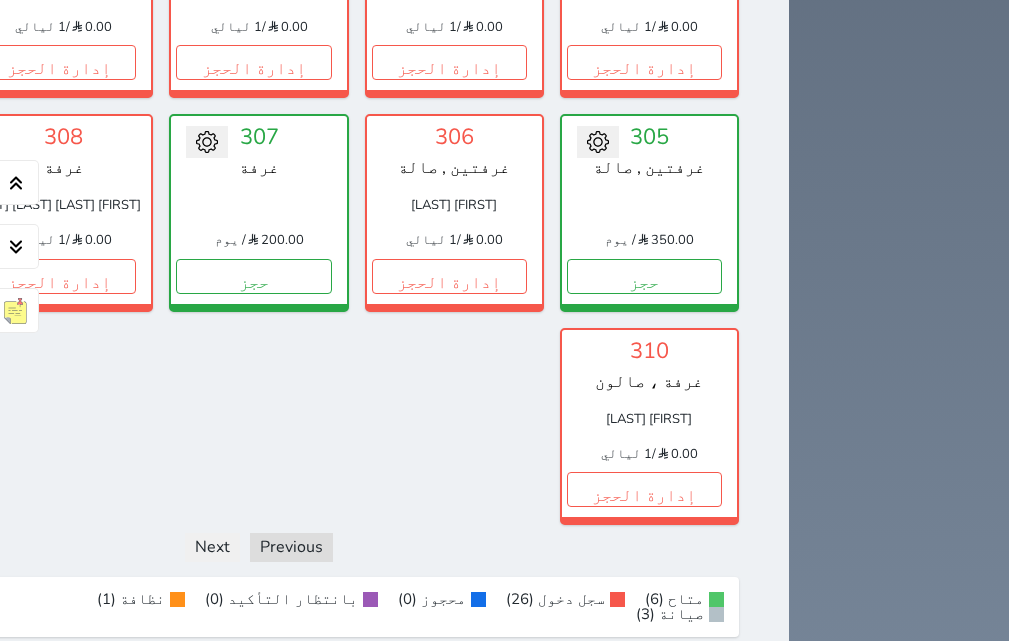 scroll, scrollTop: 2020, scrollLeft: 0, axis: vertical 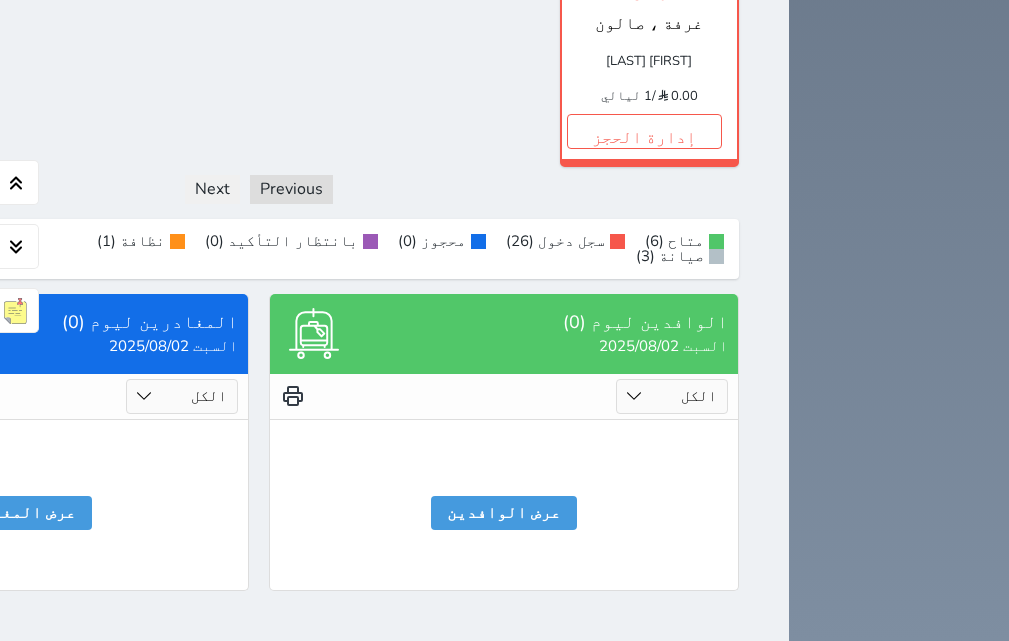drag, startPoint x: 512, startPoint y: 297, endPoint x: 646, endPoint y: 205, distance: 162.5423 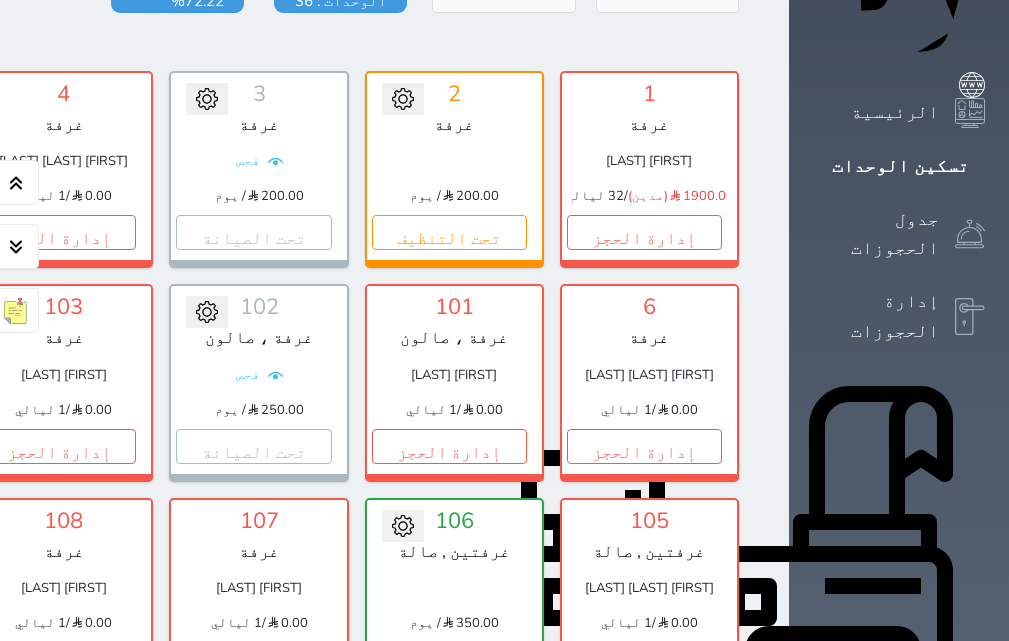 scroll, scrollTop: 300, scrollLeft: 0, axis: vertical 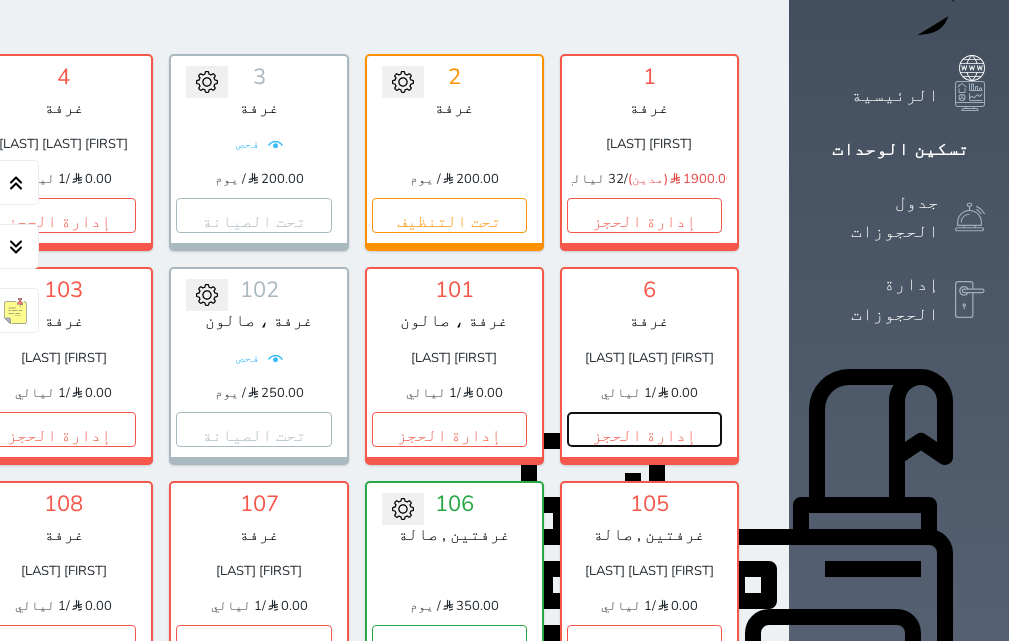 drag, startPoint x: 525, startPoint y: 385, endPoint x: 479, endPoint y: 358, distance: 53.338543 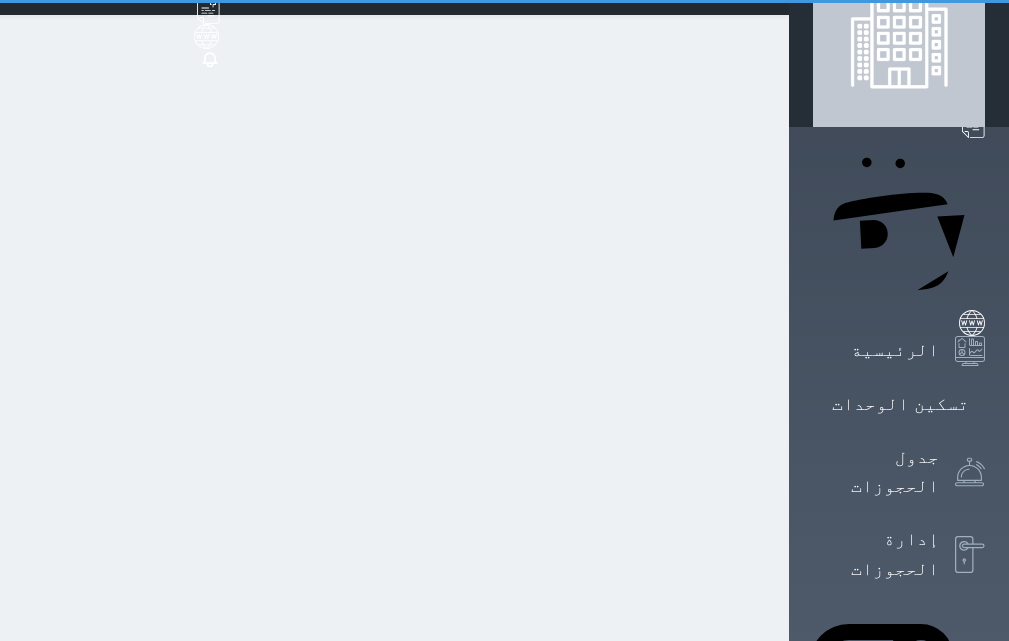 scroll, scrollTop: 0, scrollLeft: 0, axis: both 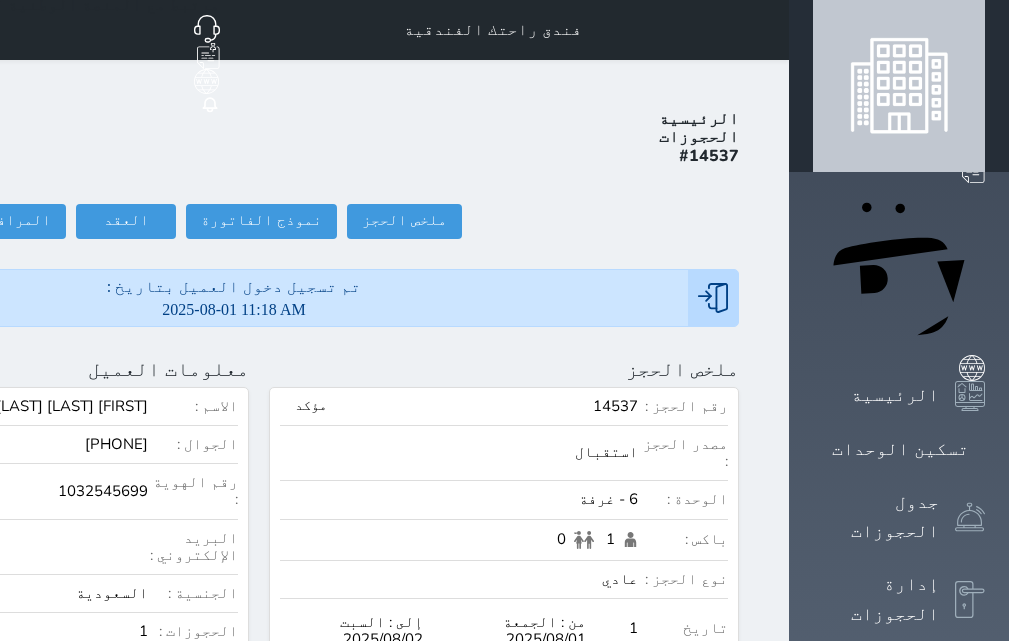 click on "تسجيل مغادرة" at bounding box center [-145, 221] 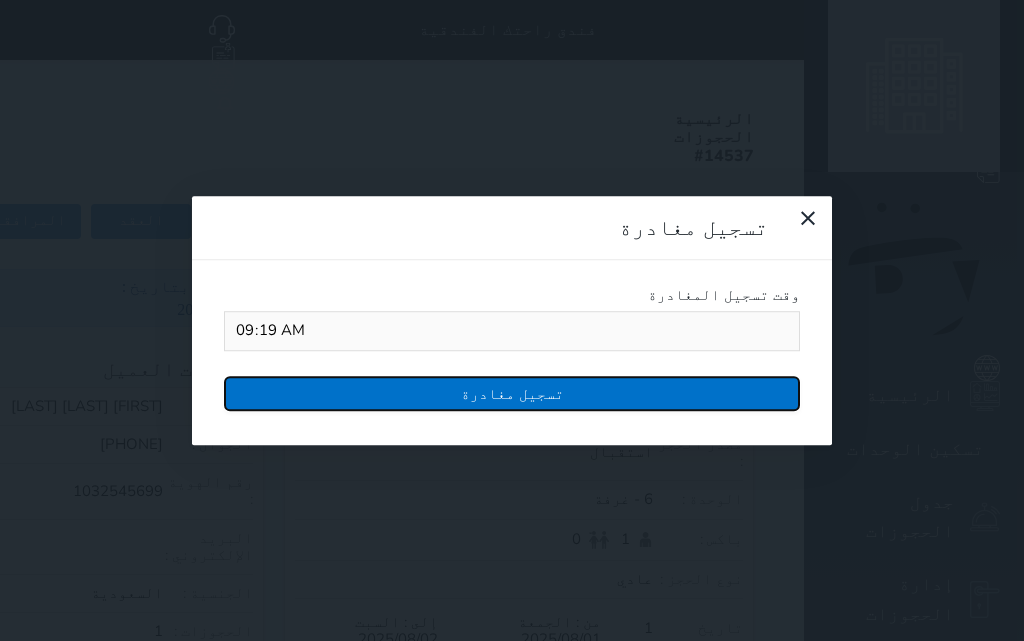 click on "تسجيل مغادرة" at bounding box center (512, 393) 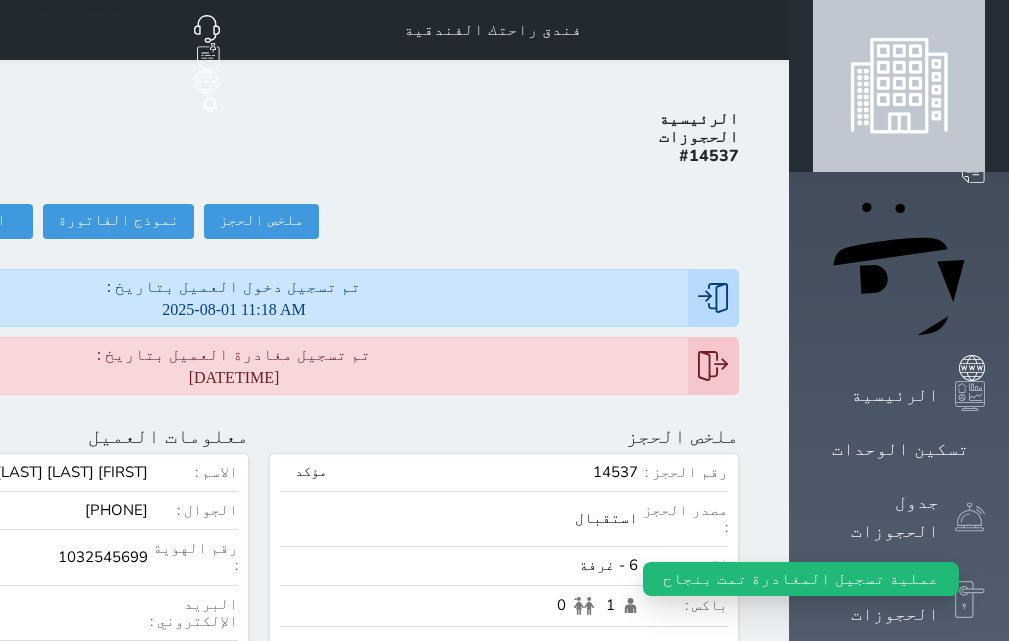 click on "تسكين الوحدات" at bounding box center (900, 449) 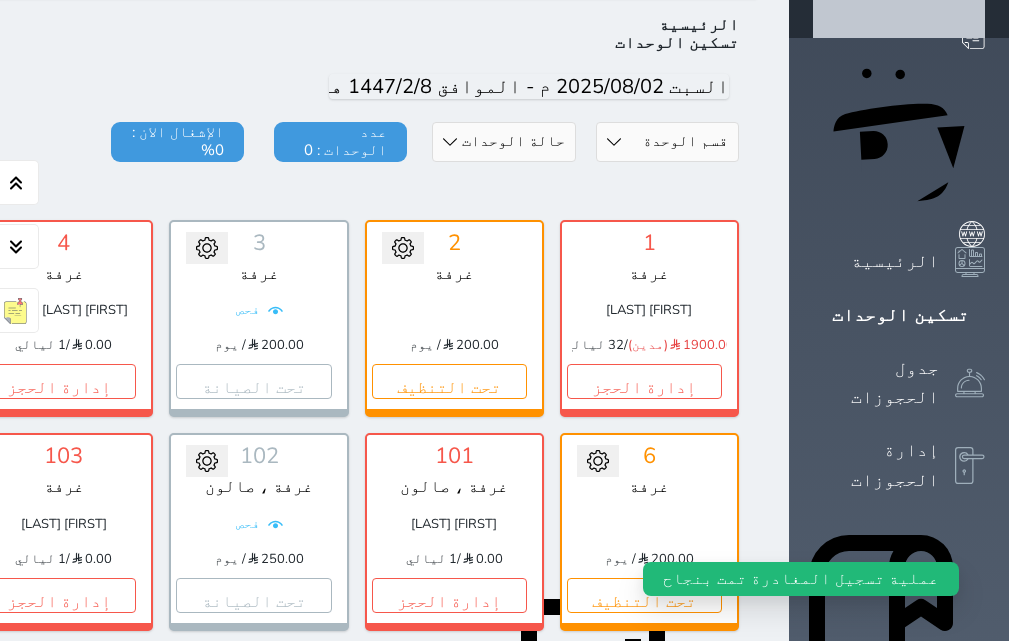 scroll, scrollTop: 260, scrollLeft: 0, axis: vertical 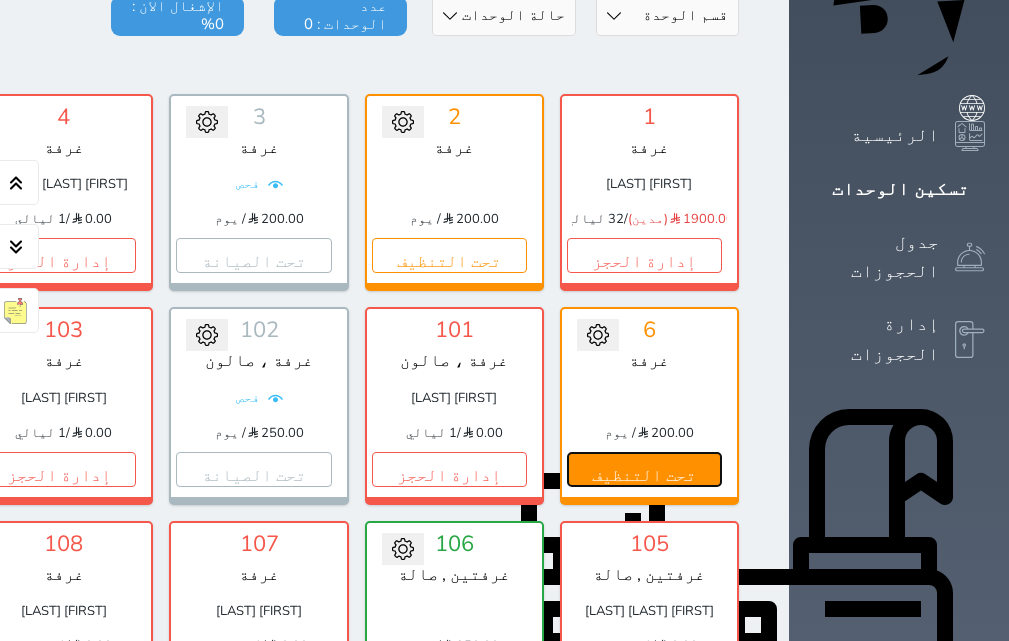 click on "تحت التنظيف" at bounding box center [644, 469] 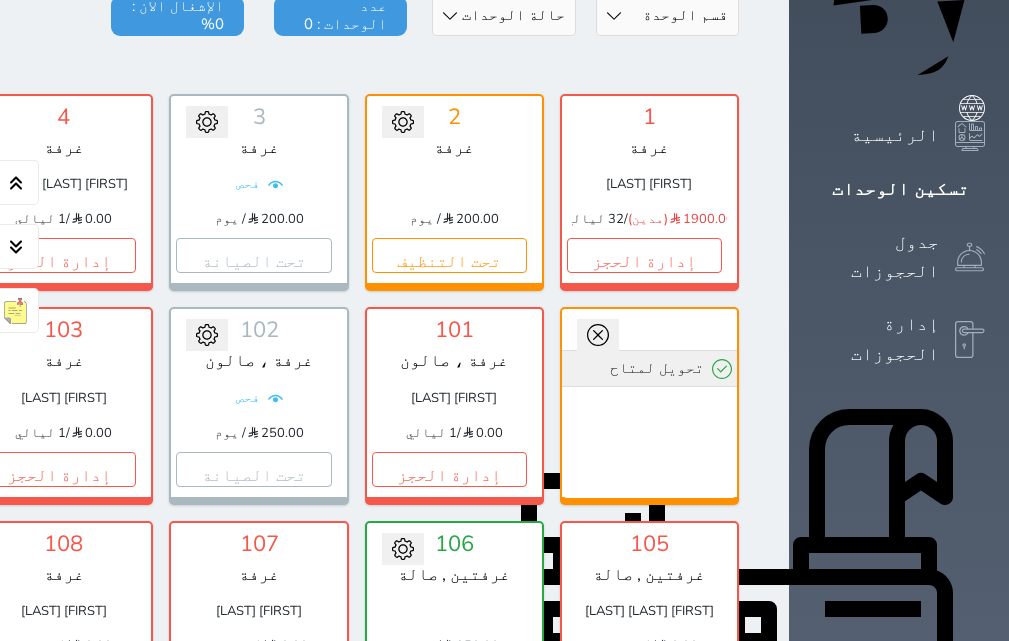 click 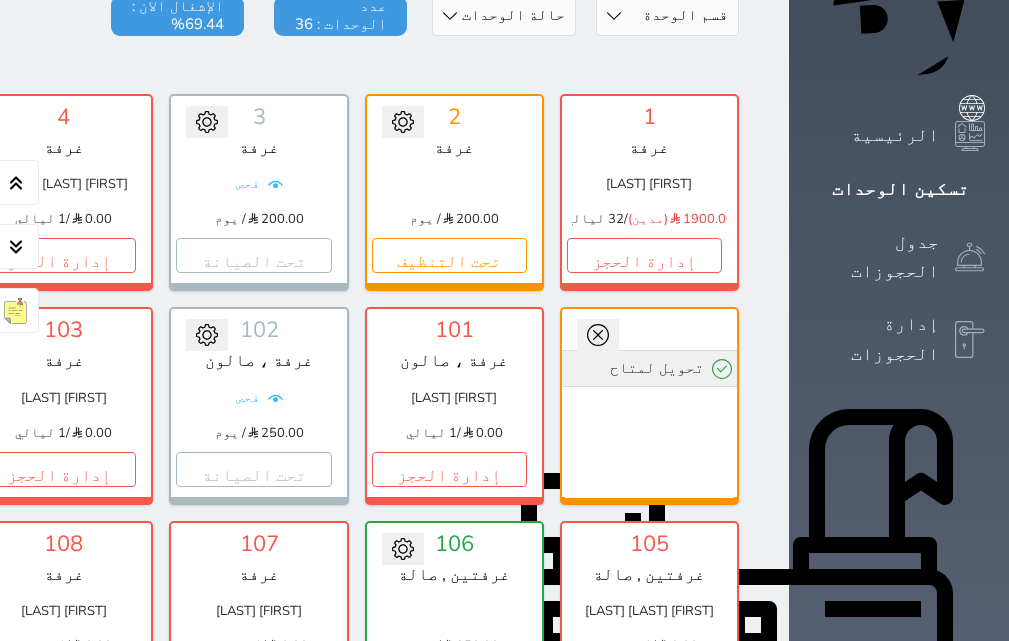 click 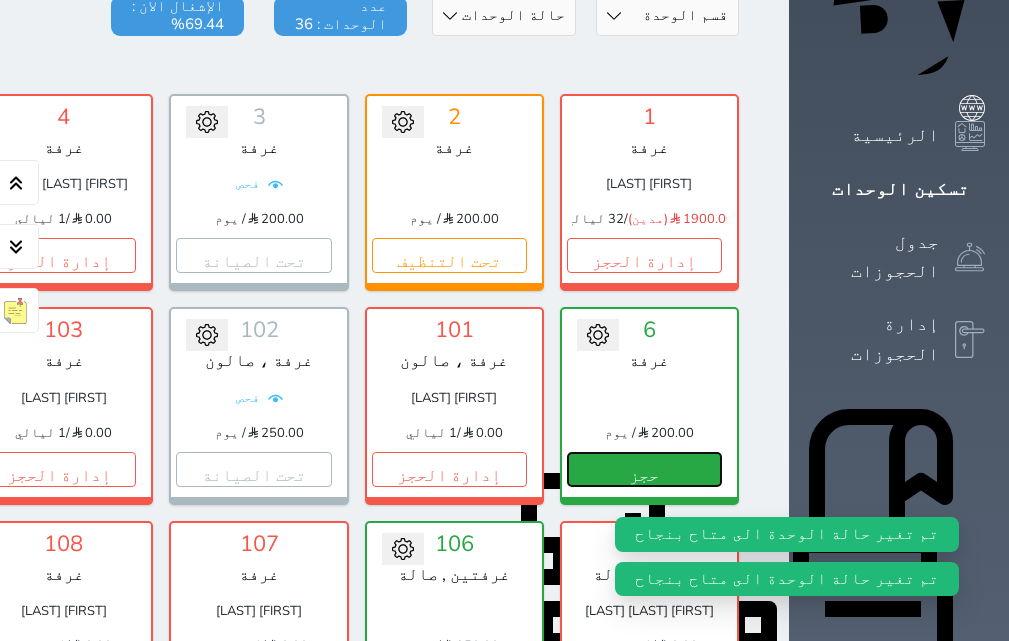 click on "حجز" at bounding box center [644, 469] 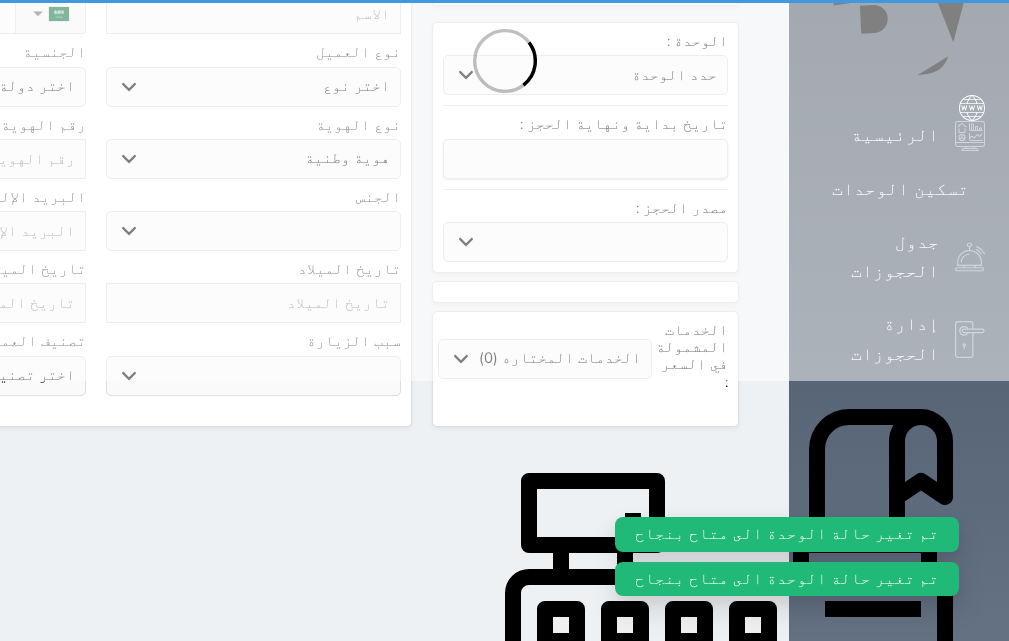 scroll, scrollTop: 0, scrollLeft: 0, axis: both 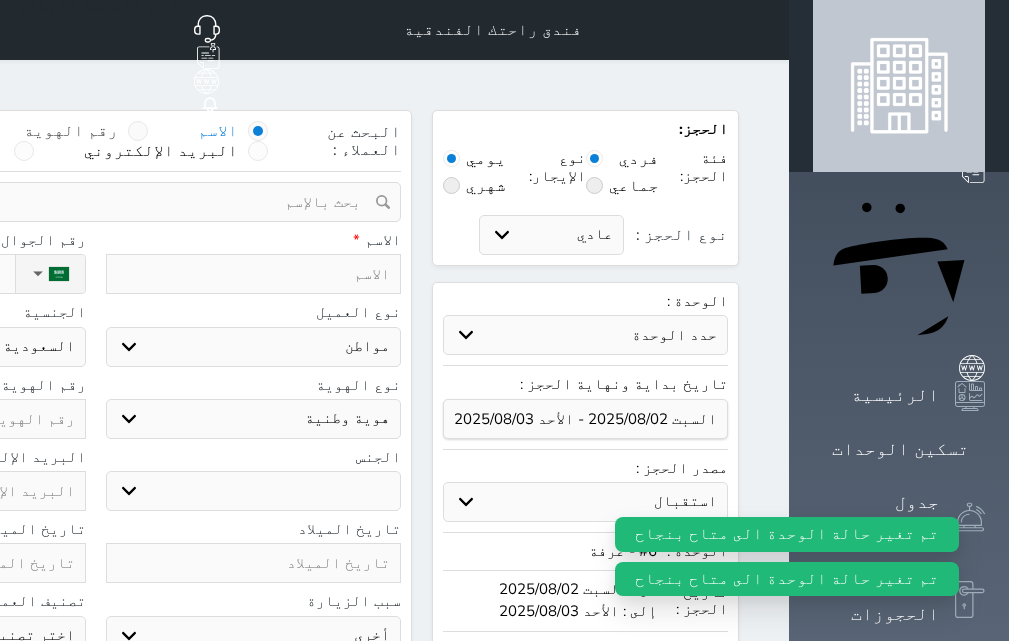 click at bounding box center [138, 131] 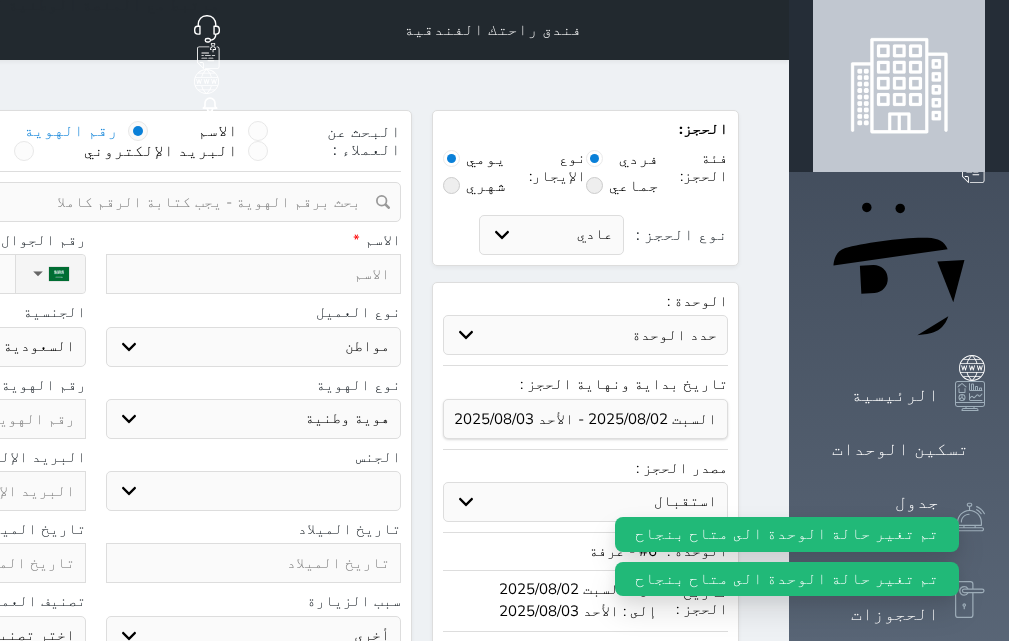click at bounding box center [88, 202] 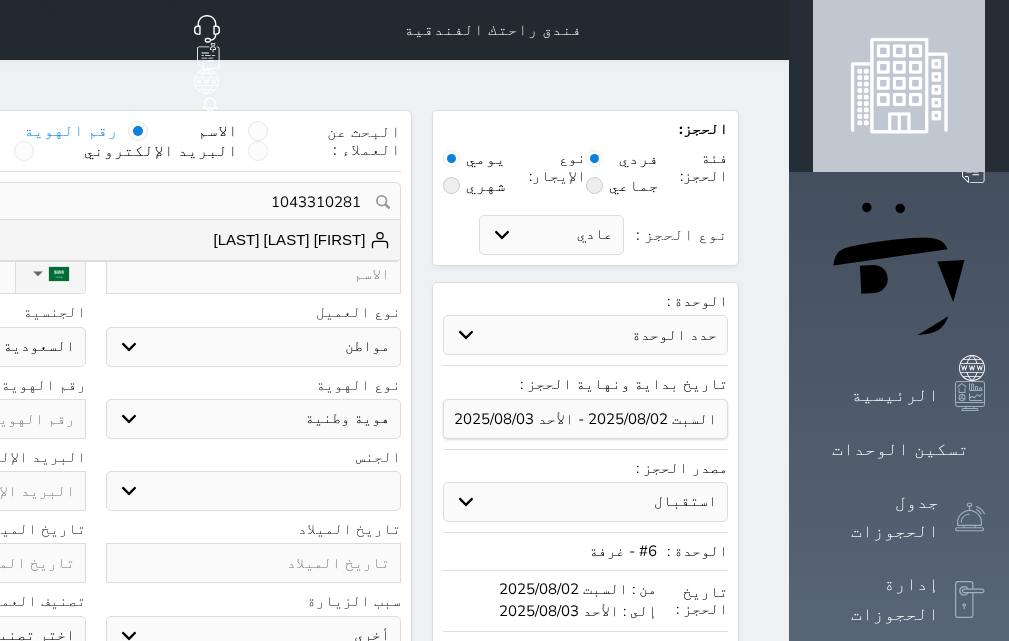 click on "1043310281" at bounding box center (95, 202) 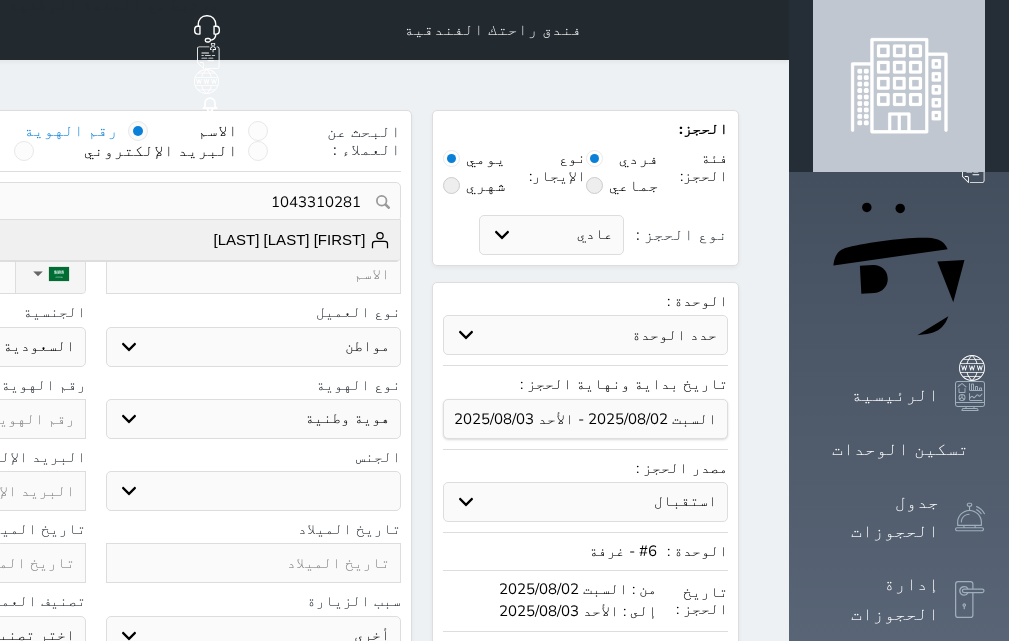 click on "ظافر سليم مسفر البقمي" at bounding box center (302, 240) 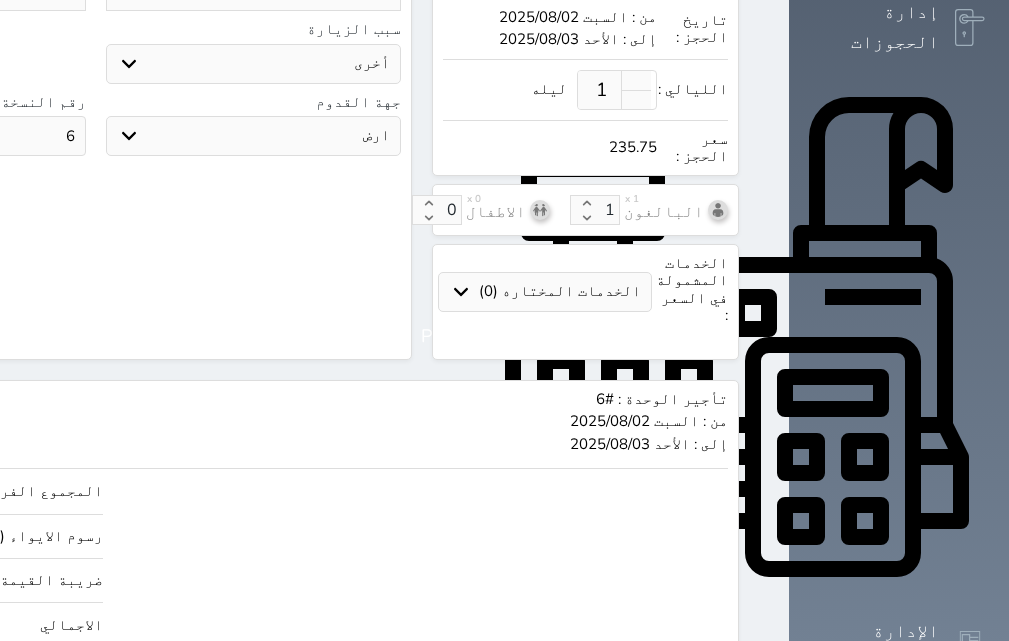 scroll, scrollTop: 604, scrollLeft: 0, axis: vertical 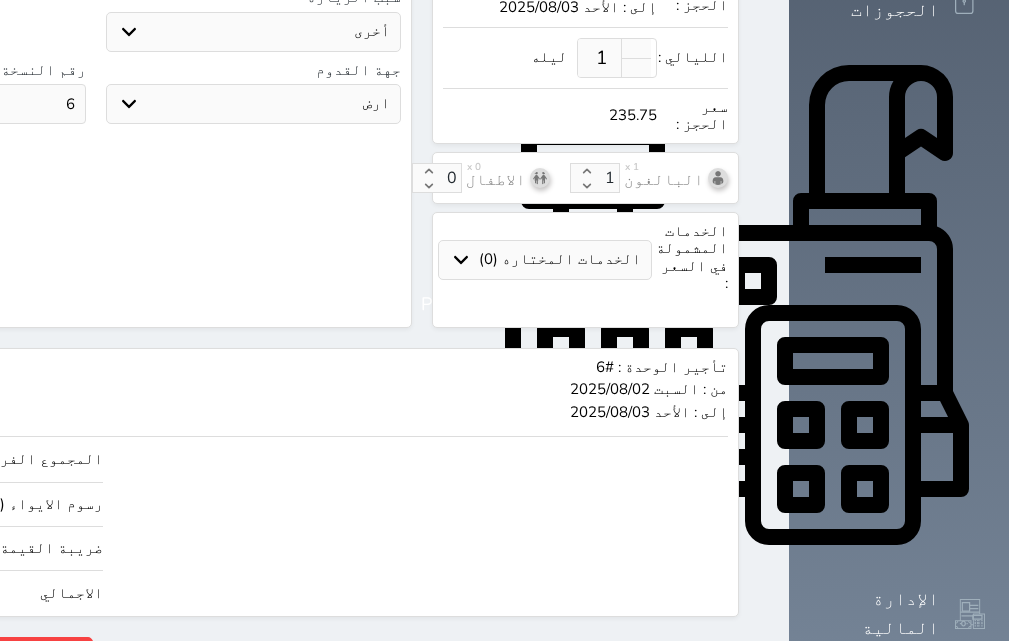 click on "235.75" at bounding box center (-145, 593) 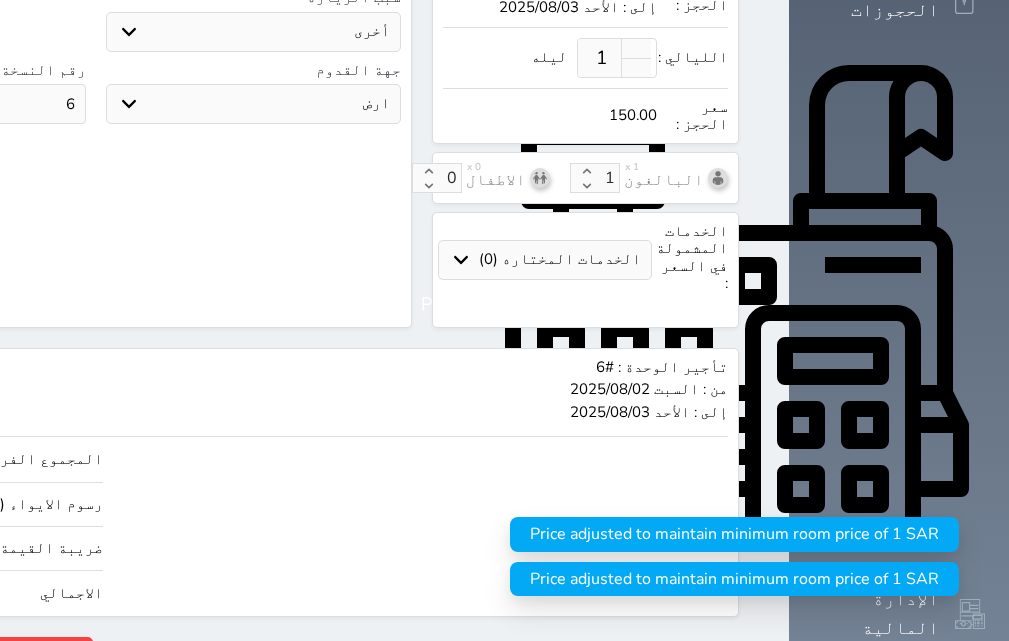 click on "حجز" at bounding box center [-128, 654] 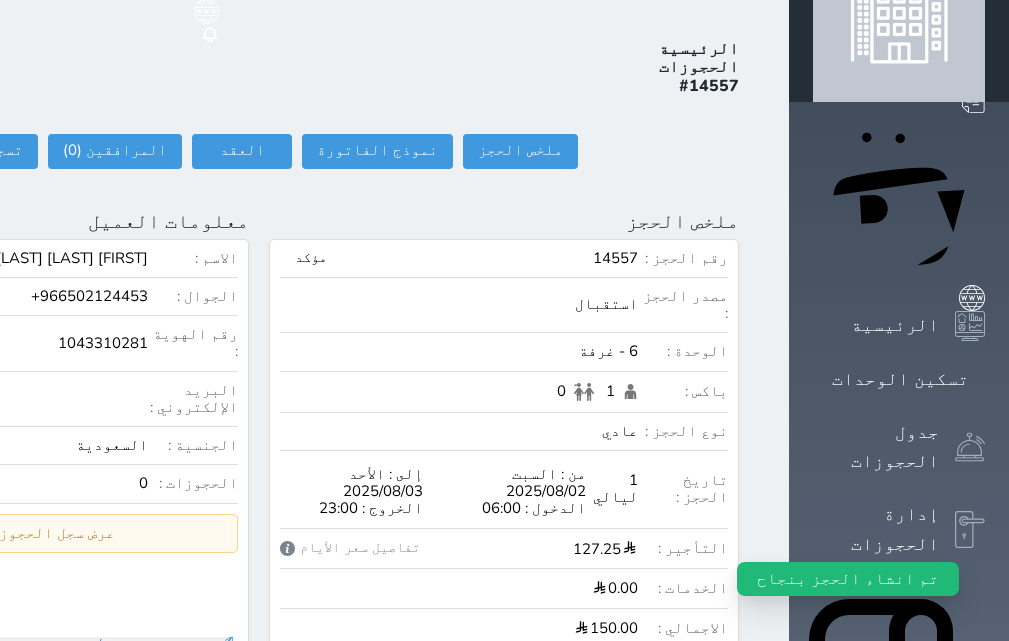 scroll, scrollTop: 100, scrollLeft: 0, axis: vertical 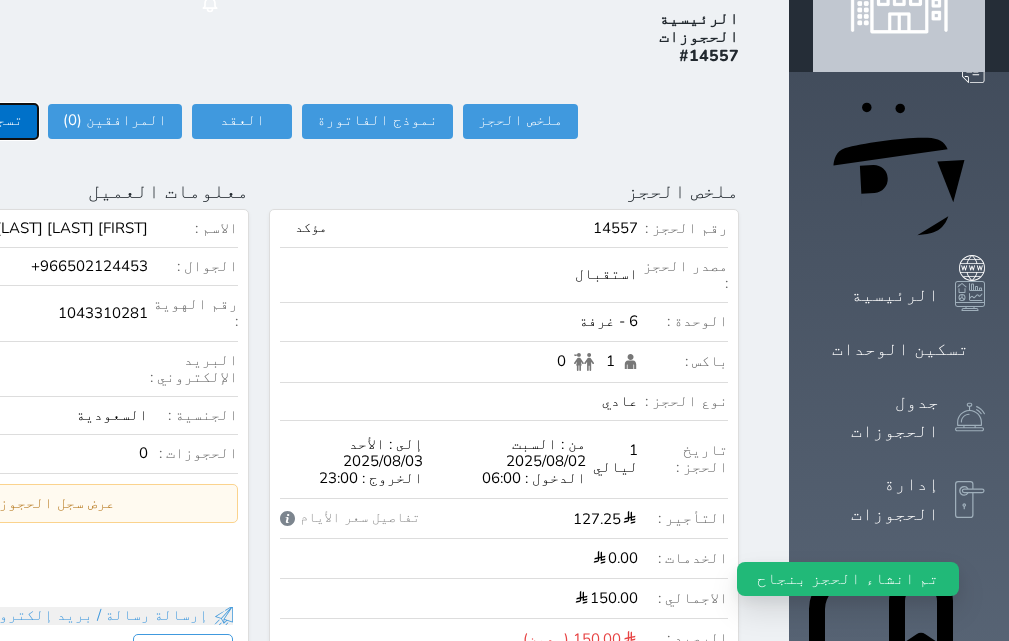 click on "تسجيل دخول" at bounding box center [-20, 121] 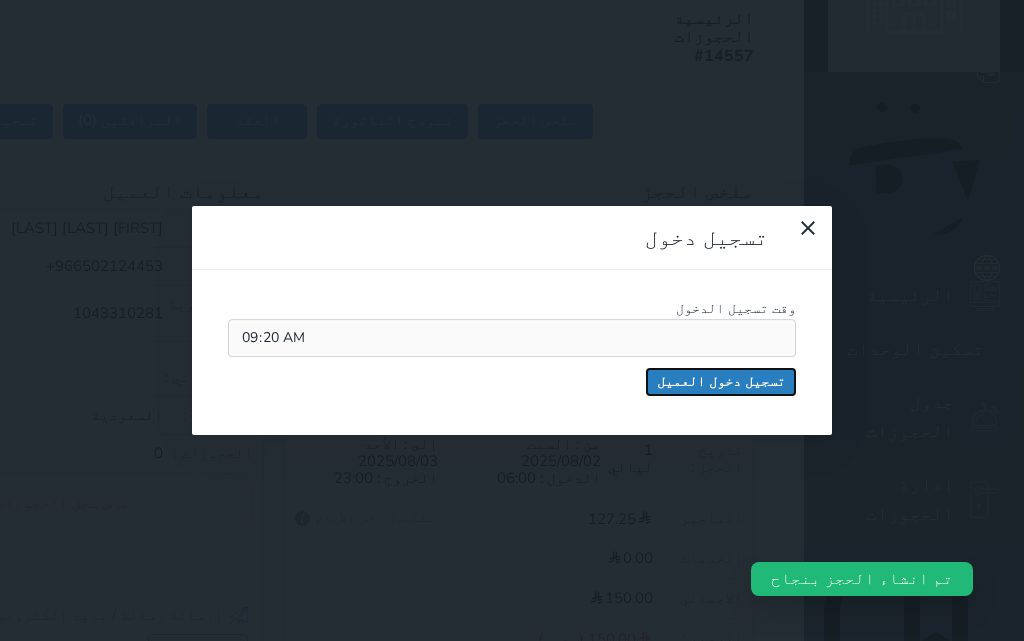 click on "تسجيل دخول العميل" at bounding box center [721, 382] 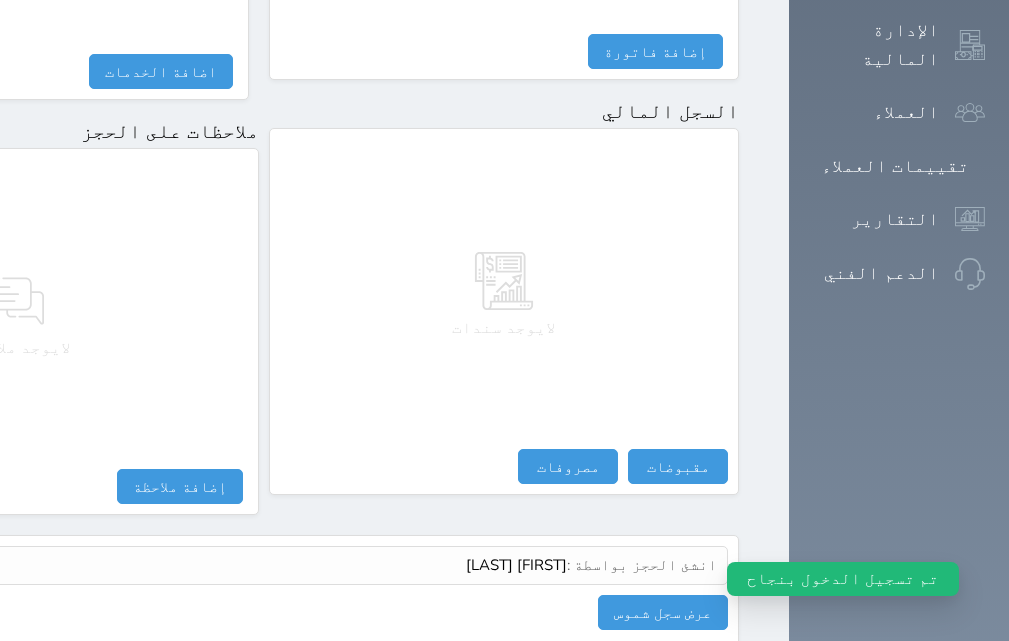 scroll, scrollTop: 1174, scrollLeft: 0, axis: vertical 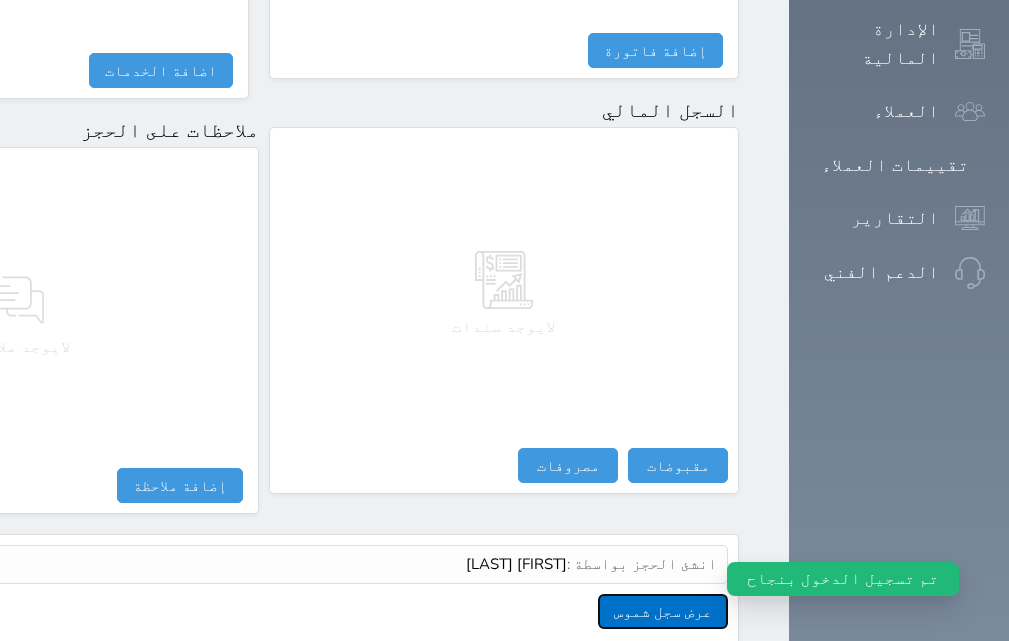 click on "عرض سجل شموس" at bounding box center [663, 611] 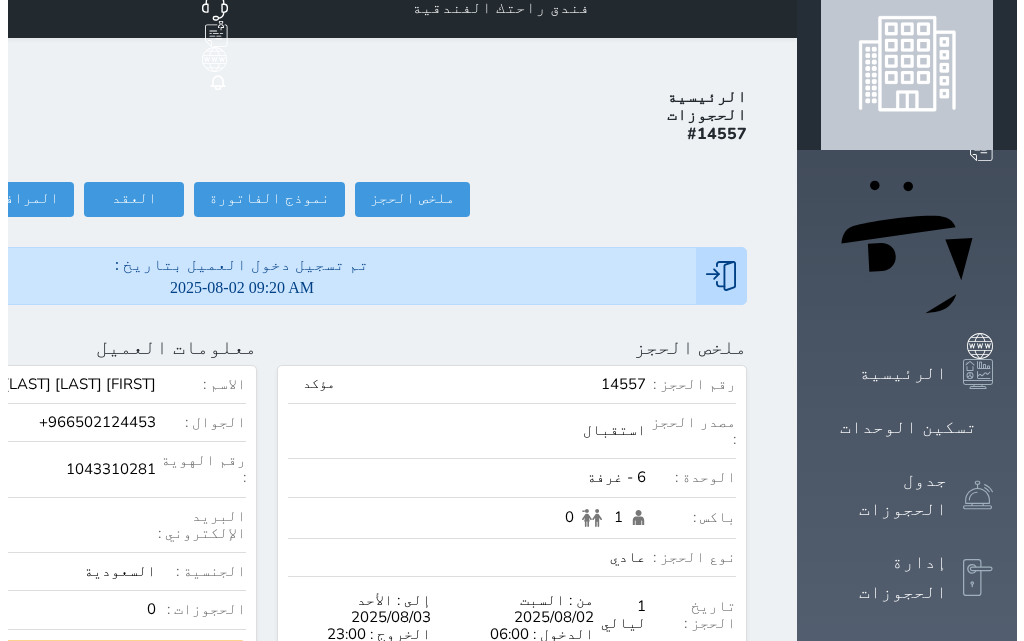 scroll, scrollTop: 0, scrollLeft: 0, axis: both 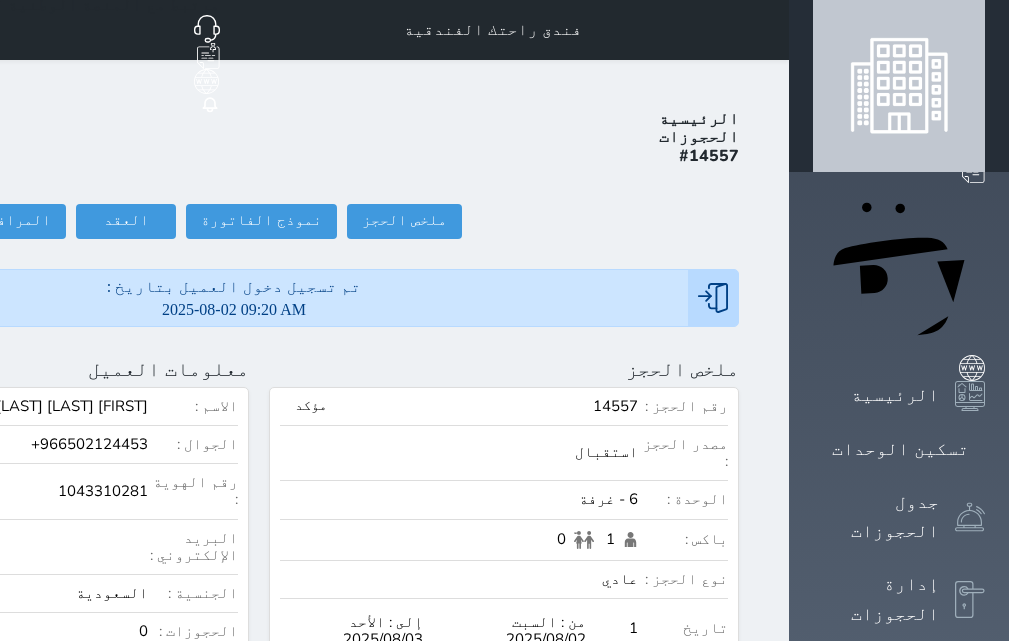 click at bounding box center [-204, 369] 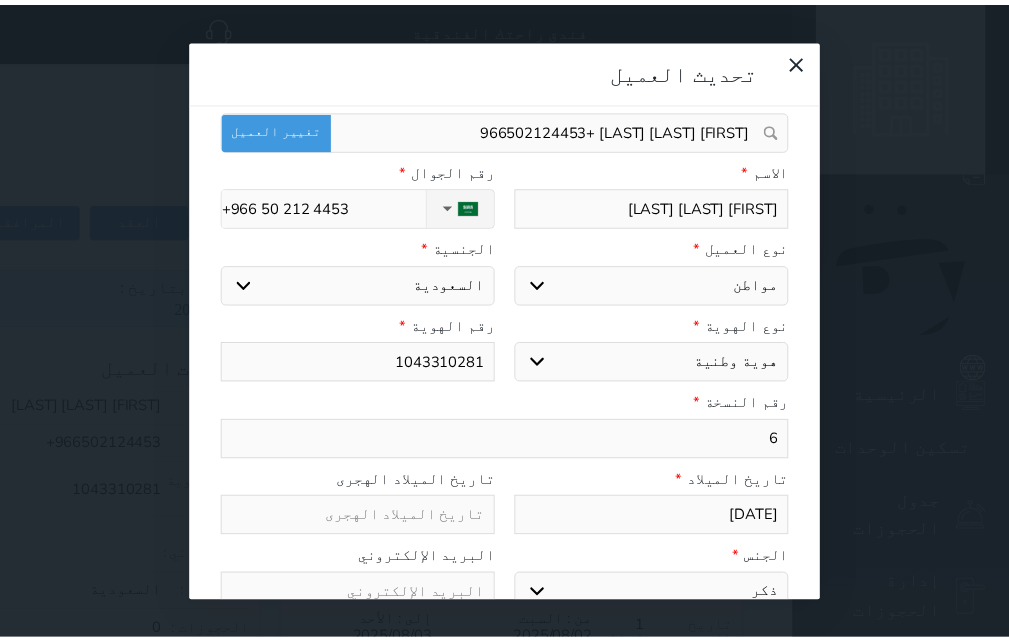 scroll, scrollTop: 200, scrollLeft: 0, axis: vertical 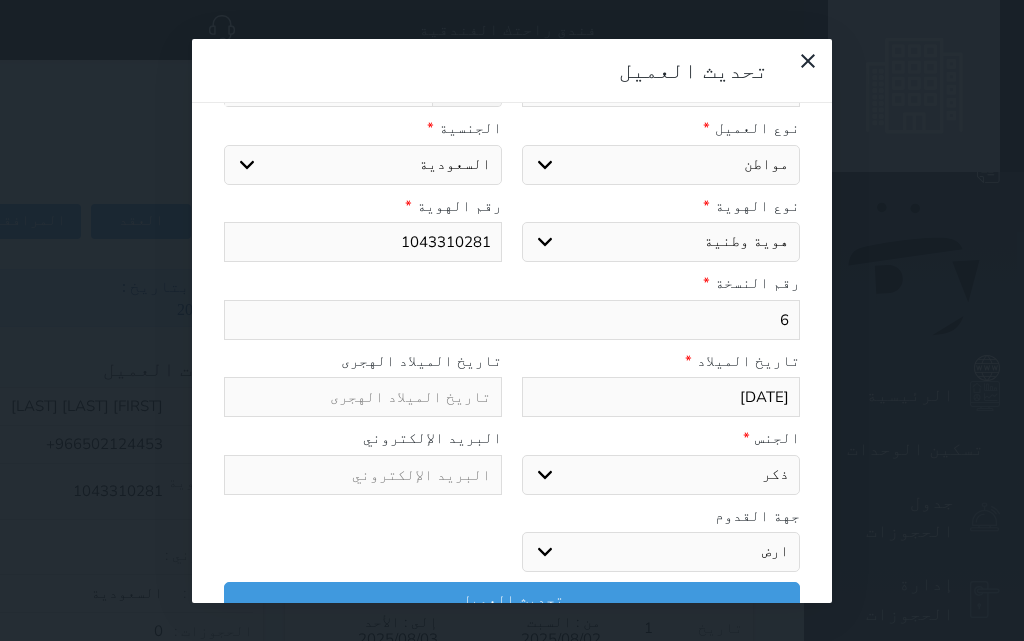 click on "6" at bounding box center [512, 320] 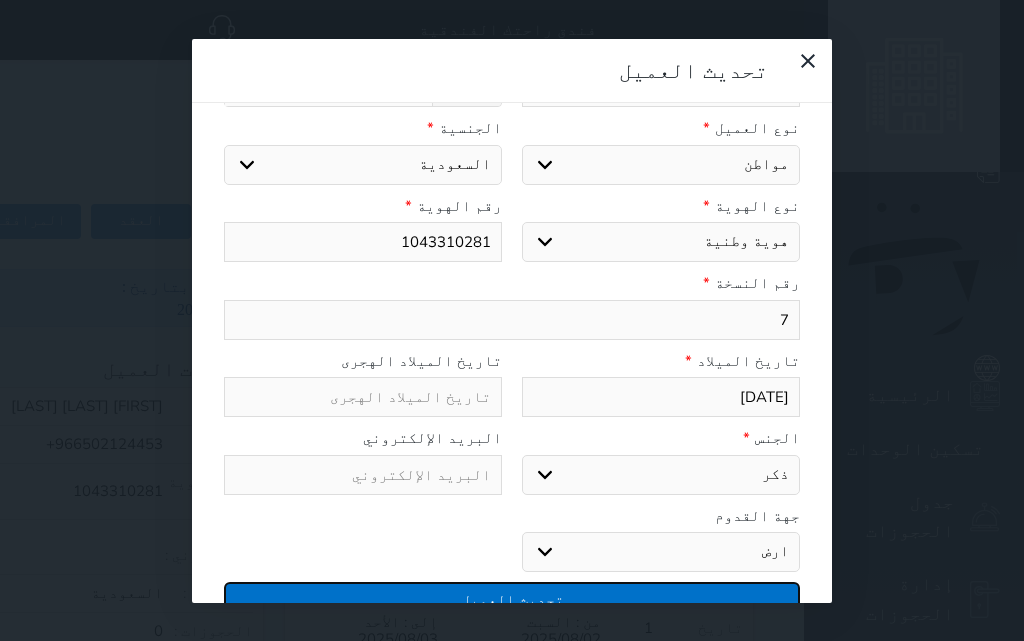 click on "تحديث العميل" at bounding box center (512, 599) 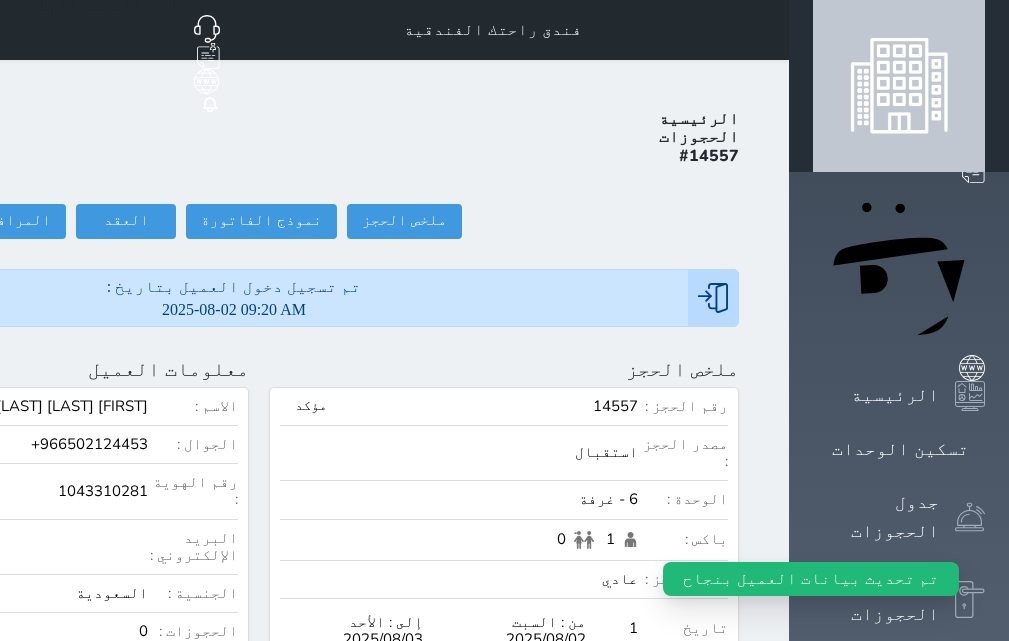 click at bounding box center [-204, 369] 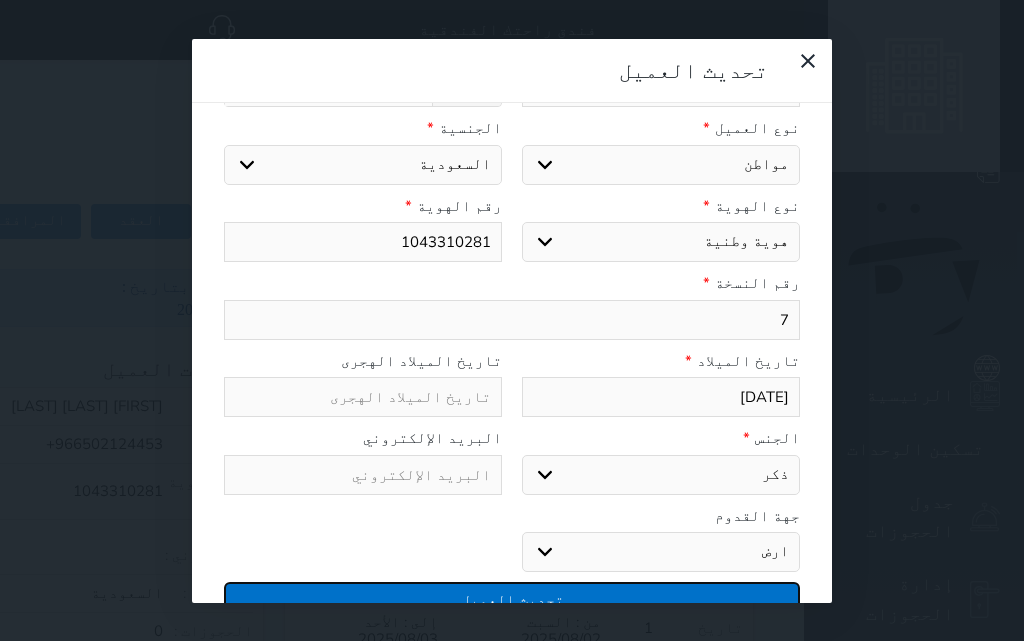 click on "تحديث العميل" at bounding box center (512, 599) 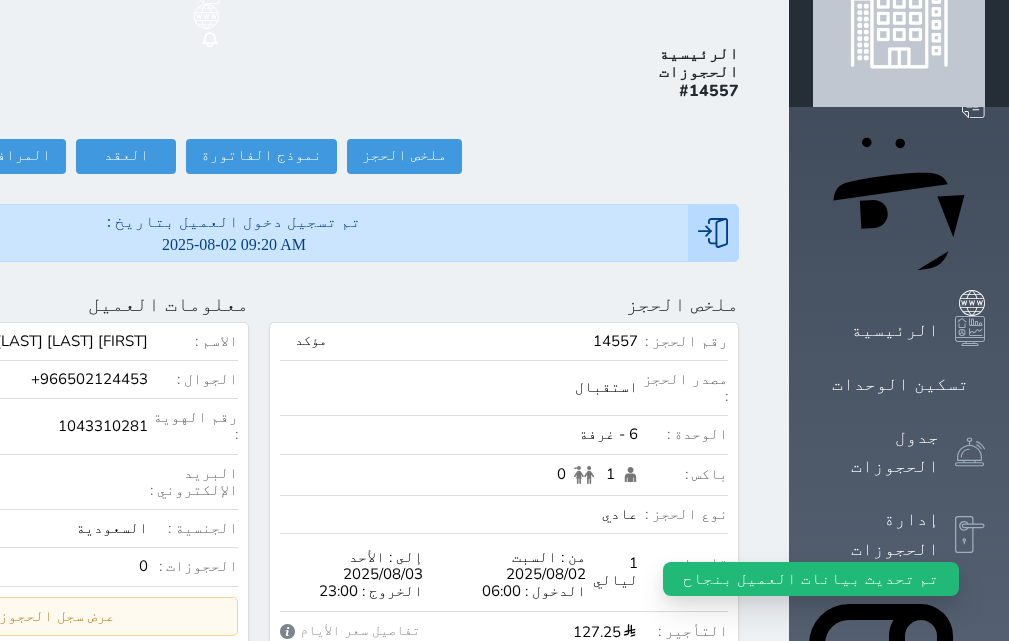scroll, scrollTop: 100, scrollLeft: 0, axis: vertical 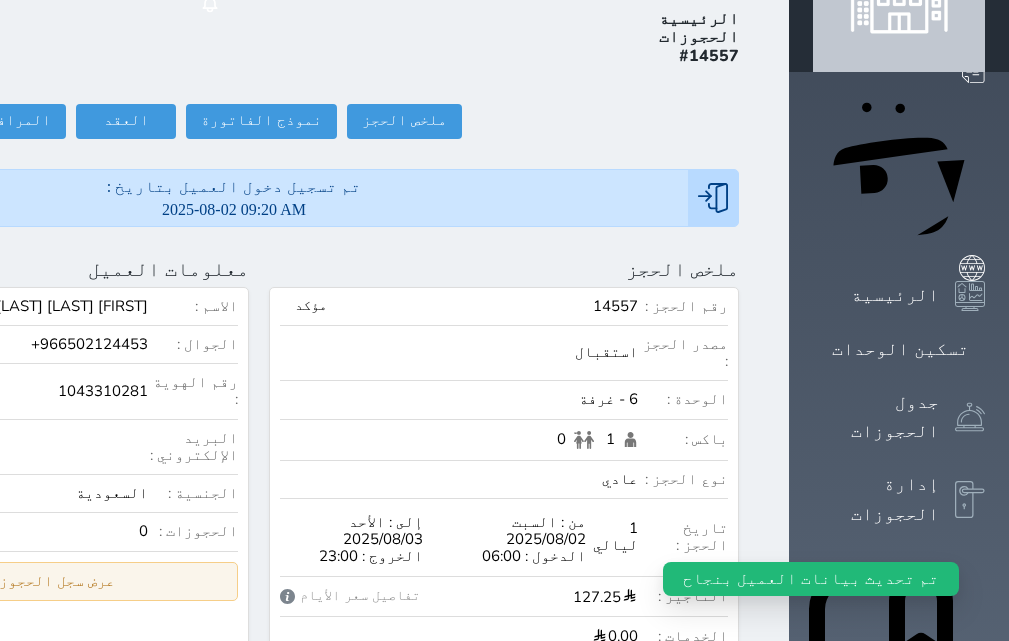 click on "عرض سجل الحجوزات السابقة" at bounding box center [14, 581] 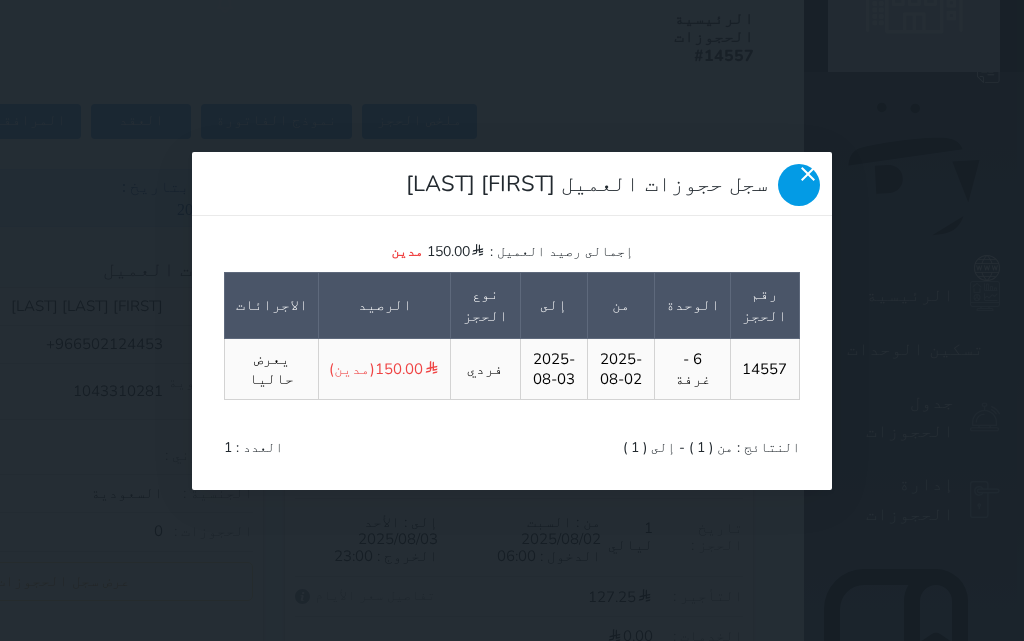 click 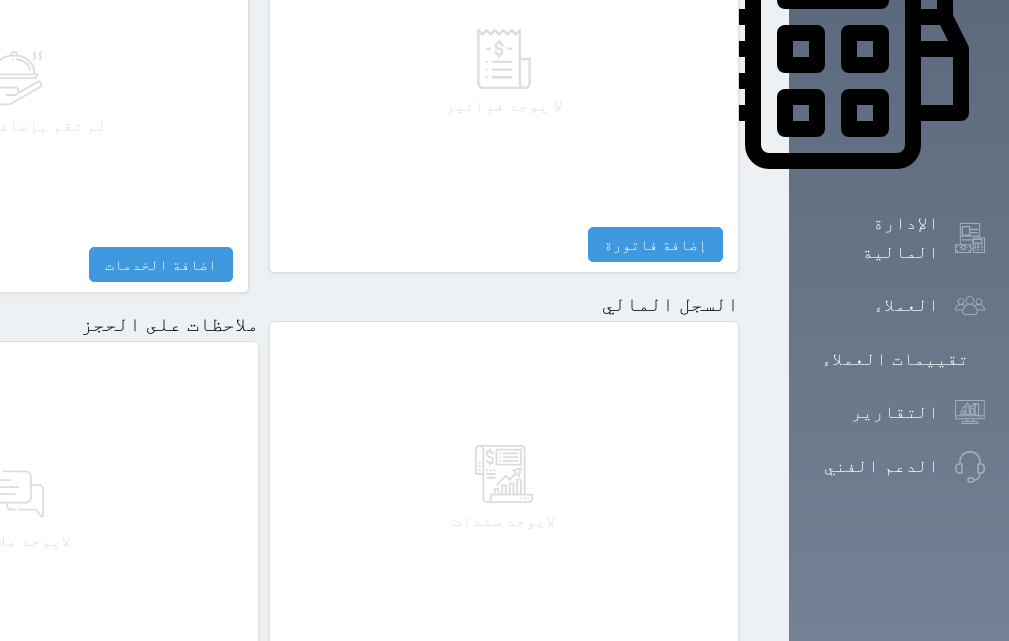 scroll, scrollTop: 1223, scrollLeft: 0, axis: vertical 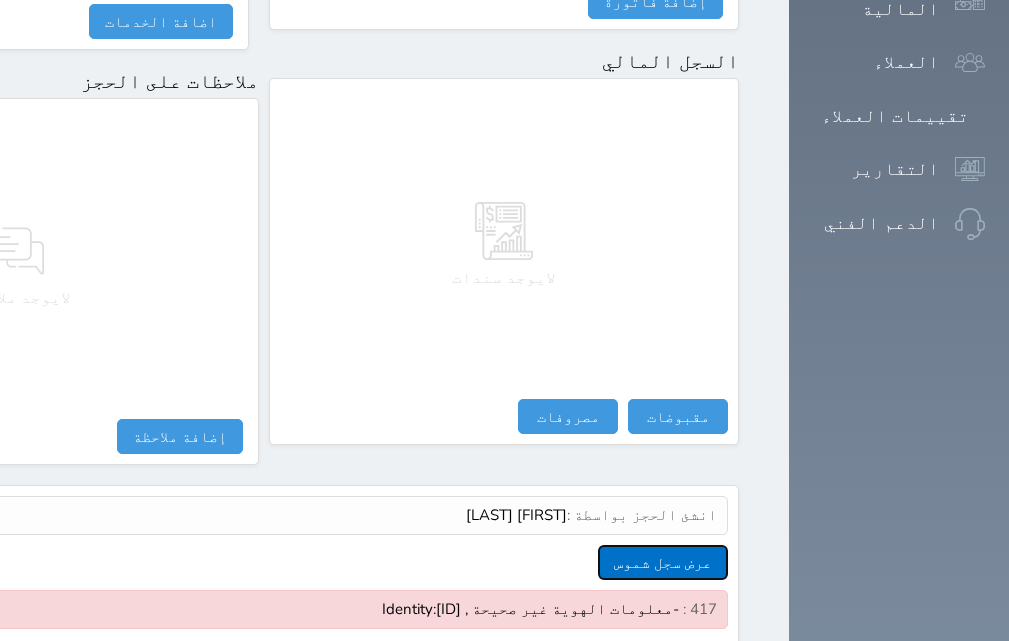 click on "عرض سجل شموس" at bounding box center (663, 562) 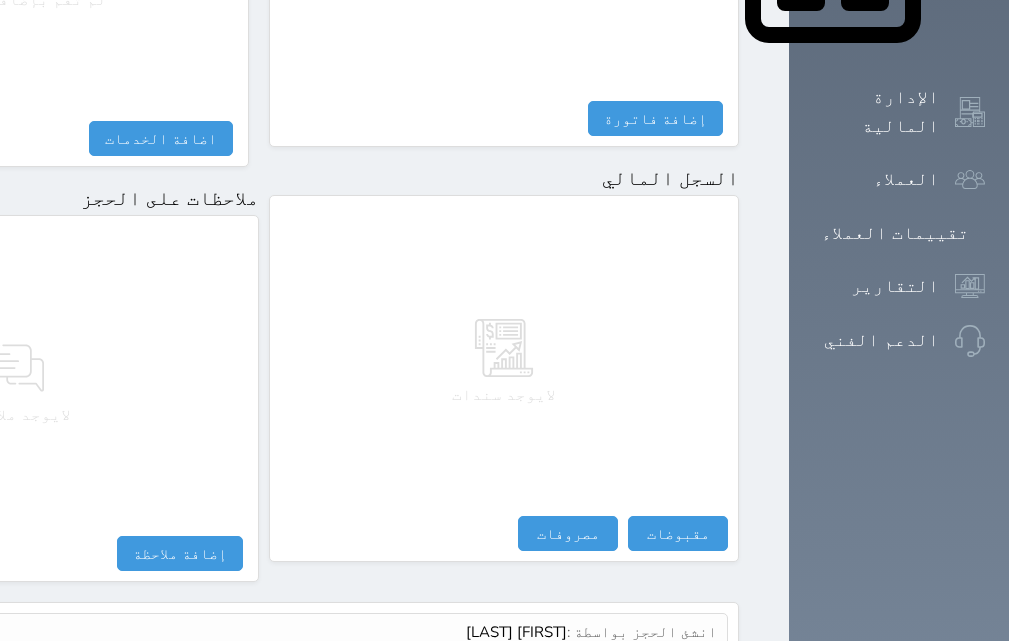 scroll, scrollTop: 1322, scrollLeft: 0, axis: vertical 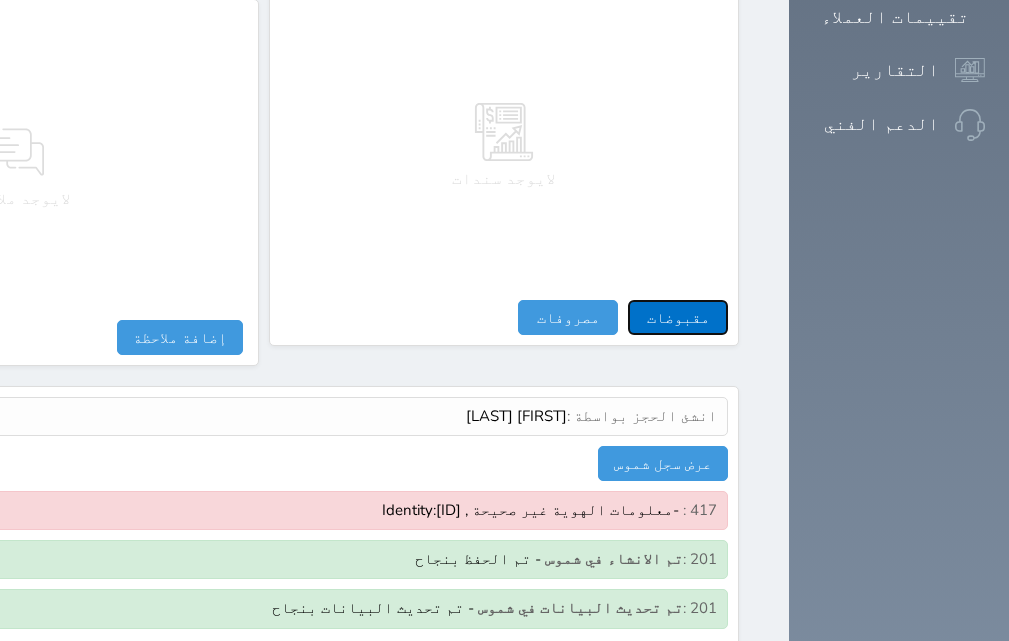 click on "مقبوضات" at bounding box center [678, 317] 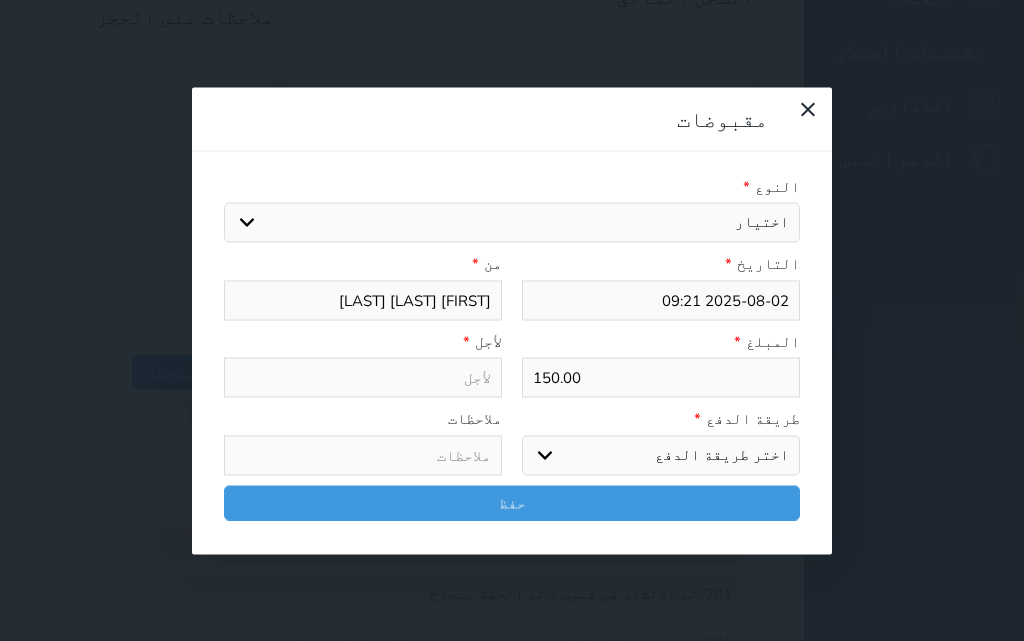 click on "اختيار   مقبوضات عامة قيمة إيجار فواتير تامين عربون لا ينطبق آخر مغسلة واي فاي - الإنترنت مواقف السيارات طعام الأغذية والمشروبات مشروبات المشروبات الباردة المشروبات الساخنة الإفطار غداء عشاء مخبز و كعك حمام سباحة الصالة الرياضية سبا و خدمات الجمال اختيار وإسقاط (خدمات النقل) ميني بار كابل - تلفزيون سرير إضافي تصفيف الشعر التسوق خدمات الجولات السياحية المنظمة خدمات الدليل السياحي فواتير البوفية" at bounding box center (512, 223) 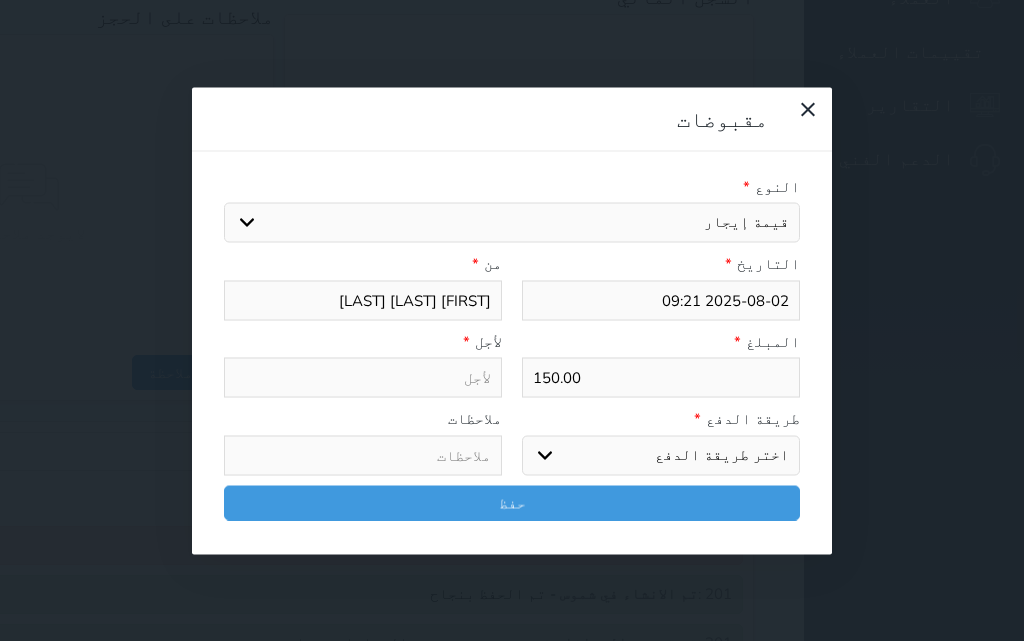 click on "اختيار   مقبوضات عامة قيمة إيجار فواتير تامين عربون لا ينطبق آخر مغسلة واي فاي - الإنترنت مواقف السيارات طعام الأغذية والمشروبات مشروبات المشروبات الباردة المشروبات الساخنة الإفطار غداء عشاء مخبز و كعك حمام سباحة الصالة الرياضية سبا و خدمات الجمال اختيار وإسقاط (خدمات النقل) ميني بار كابل - تلفزيون سرير إضافي تصفيف الشعر التسوق خدمات الجولات السياحية المنظمة خدمات الدليل السياحي فواتير البوفية" at bounding box center (512, 223) 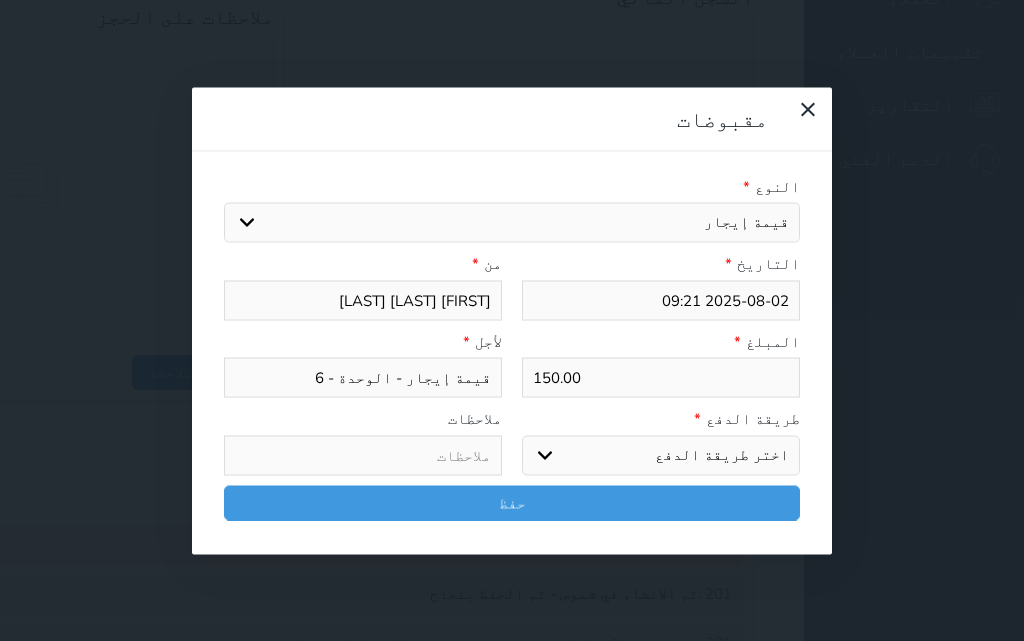 click on "اختر طريقة الدفع   دفع نقدى   تحويل بنكى   مدى   بطاقة ائتمان   آجل" at bounding box center [661, 455] 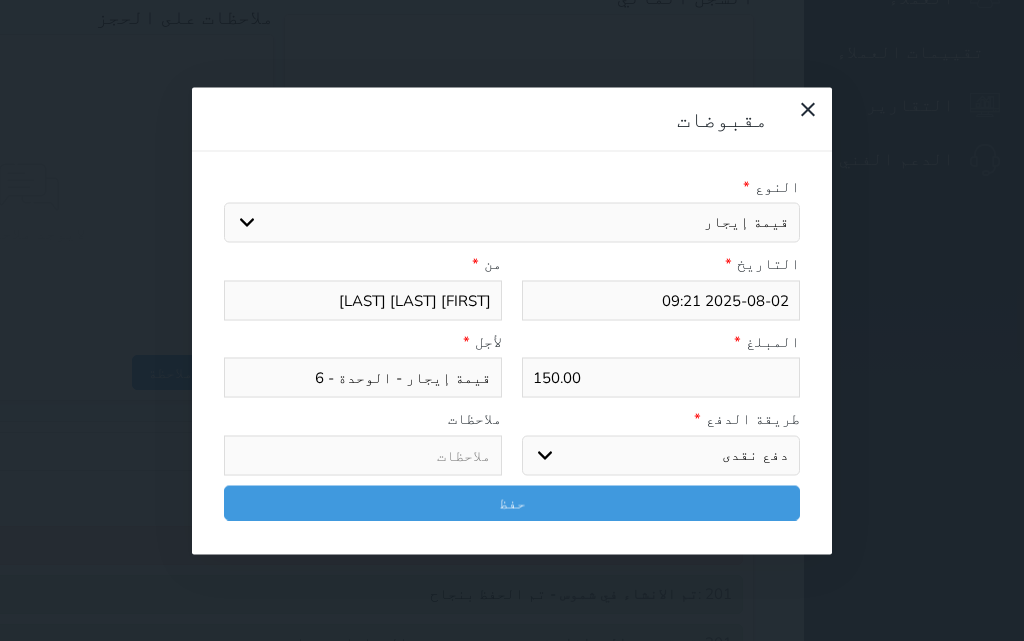 click on "اختر طريقة الدفع   دفع نقدى   تحويل بنكى   مدى   بطاقة ائتمان   آجل" at bounding box center (661, 455) 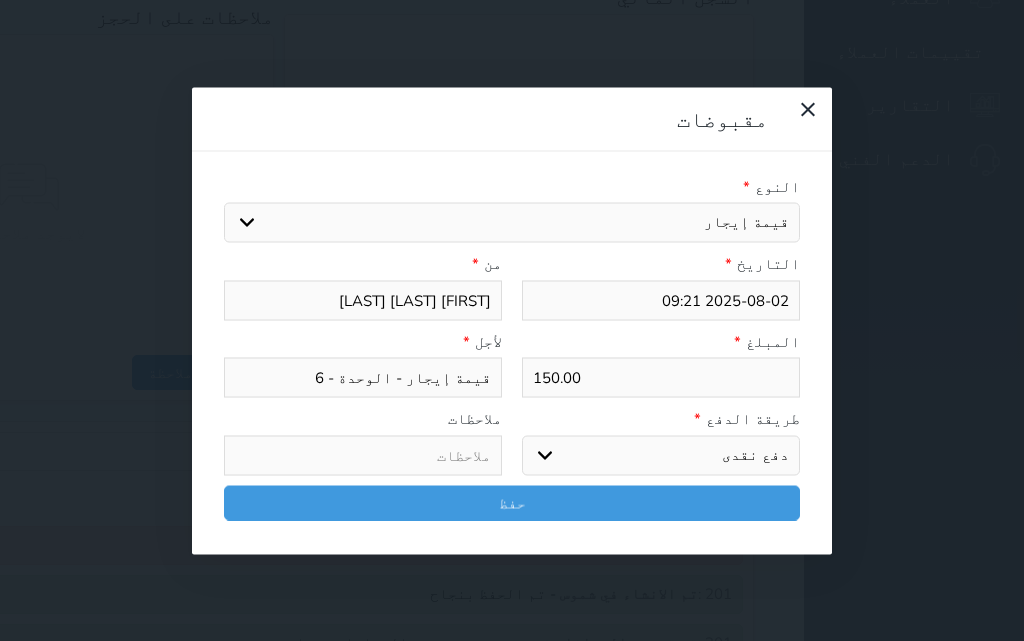click on "طريقة الدفع *   اختر طريقة الدفع   دفع نقدى   تحويل بنكى   مدى   بطاقة ائتمان   آجل   ملاحظات" at bounding box center [512, 447] 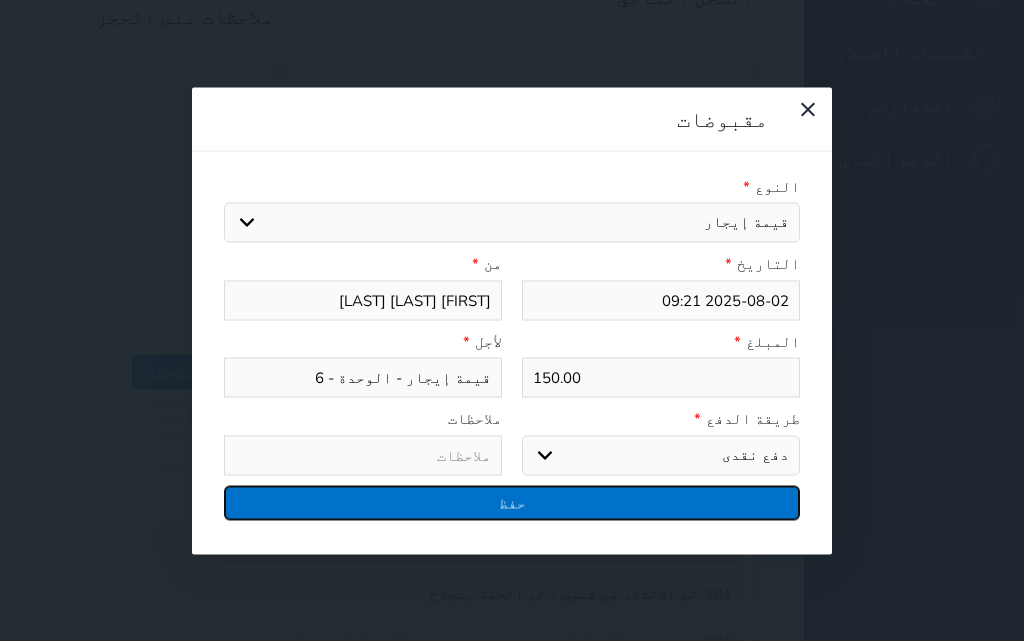 click on "حفظ" at bounding box center (512, 502) 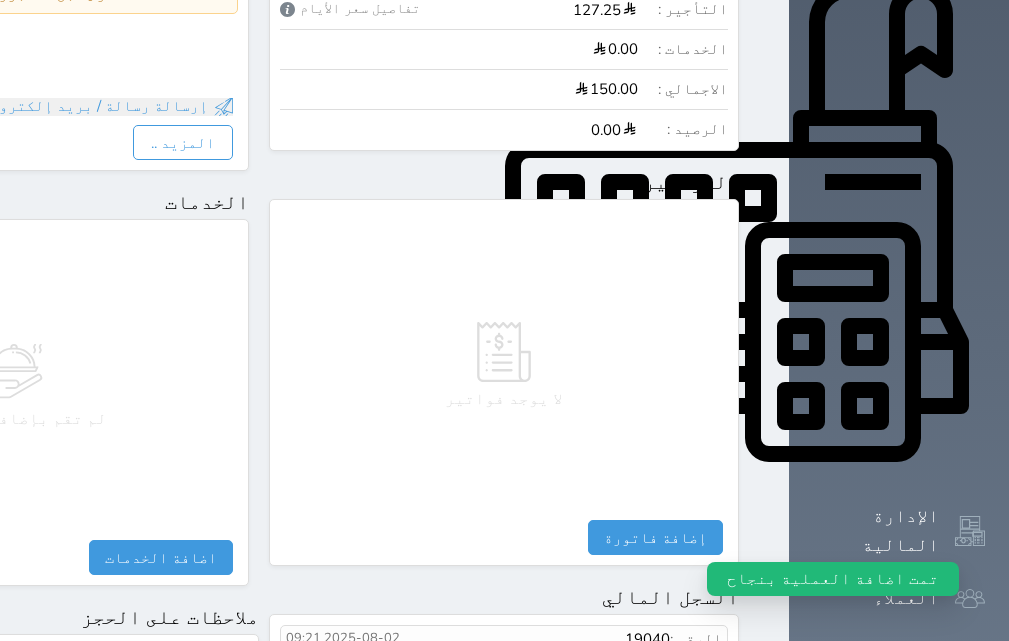 scroll, scrollTop: 87, scrollLeft: 0, axis: vertical 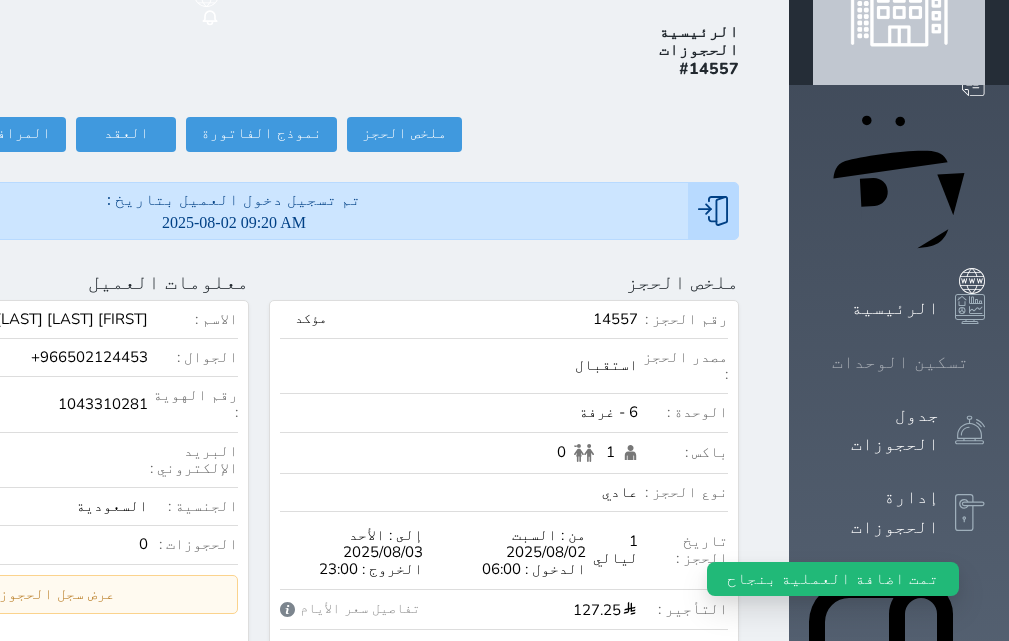 click on "تسكين الوحدات" at bounding box center [900, 362] 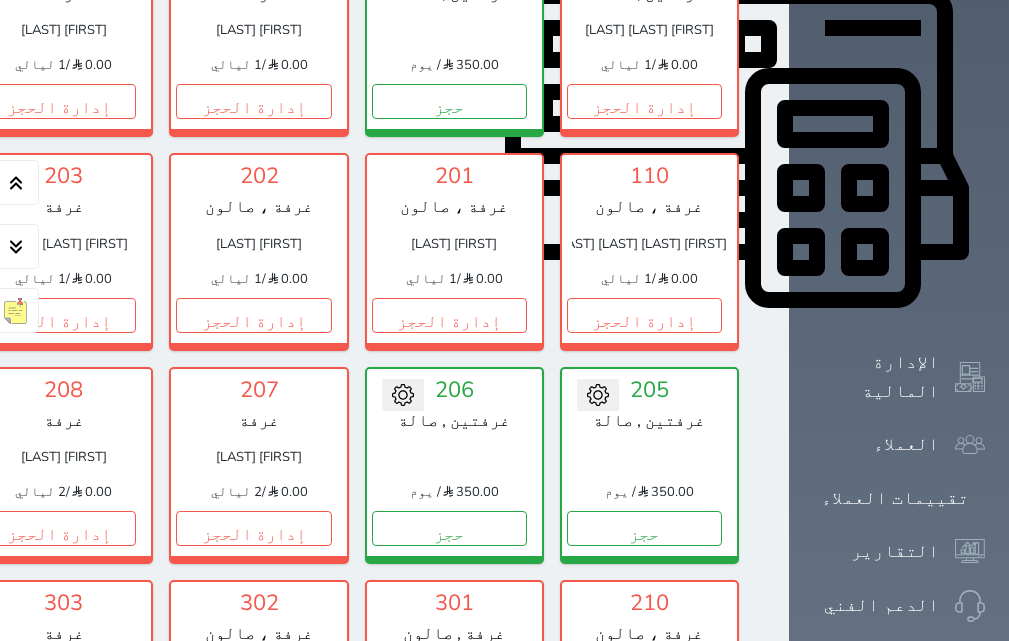 scroll, scrollTop: 920, scrollLeft: 0, axis: vertical 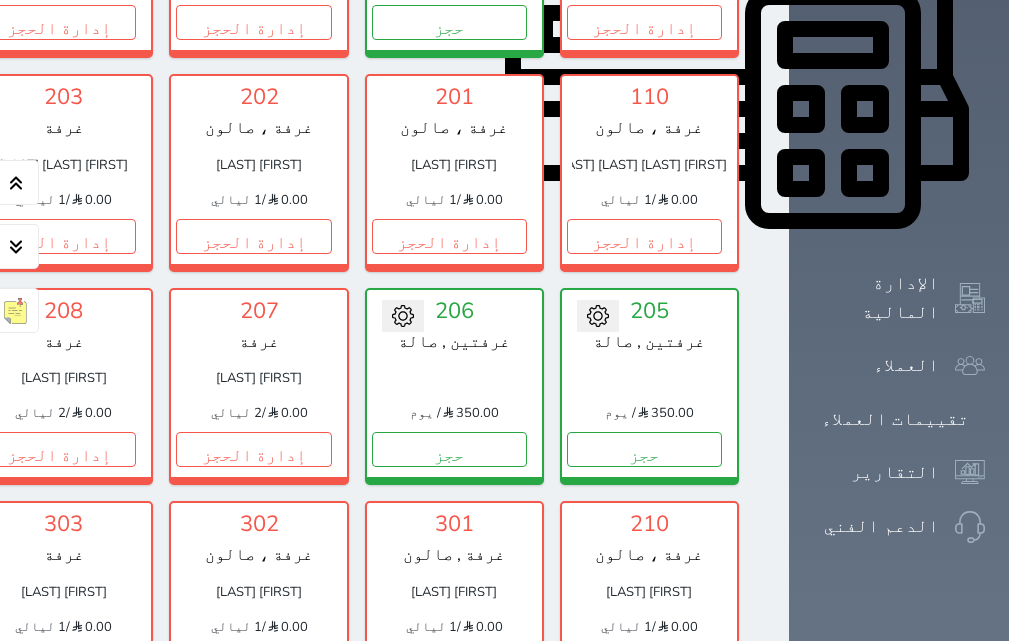 click on "تسكين الوحدات" at bounding box center [899, -471] 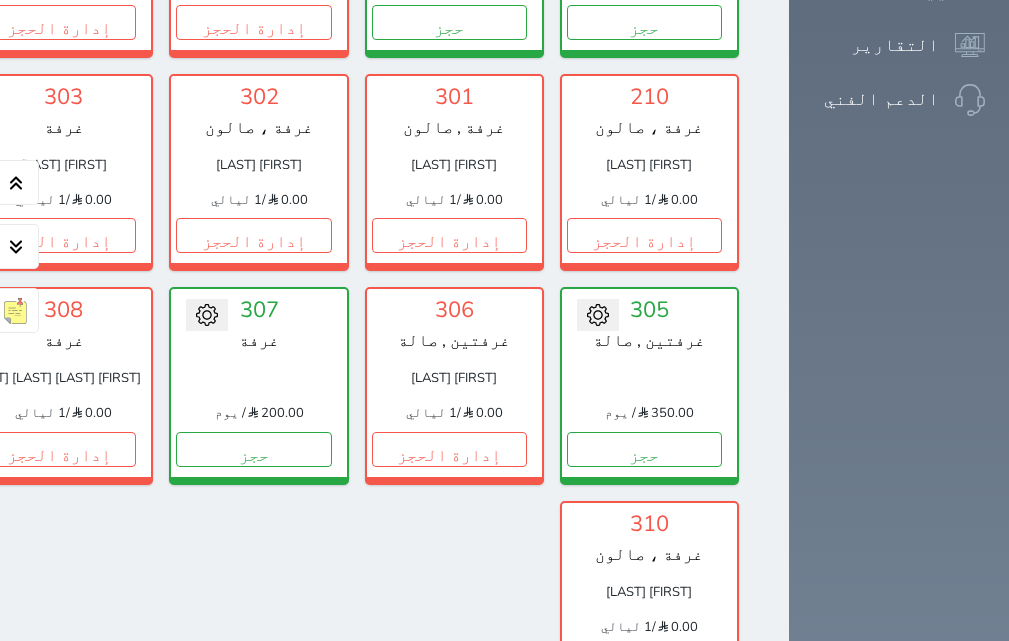 scroll, scrollTop: 2020, scrollLeft: 0, axis: vertical 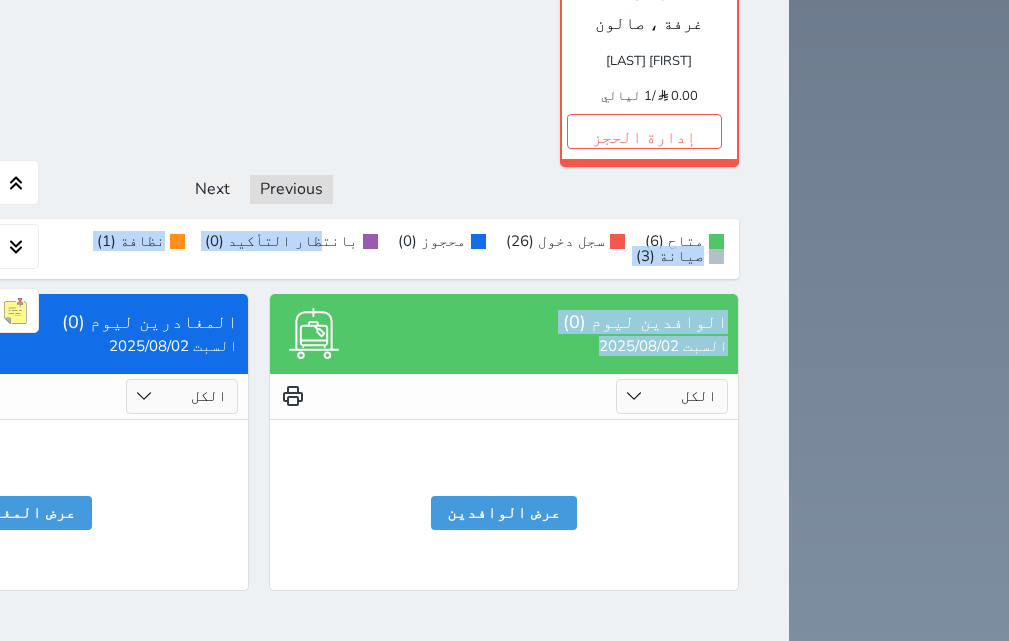 drag, startPoint x: 514, startPoint y: 300, endPoint x: 529, endPoint y: 327, distance: 30.88689 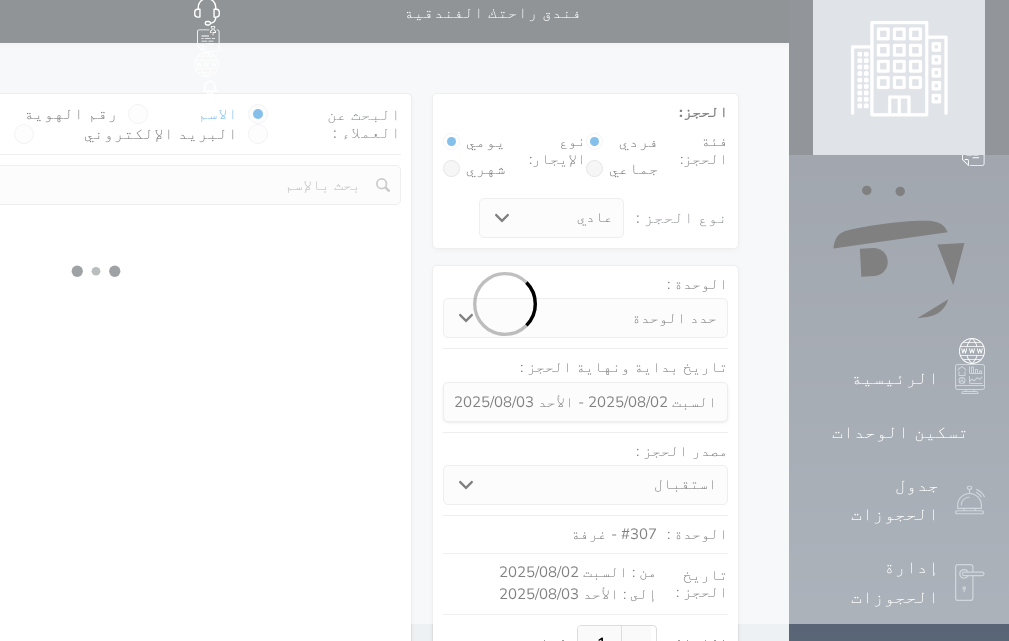scroll, scrollTop: 0, scrollLeft: 0, axis: both 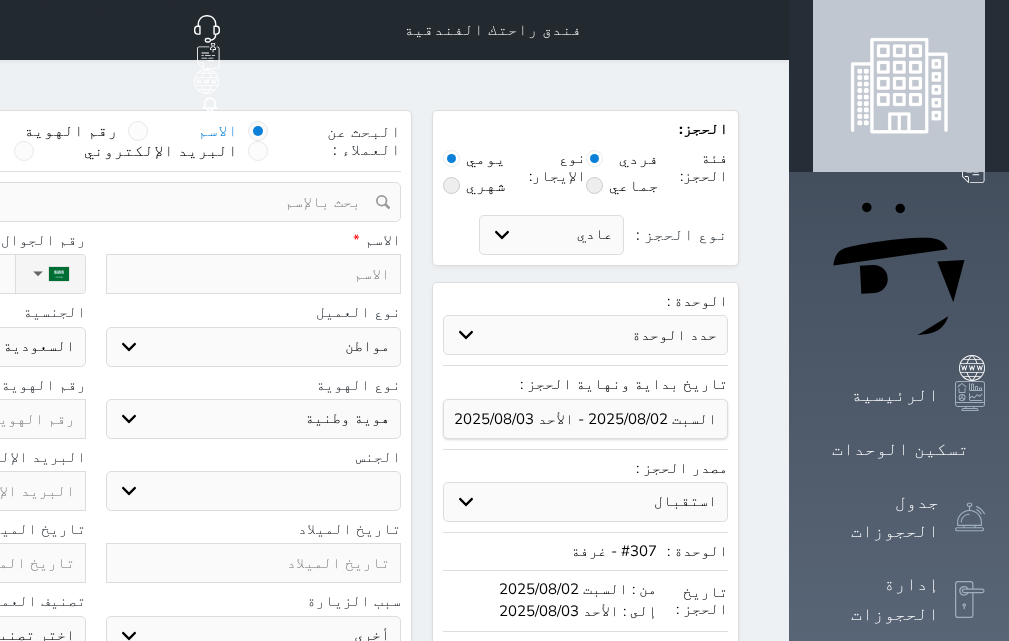 drag, startPoint x: 344, startPoint y: 99, endPoint x: 347, endPoint y: 145, distance: 46.09772 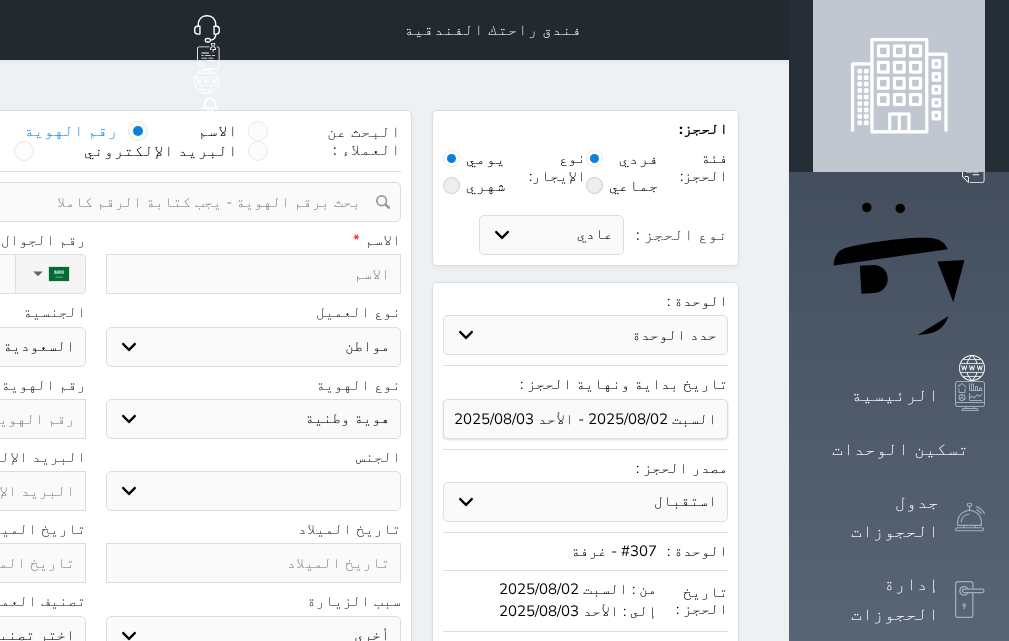 click on "تغيير العميل" at bounding box center [95, 202] 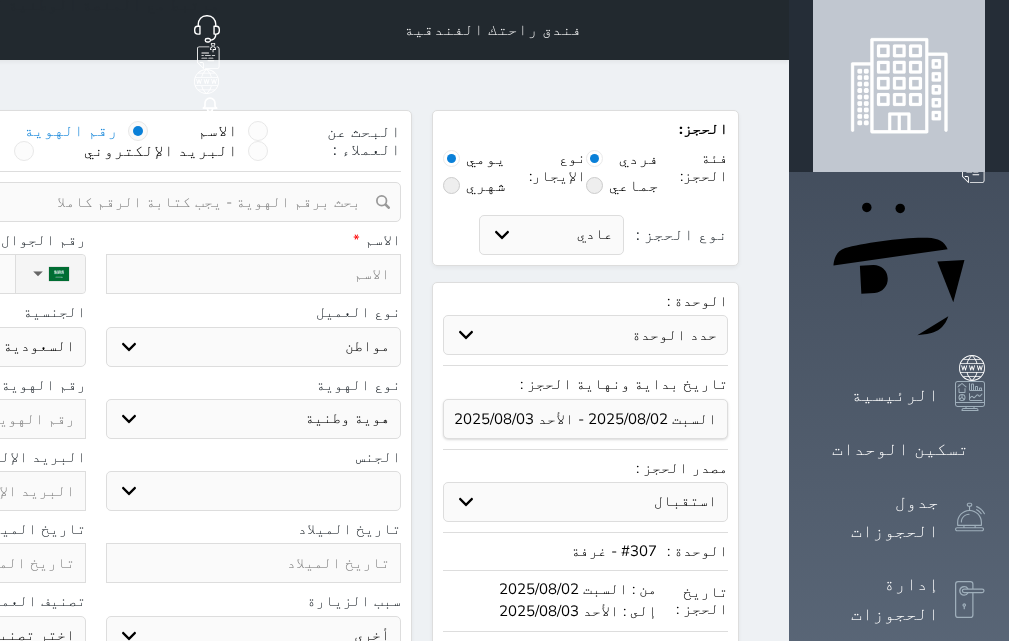 click at bounding box center (88, 202) 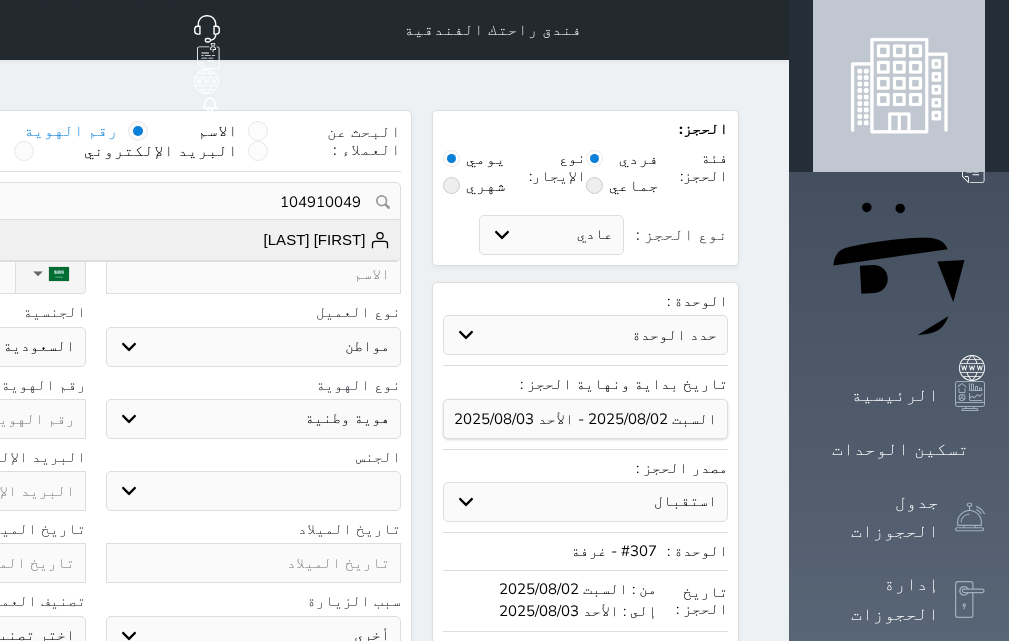 click on "خلود محبوب محمد   +966555413229" at bounding box center [95, 240] 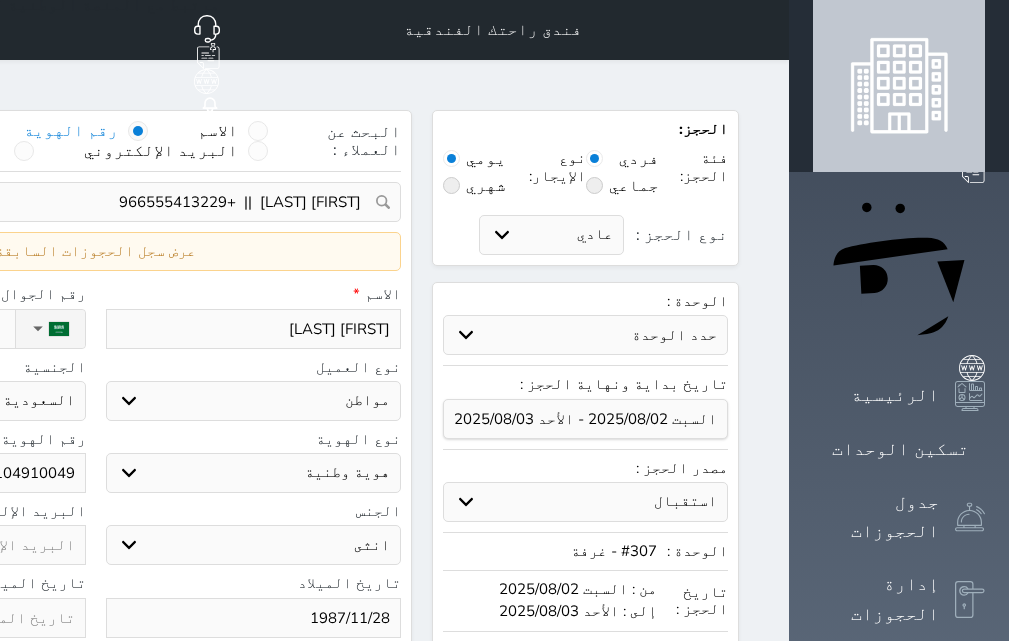 click on "خلود محبوب محمد" at bounding box center [254, 329] 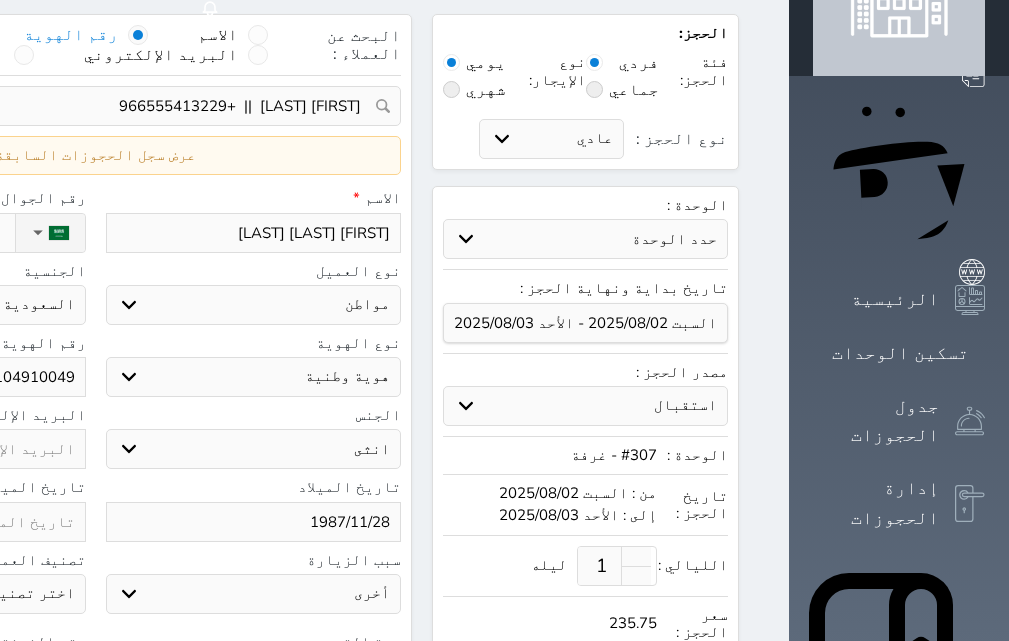 scroll, scrollTop: 100, scrollLeft: 0, axis: vertical 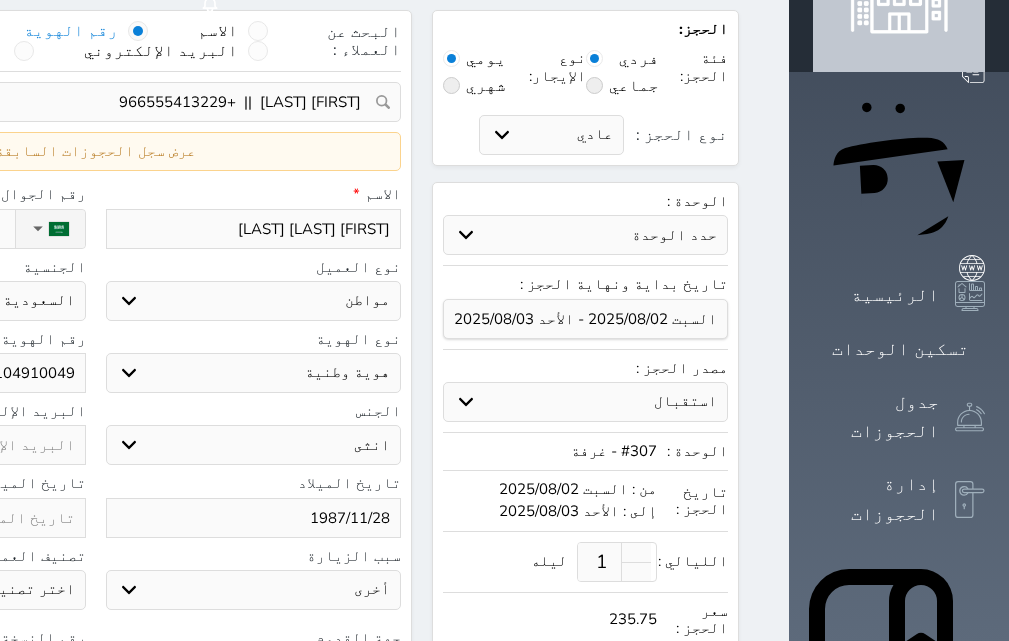 click on "▼     Afghanistan (‫افغانستان‬‎)   +93   Albania (Shqipëri)   +355   Algeria (‫الجزائر‬‎)   +213   American Samoa   +1684   Andorra   +376   Angola   +244   Anguilla   +1264   Antigua and Barbuda   +1268   Argentina   +54   Armenia (Հայաստան)   +374   Aruba   +297   Australia   +61   Austria (Österreich)   +43   Azerbaijan (Azərbaycan)   +994   Bahamas   +1242   Bahrain (‫البحرين‬‎)   +973   Bangladesh (বাংলাদেশ)   +880   Barbados   +1246   Belarus (Беларусь)   +375   Belgium (België)   +32   Belize   +501   Benin (Bénin)   +229   Bermuda   +1441   Bhutan (འབྲུག)   +975   Bolivia   +591   Bosnia and Herzegovina (Босна и Херцеговина)   +387   Botswana   +267   Brazil (Brasil)   +55   British Indian Ocean Territory   +246   British Virgin Islands   +1284   Brunei   +673   Bulgaria (България)   +359   Burkina Faso   +226   Burundi (Uburundi)   +257   Cambodia (កម្ពុជា)   +855" at bounding box center (-62, 229) 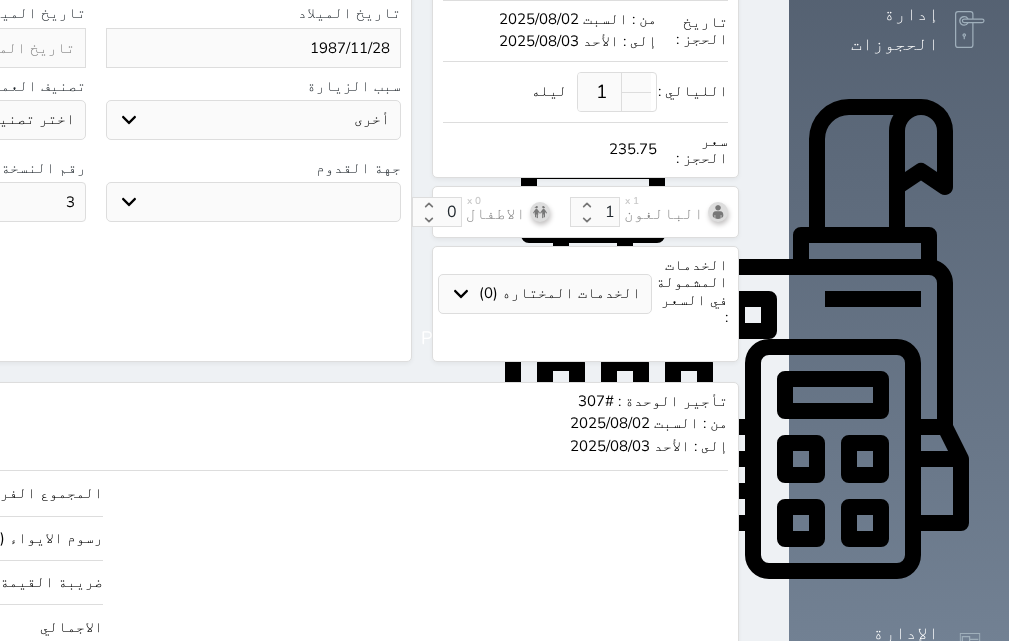 scroll, scrollTop: 604, scrollLeft: 0, axis: vertical 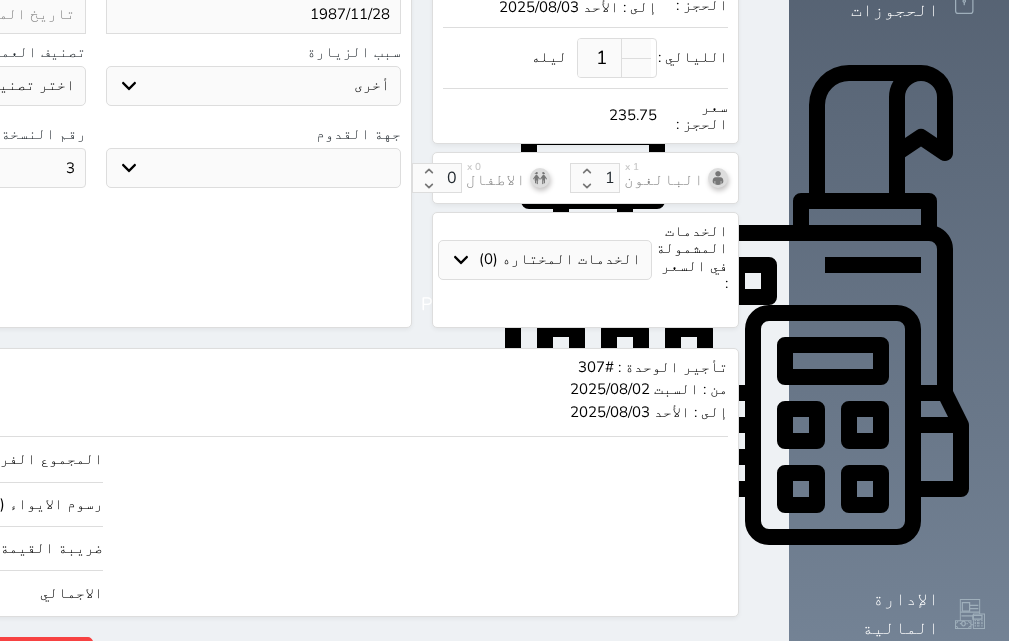 click on "235.75" at bounding box center (-145, 593) 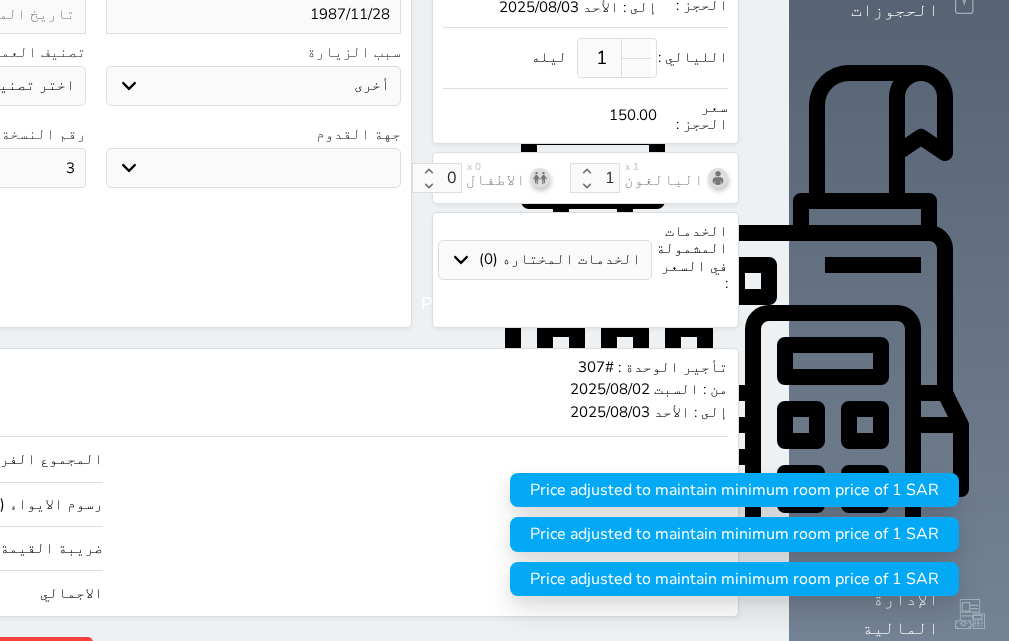 click on "حجز" at bounding box center (-128, 654) 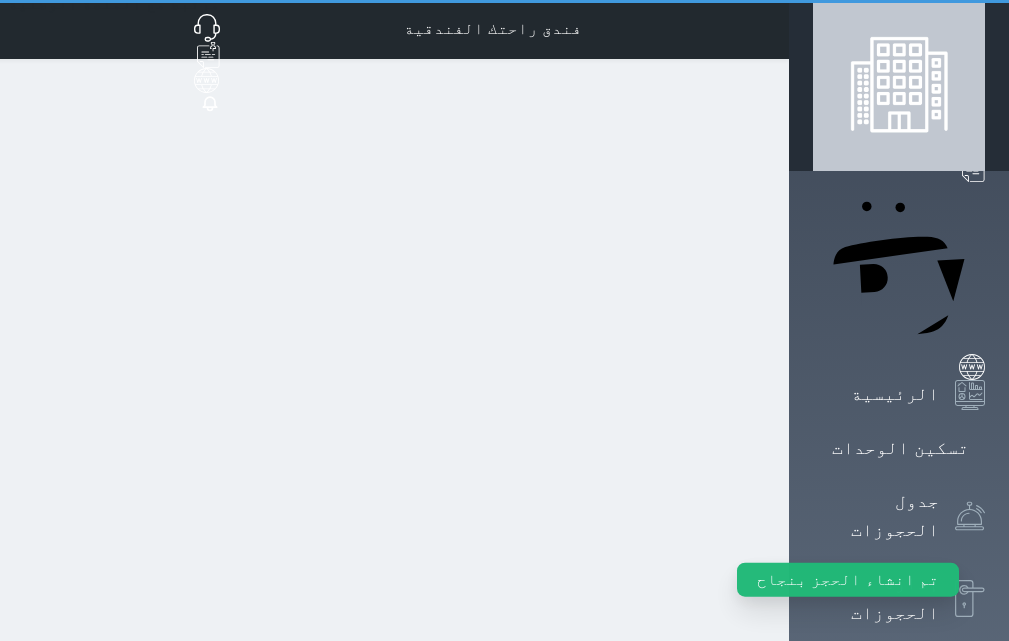scroll, scrollTop: 0, scrollLeft: 0, axis: both 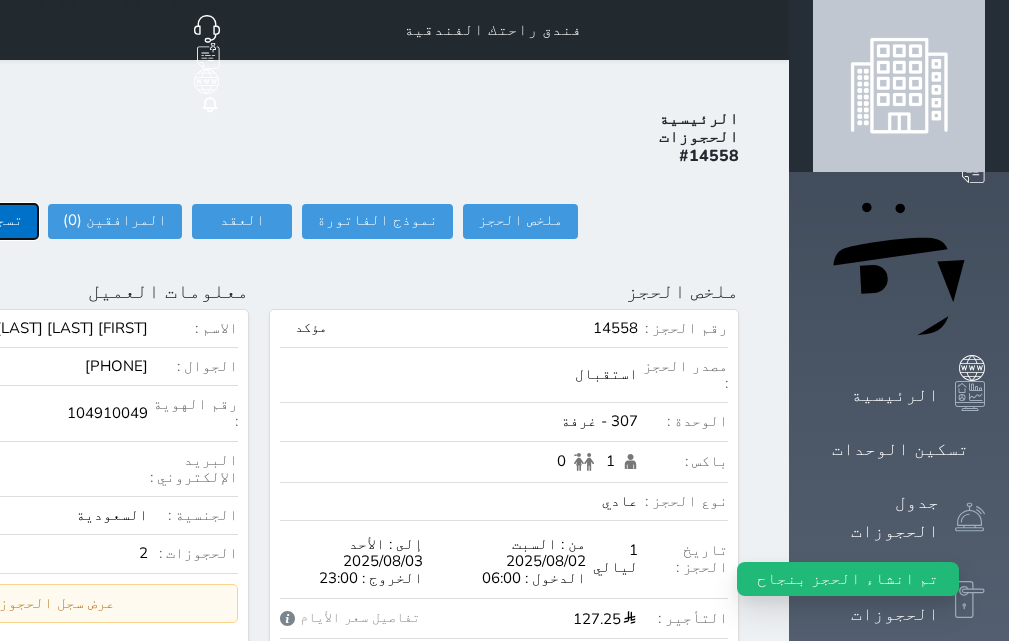 click on "تسجيل دخول" at bounding box center [-20, 221] 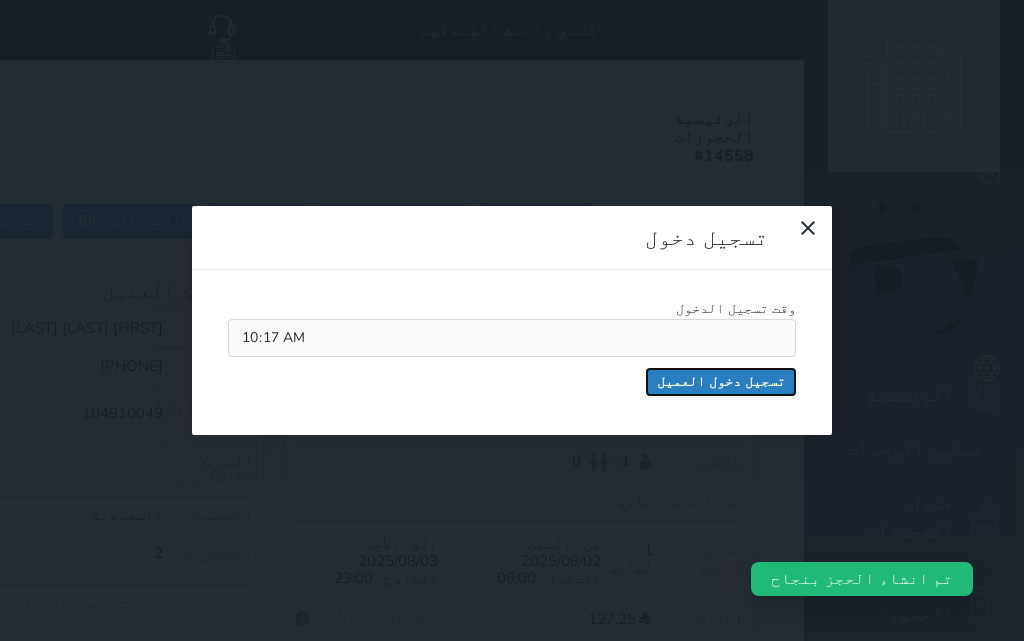 click on "تسجيل دخول العميل" at bounding box center [721, 382] 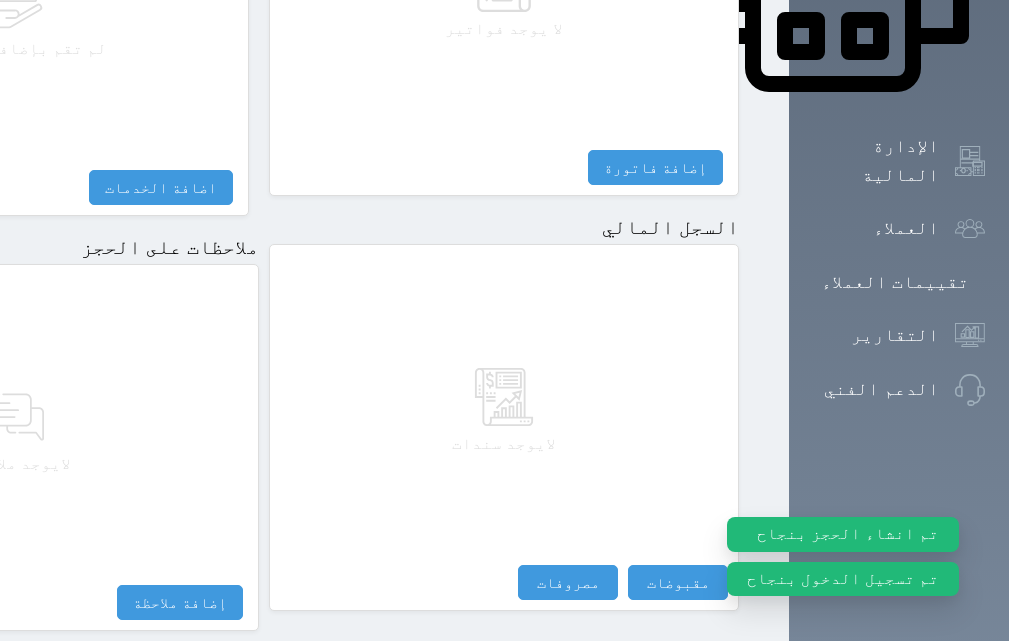 scroll, scrollTop: 1174, scrollLeft: 0, axis: vertical 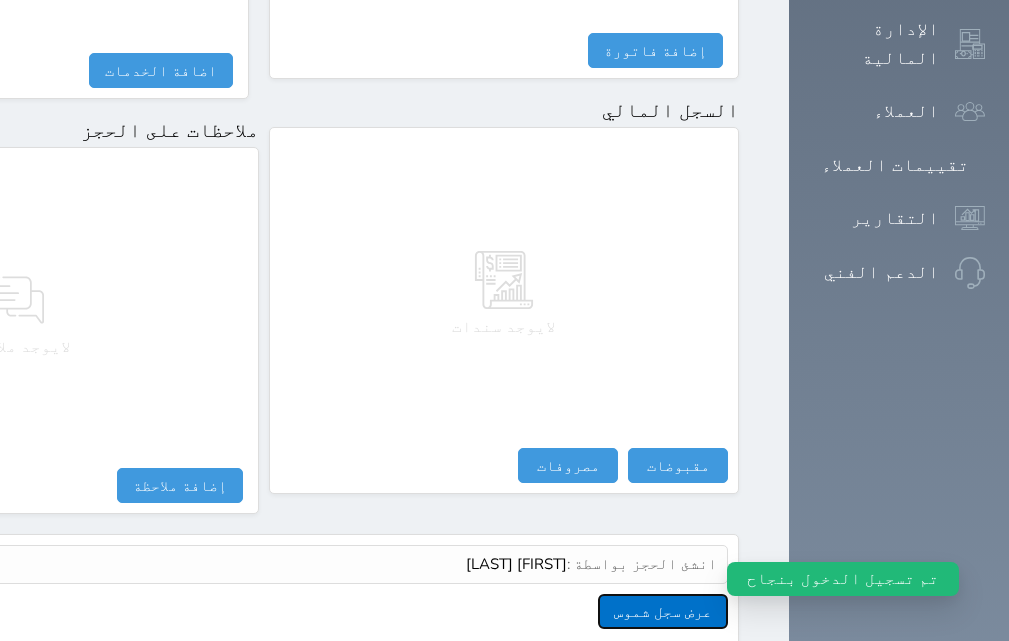 click on "عرض سجل شموس" at bounding box center (663, 611) 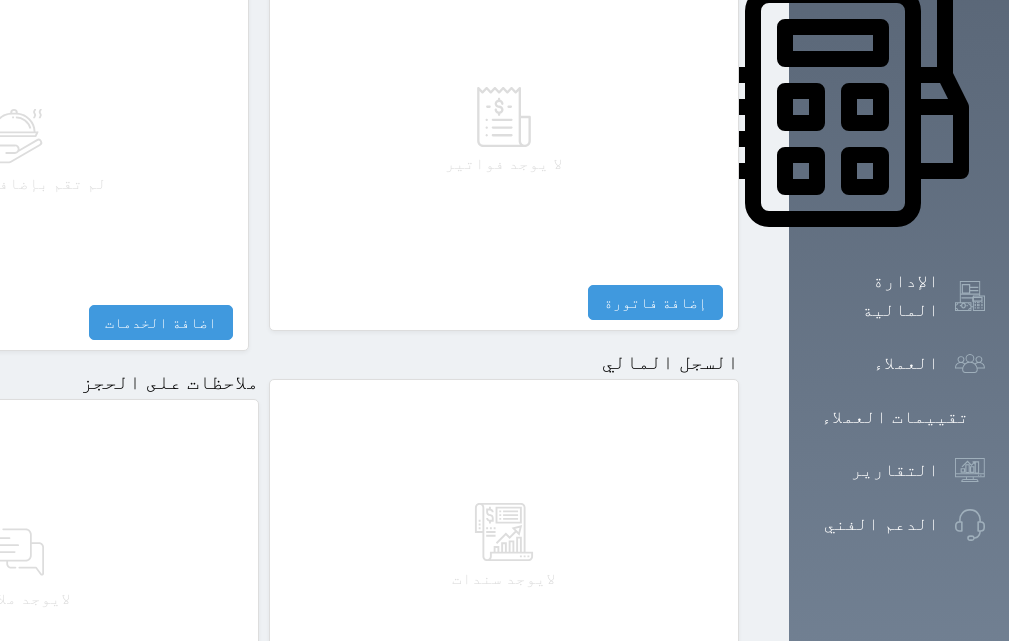 scroll, scrollTop: 1123, scrollLeft: 0, axis: vertical 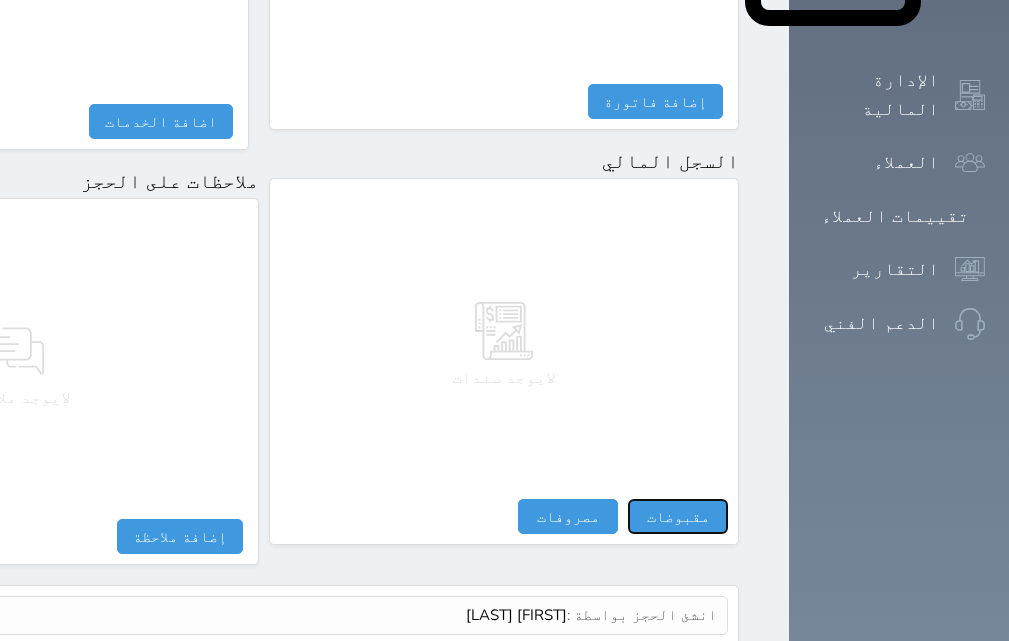 drag, startPoint x: 850, startPoint y: 429, endPoint x: 644, endPoint y: 346, distance: 222.09232 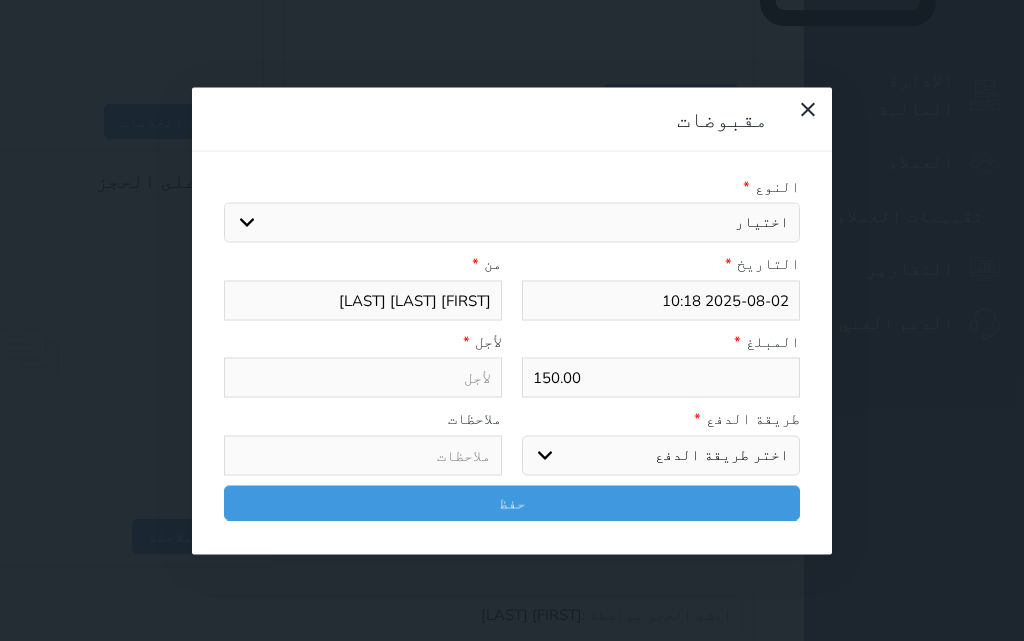 click on "اختيار   مقبوضات عامة قيمة إيجار فواتير تامين عربون لا ينطبق آخر مغسلة واي فاي - الإنترنت مواقف السيارات طعام الأغذية والمشروبات مشروبات المشروبات الباردة المشروبات الساخنة الإفطار غداء عشاء مخبز و كعك حمام سباحة الصالة الرياضية سبا و خدمات الجمال اختيار وإسقاط (خدمات النقل) ميني بار كابل - تلفزيون سرير إضافي تصفيف الشعر التسوق خدمات الجولات السياحية المنظمة خدمات الدليل السياحي فواتير البوفية" at bounding box center [512, 223] 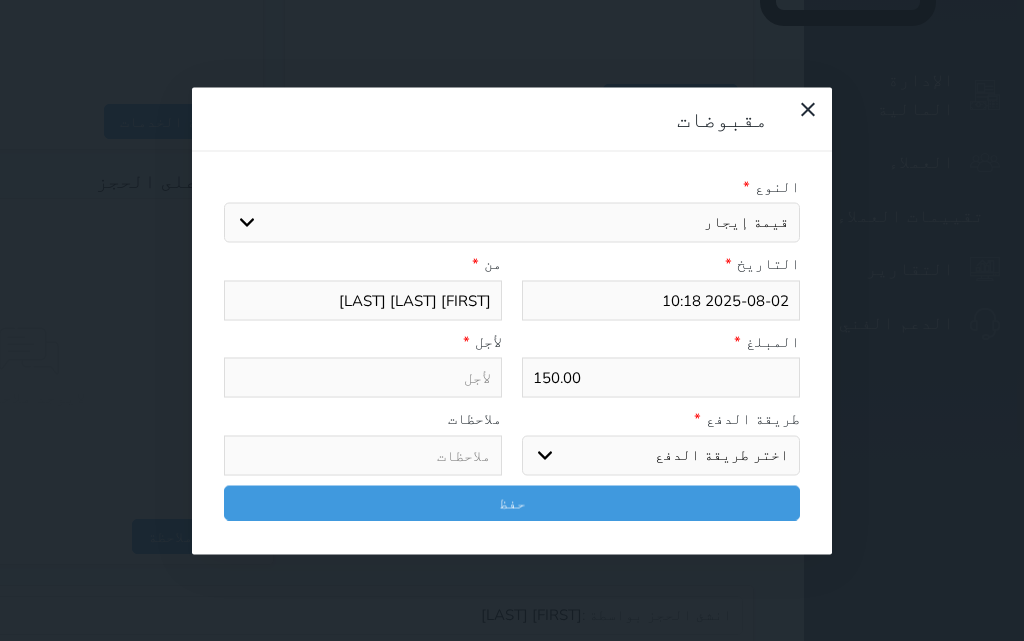 click on "اختيار   مقبوضات عامة قيمة إيجار فواتير تامين عربون لا ينطبق آخر مغسلة واي فاي - الإنترنت مواقف السيارات طعام الأغذية والمشروبات مشروبات المشروبات الباردة المشروبات الساخنة الإفطار غداء عشاء مخبز و كعك حمام سباحة الصالة الرياضية سبا و خدمات الجمال اختيار وإسقاط (خدمات النقل) ميني بار كابل - تلفزيون سرير إضافي تصفيف الشعر التسوق خدمات الجولات السياحية المنظمة خدمات الدليل السياحي فواتير البوفية" at bounding box center [512, 223] 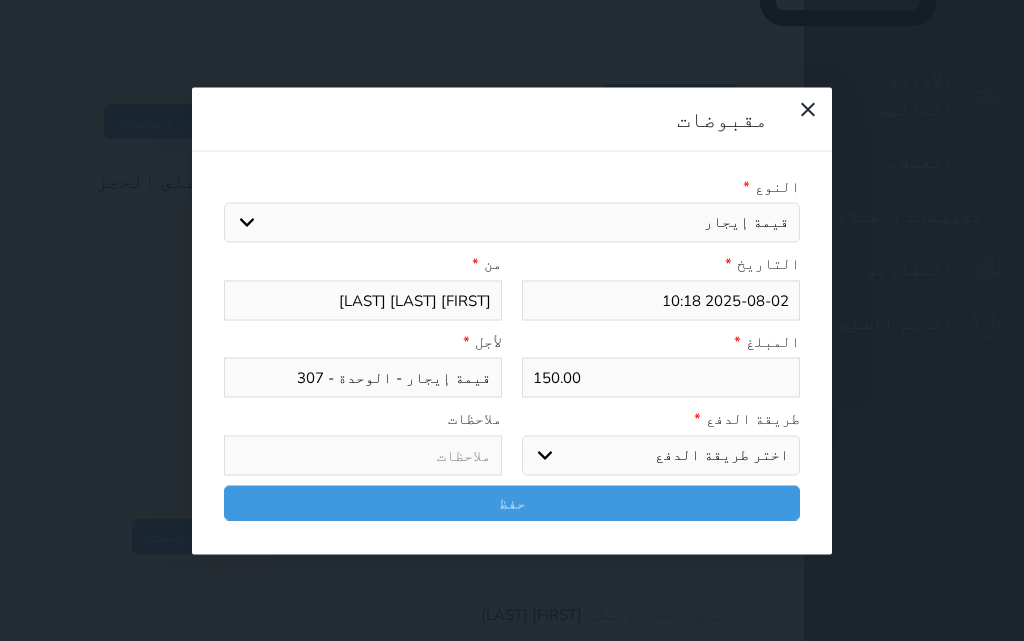 click on "اختر طريقة الدفع   دفع نقدى   تحويل بنكى   مدى   بطاقة ائتمان   آجل" at bounding box center [661, 455] 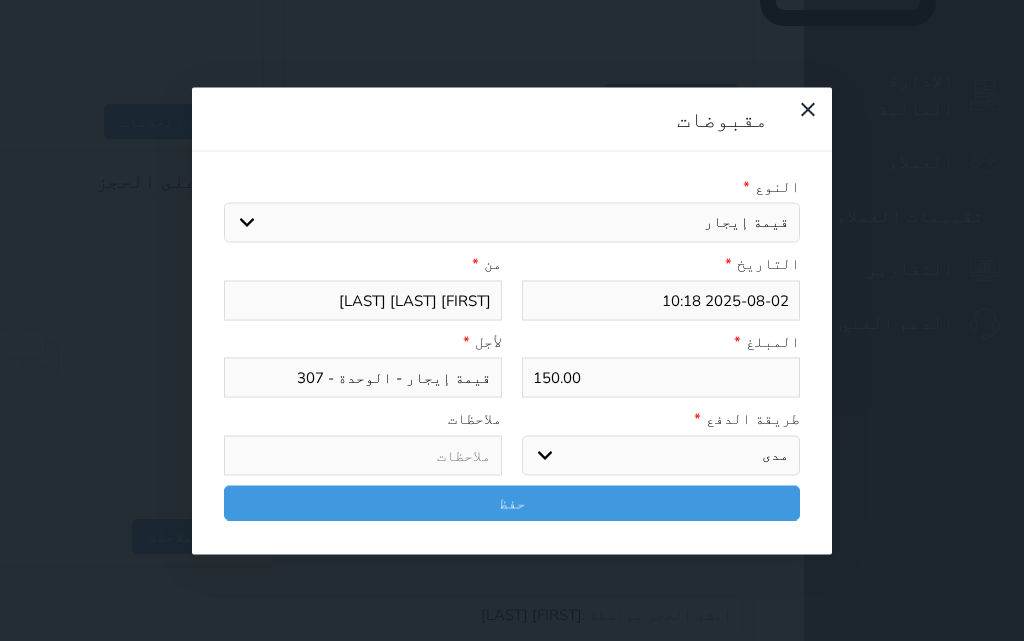 click on "اختر طريقة الدفع   دفع نقدى   تحويل بنكى   مدى   بطاقة ائتمان   آجل" at bounding box center (661, 455) 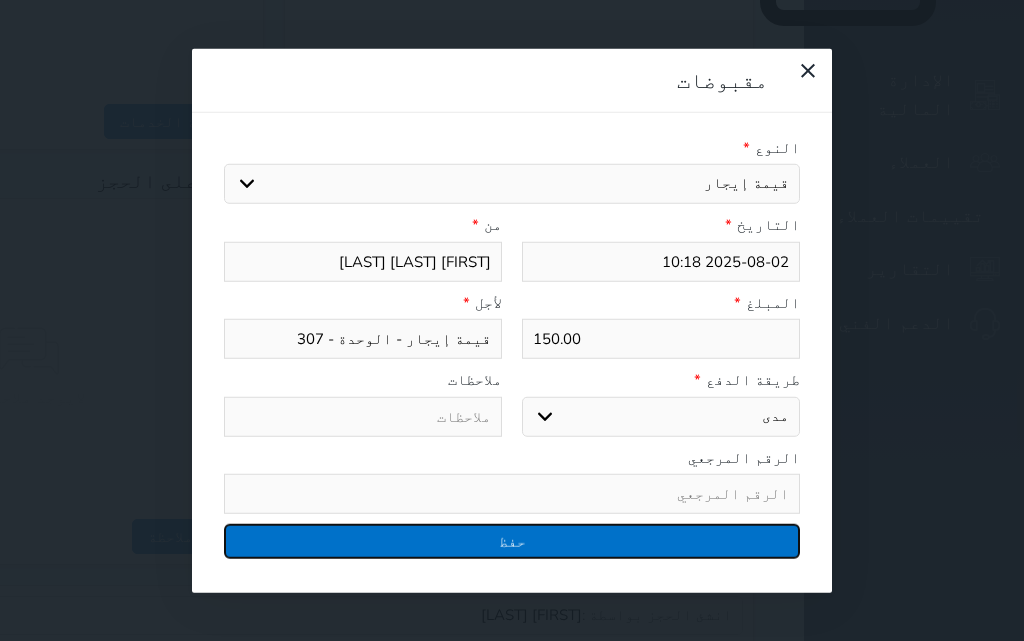 click on "حفظ" at bounding box center (512, 541) 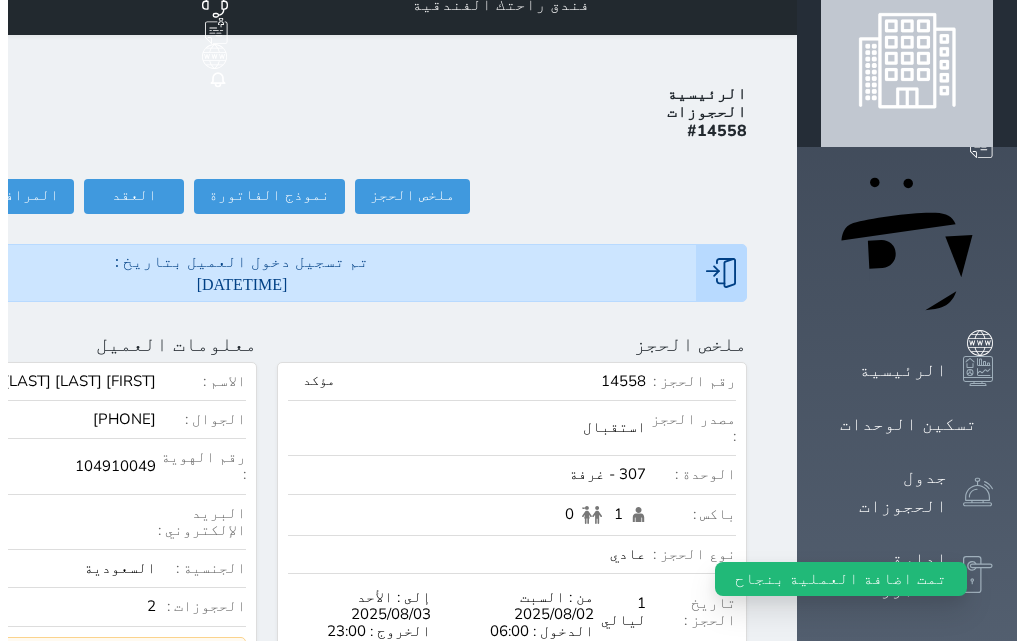 scroll, scrollTop: 23, scrollLeft: 0, axis: vertical 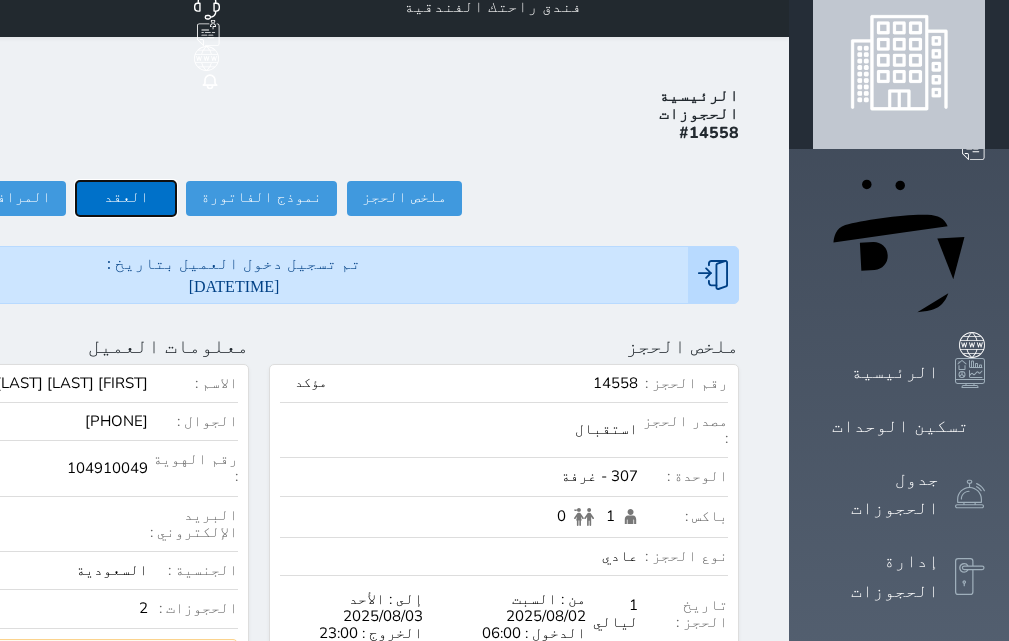 click on "العقد" at bounding box center (126, 198) 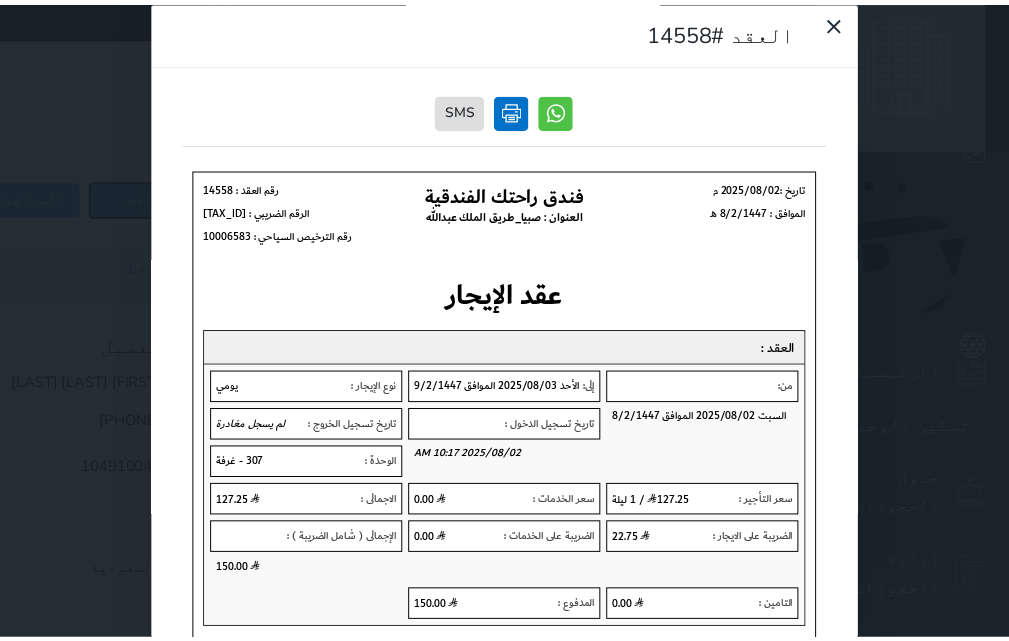 scroll, scrollTop: 0, scrollLeft: 0, axis: both 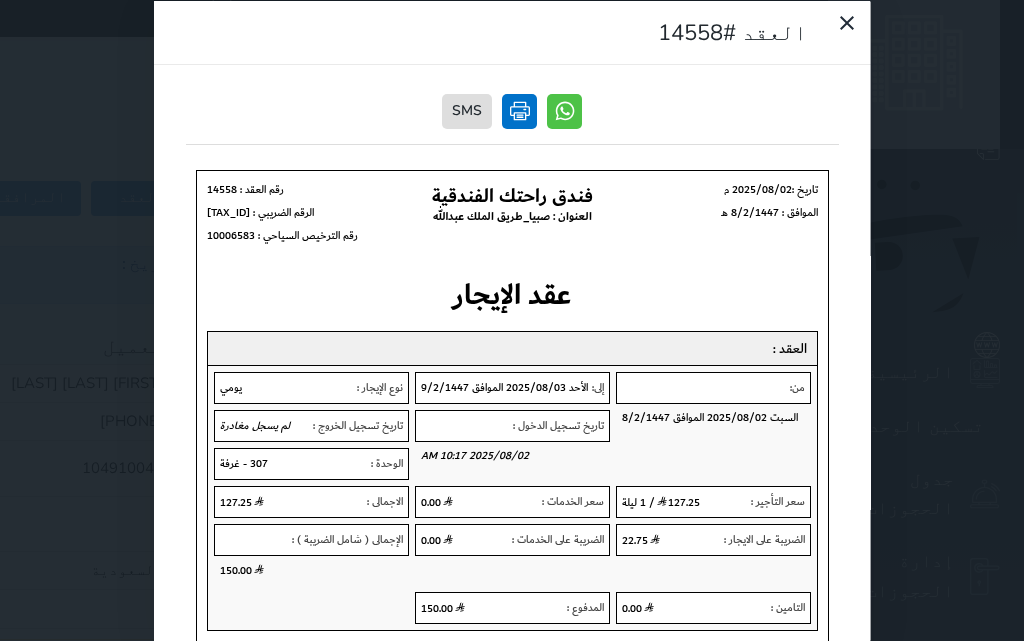 click at bounding box center (519, 110) 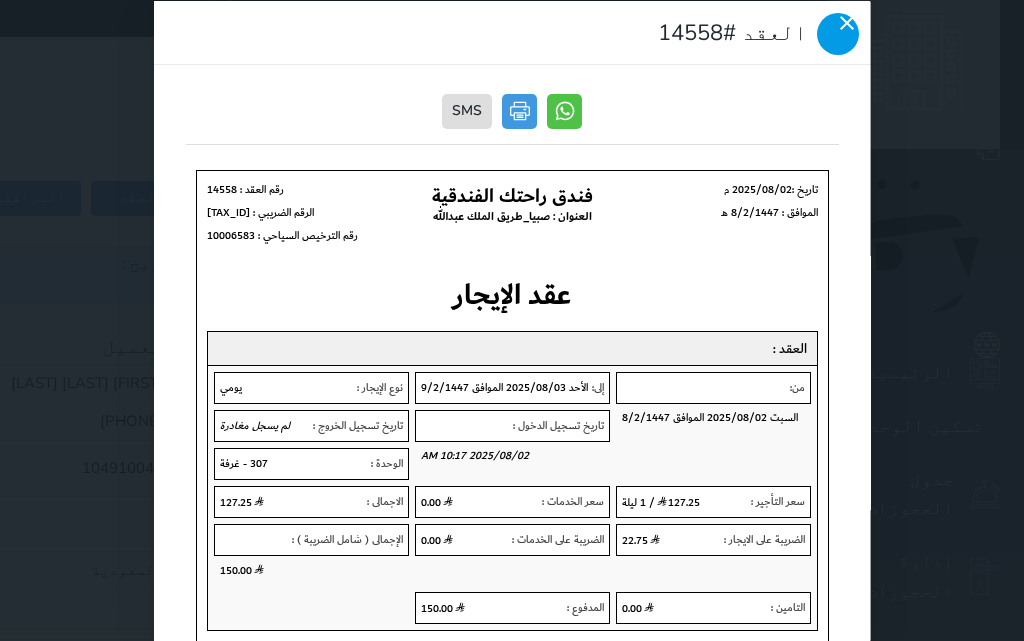 click at bounding box center (837, 33) 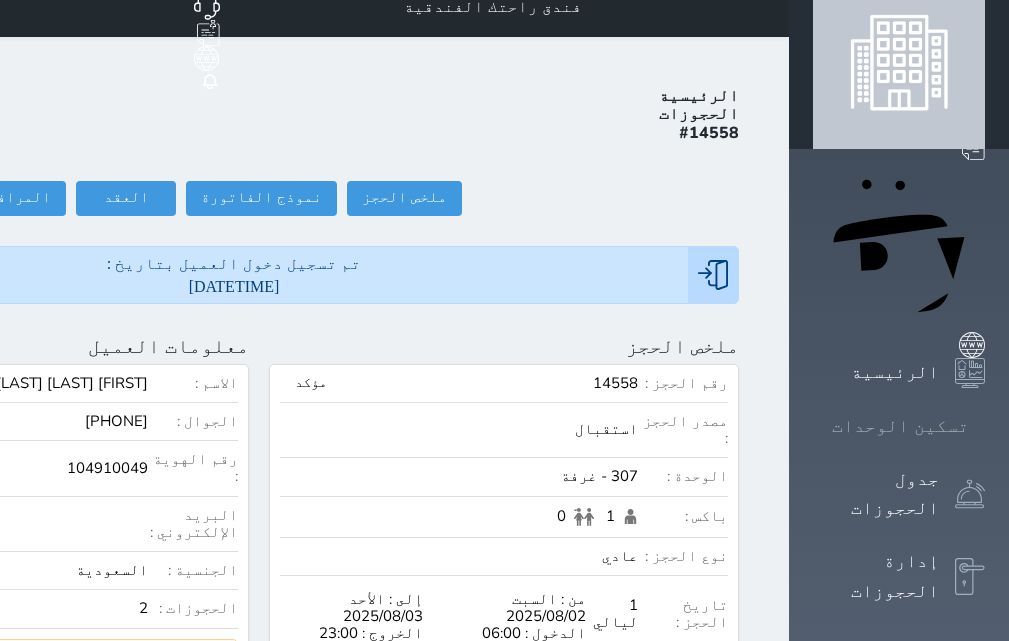 click on "تسكين الوحدات" at bounding box center (900, 426) 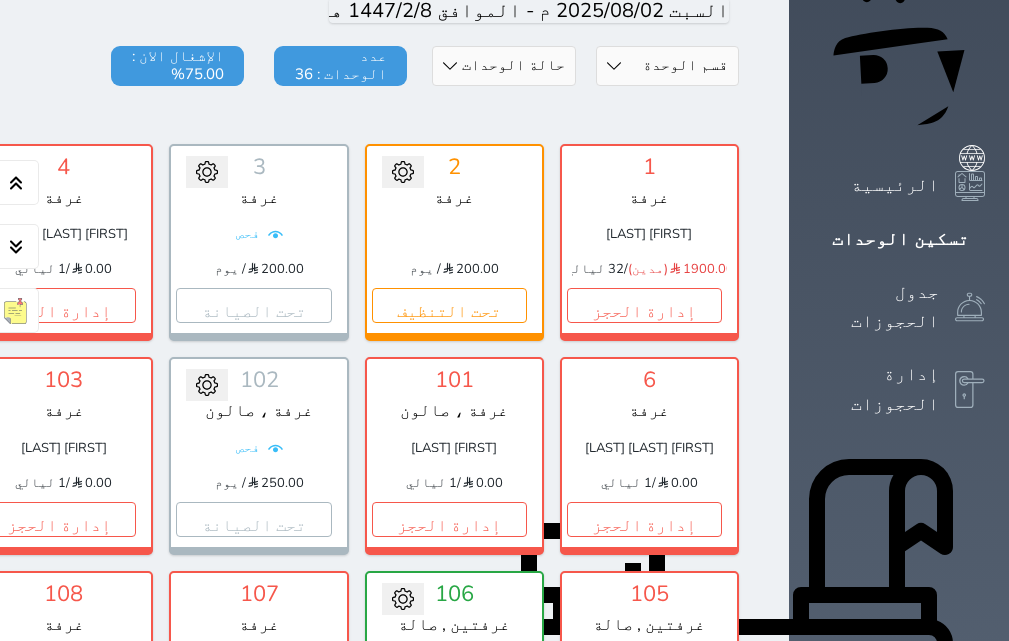 scroll, scrollTop: 160, scrollLeft: 0, axis: vertical 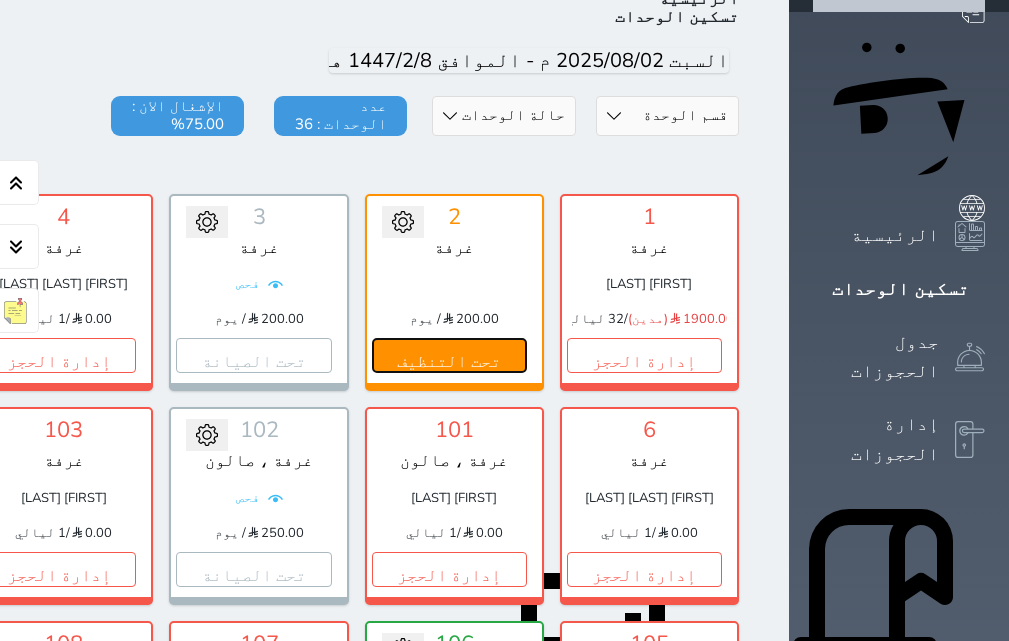 click on "تحت التنظيف" at bounding box center (449, 355) 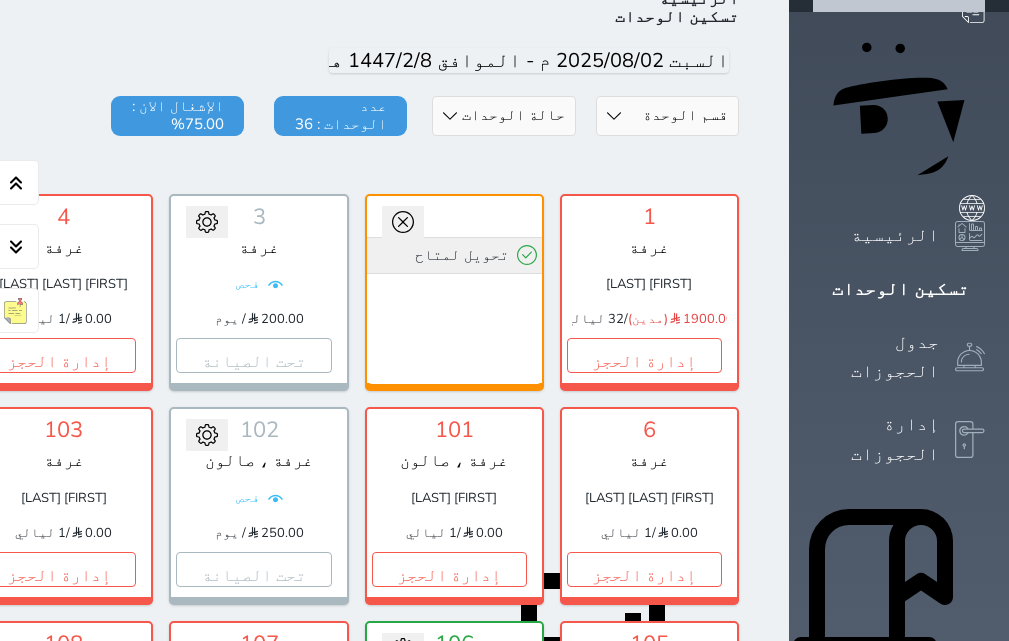 click 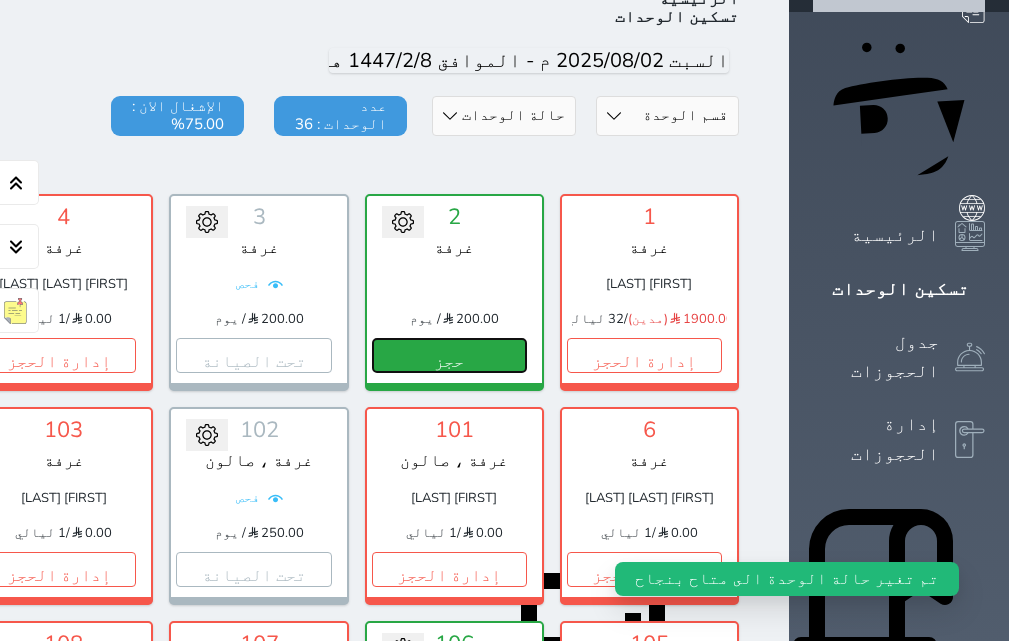 click on "حجز" at bounding box center [449, 355] 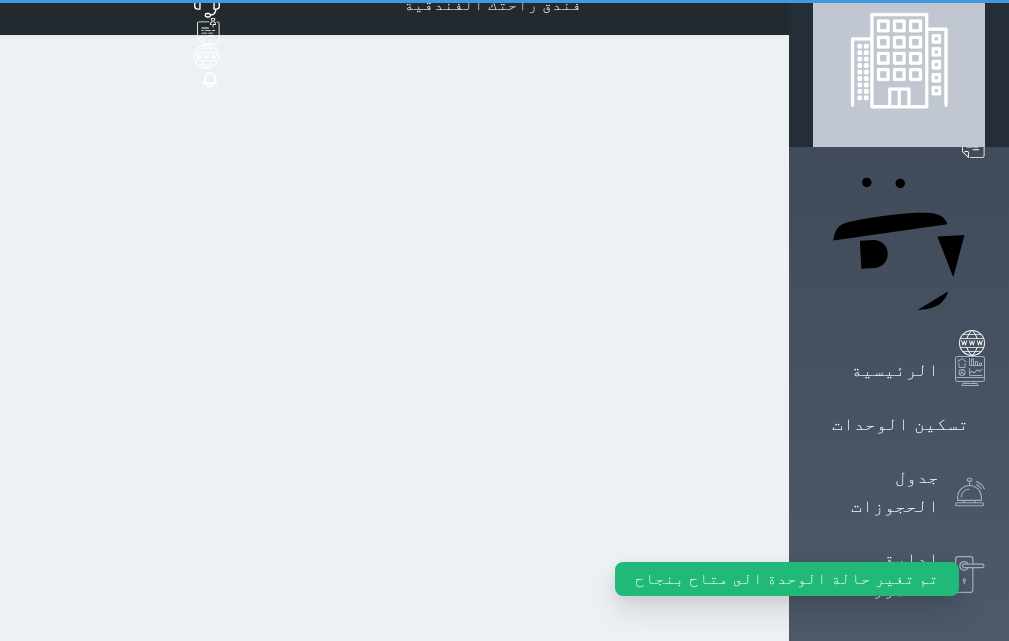 scroll, scrollTop: 0, scrollLeft: 0, axis: both 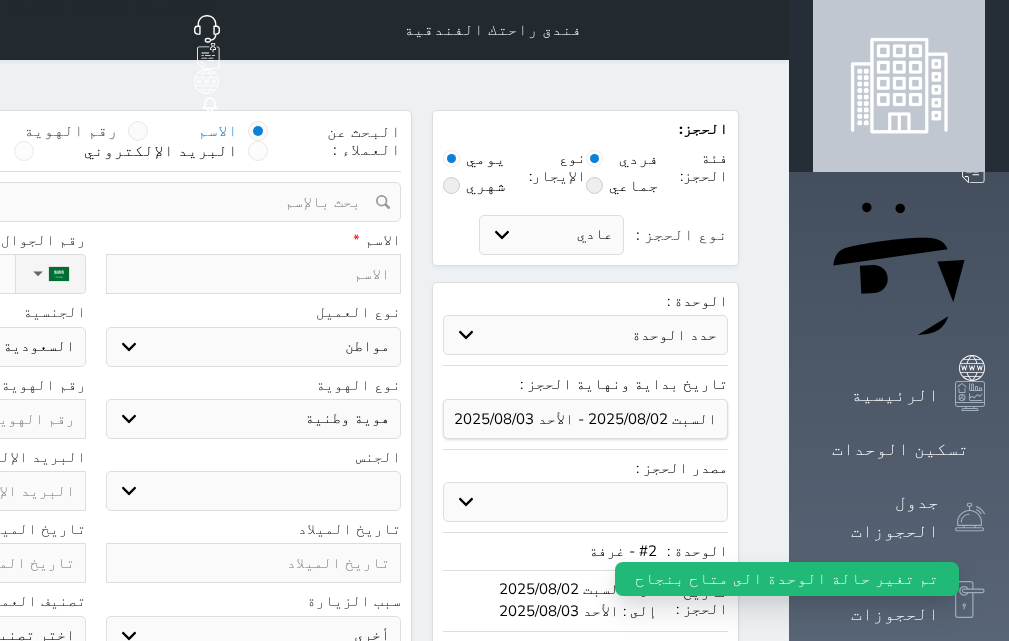 click at bounding box center (138, 131) 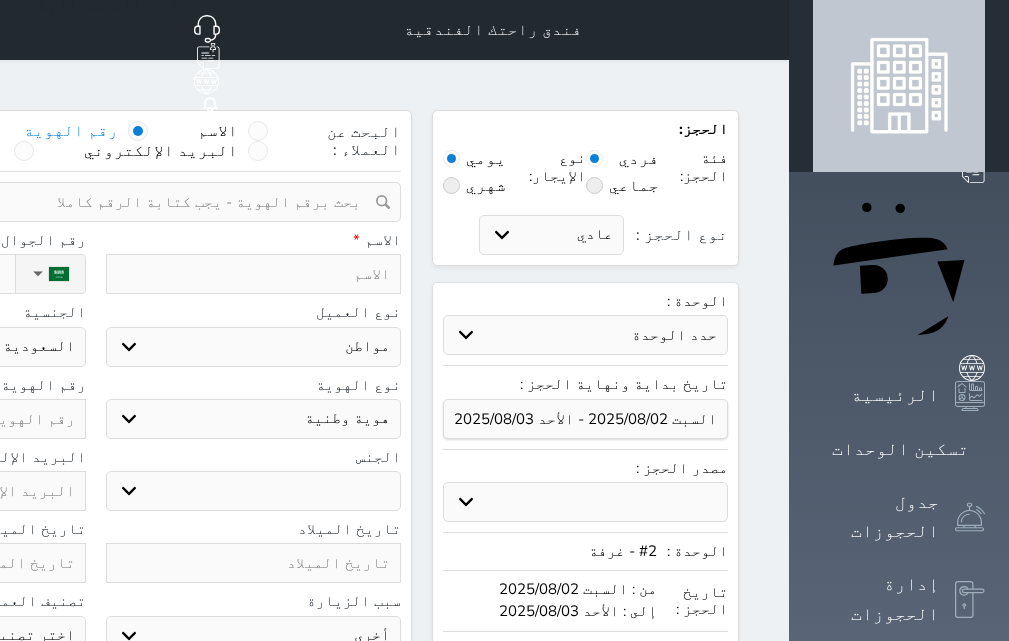 click at bounding box center [88, 202] 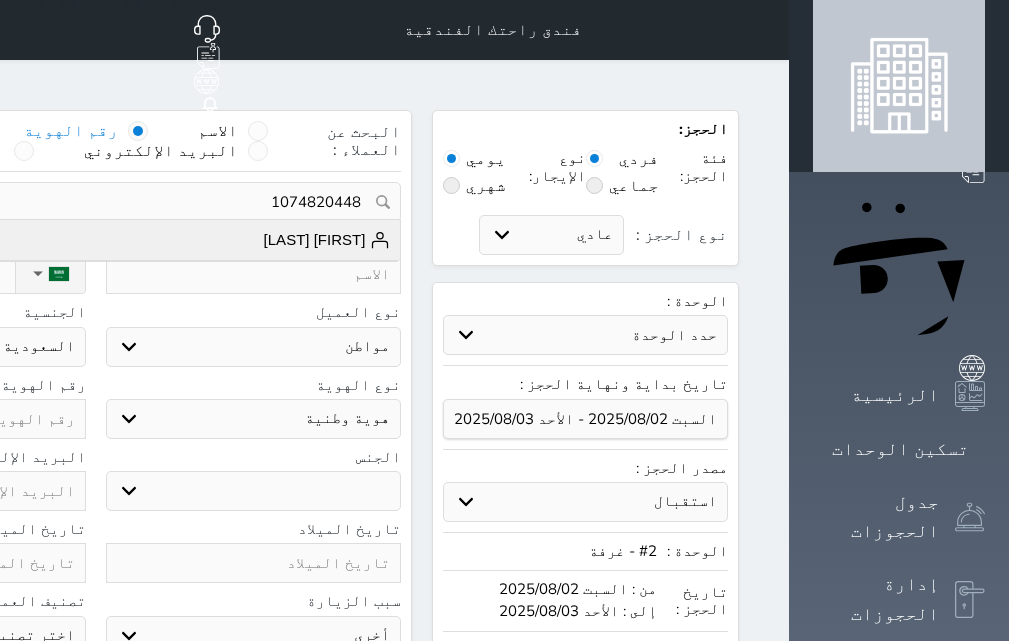 click on "احمد فرحان يحى السعيدى المالكي" at bounding box center (327, 240) 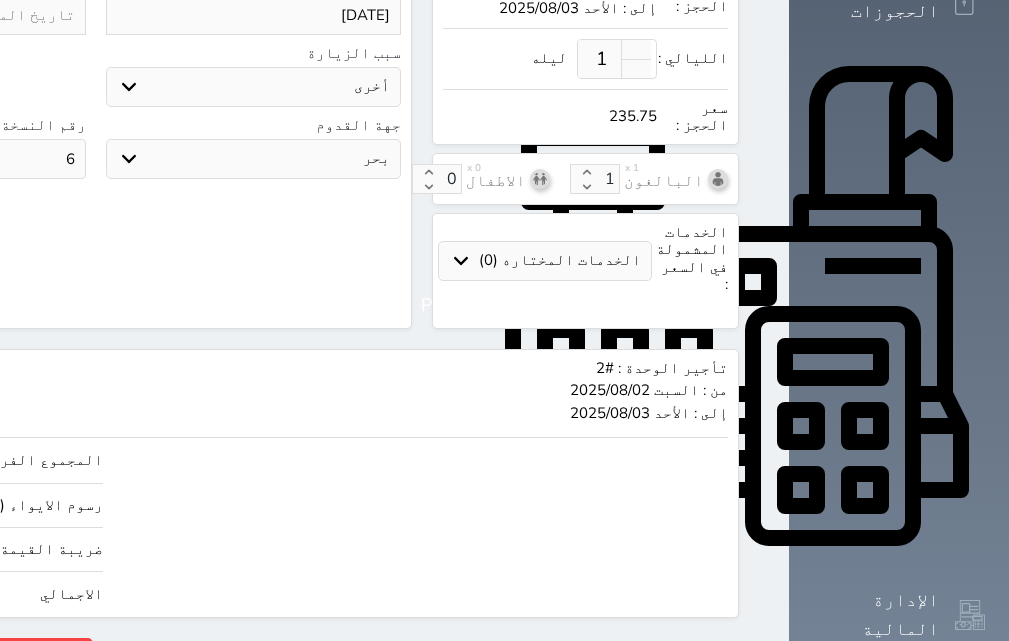 scroll, scrollTop: 604, scrollLeft: 0, axis: vertical 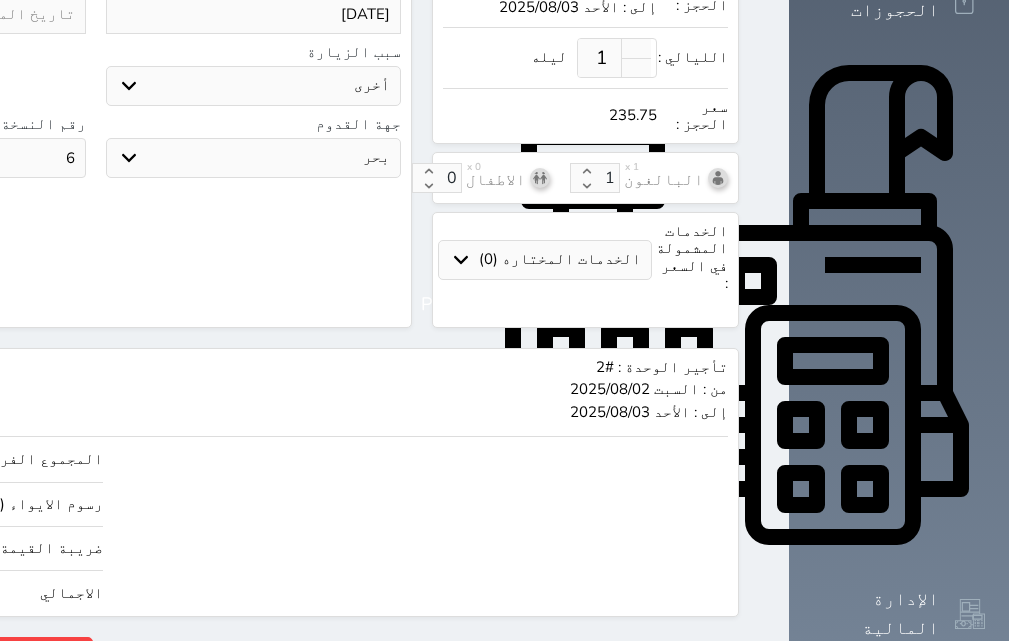 click on "235.75" at bounding box center (-145, 593) 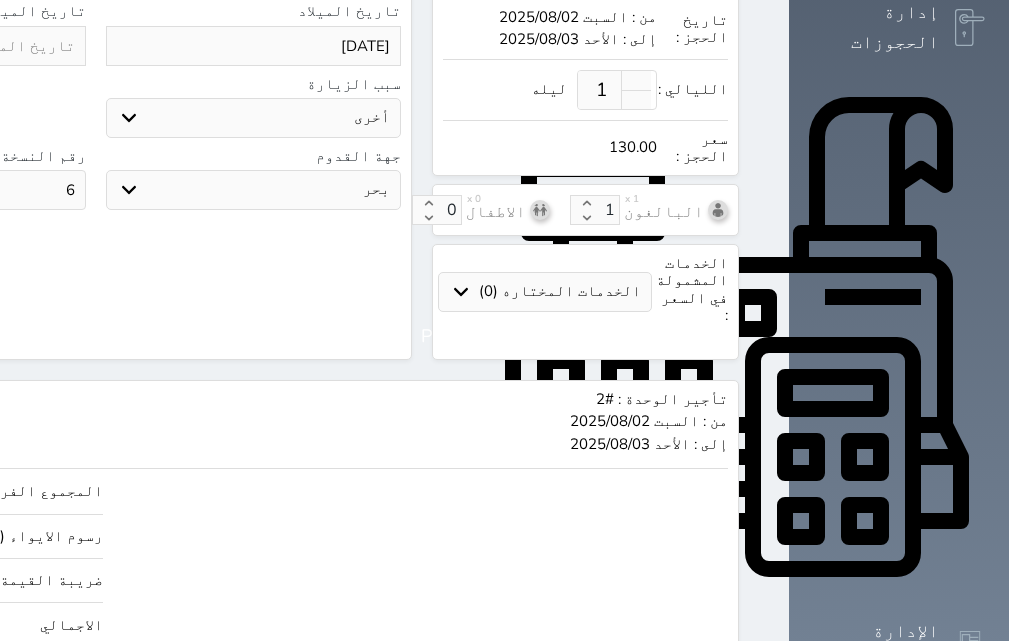 scroll, scrollTop: 604, scrollLeft: 0, axis: vertical 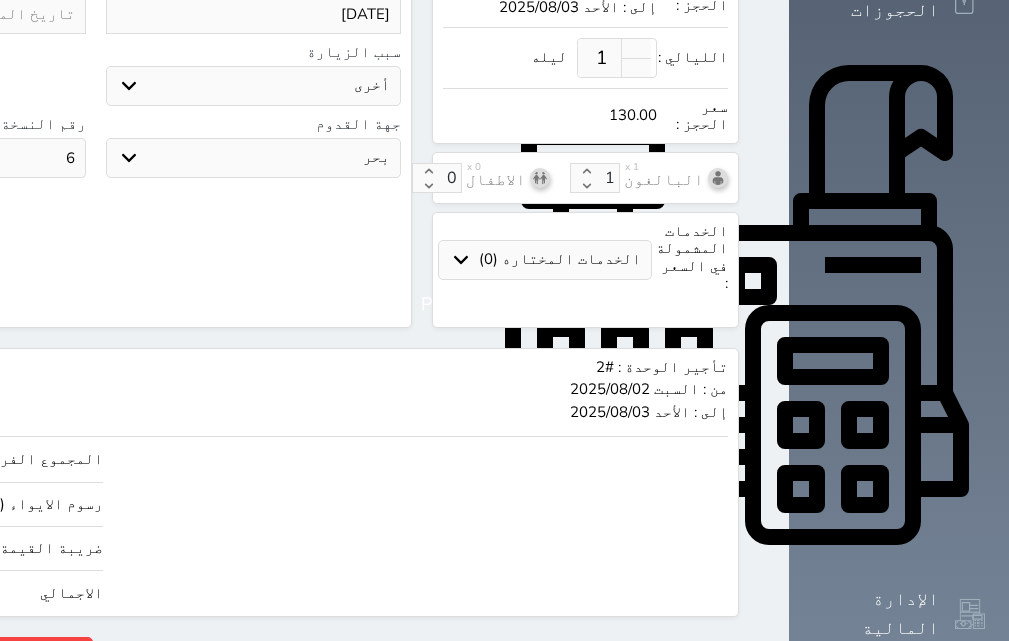 click on "حجز" at bounding box center (-128, 654) 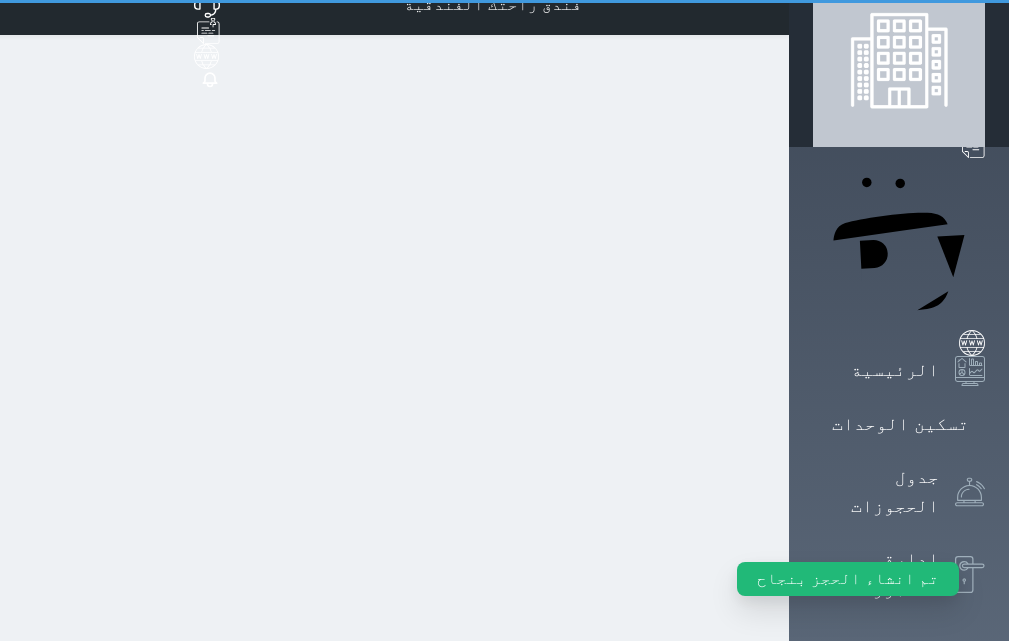 scroll, scrollTop: 0, scrollLeft: 0, axis: both 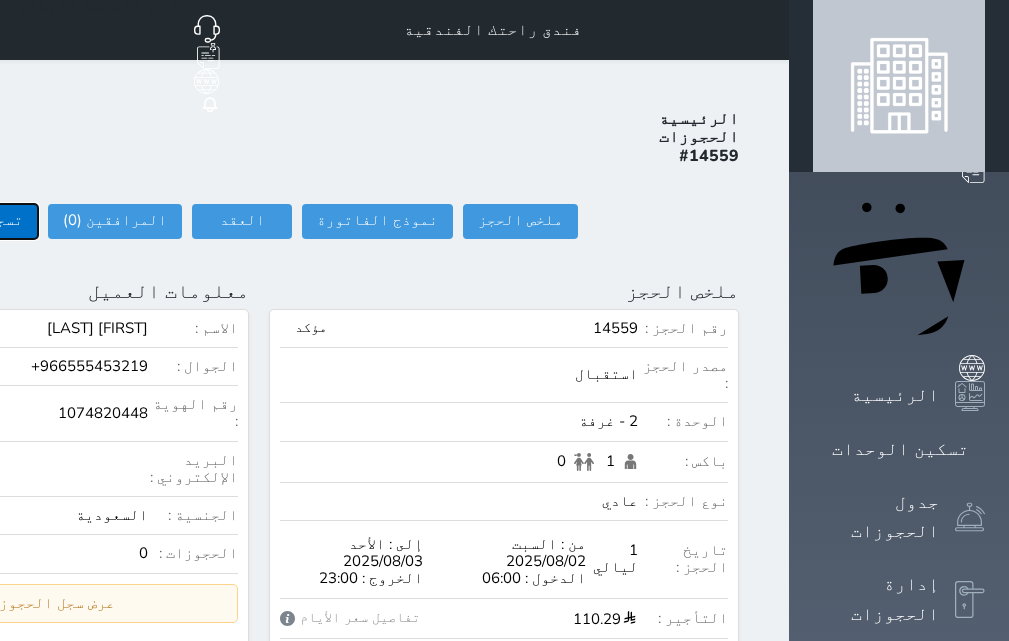 click on "تسجيل دخول" at bounding box center [-20, 221] 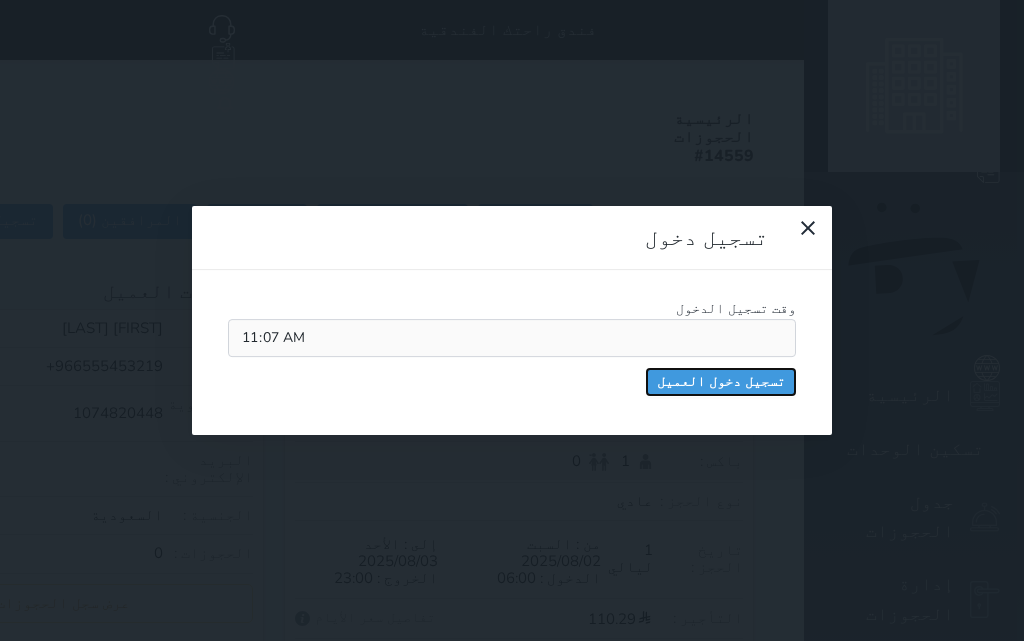 click on "تسجيل دخول العميل" at bounding box center [721, 382] 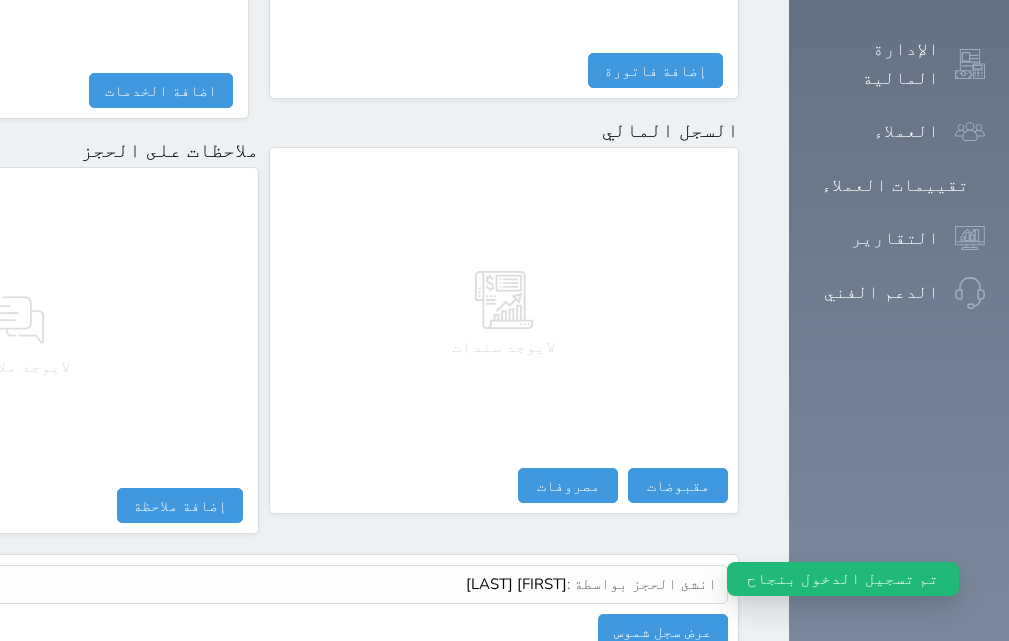 scroll, scrollTop: 1174, scrollLeft: 0, axis: vertical 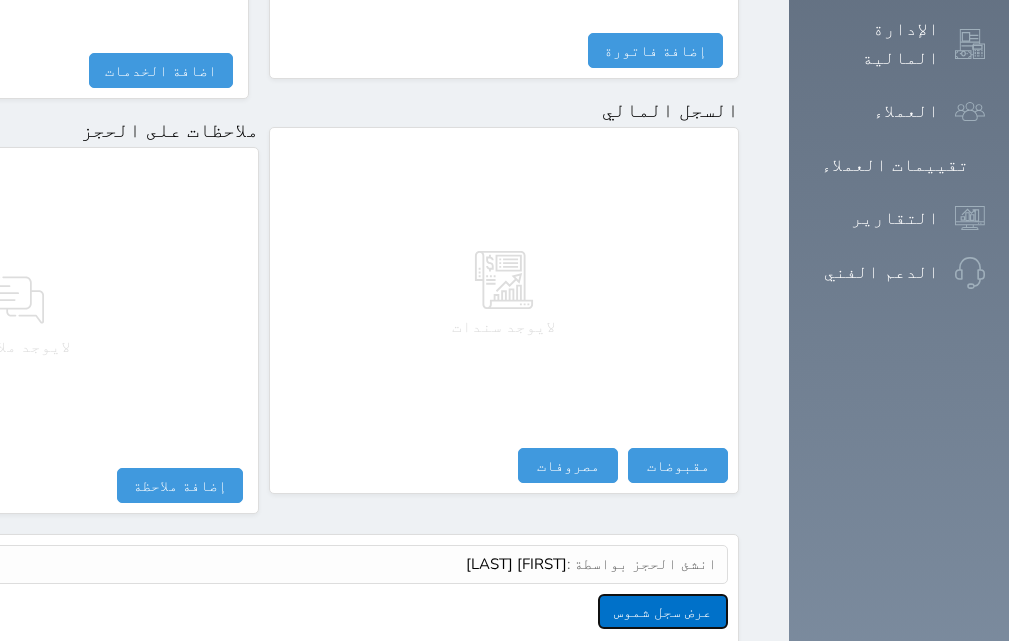 click on "عرض سجل شموس" at bounding box center [663, 611] 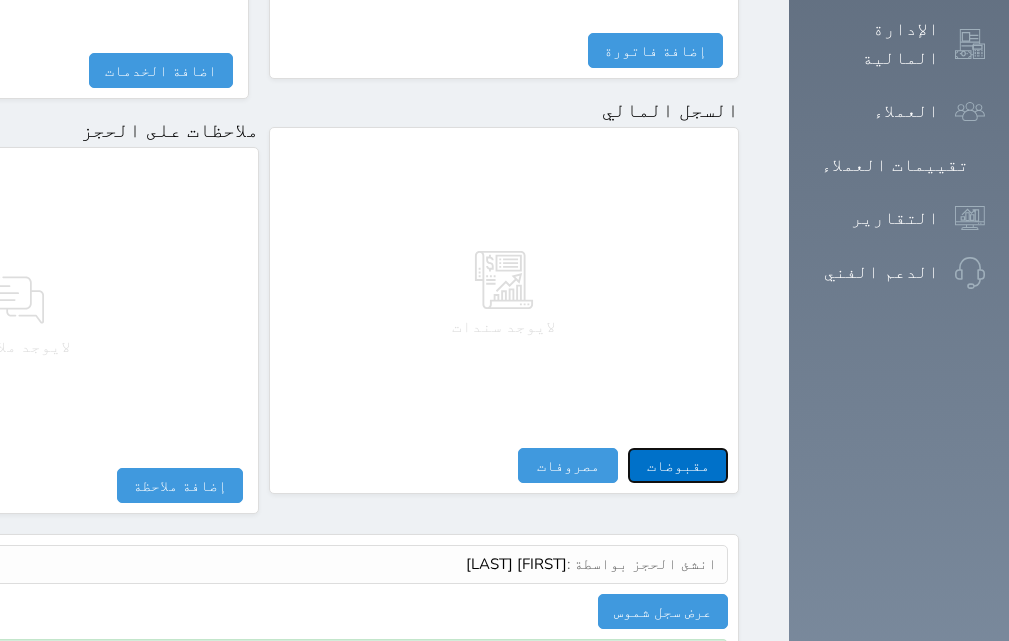 click on "مقبوضات" at bounding box center [678, 465] 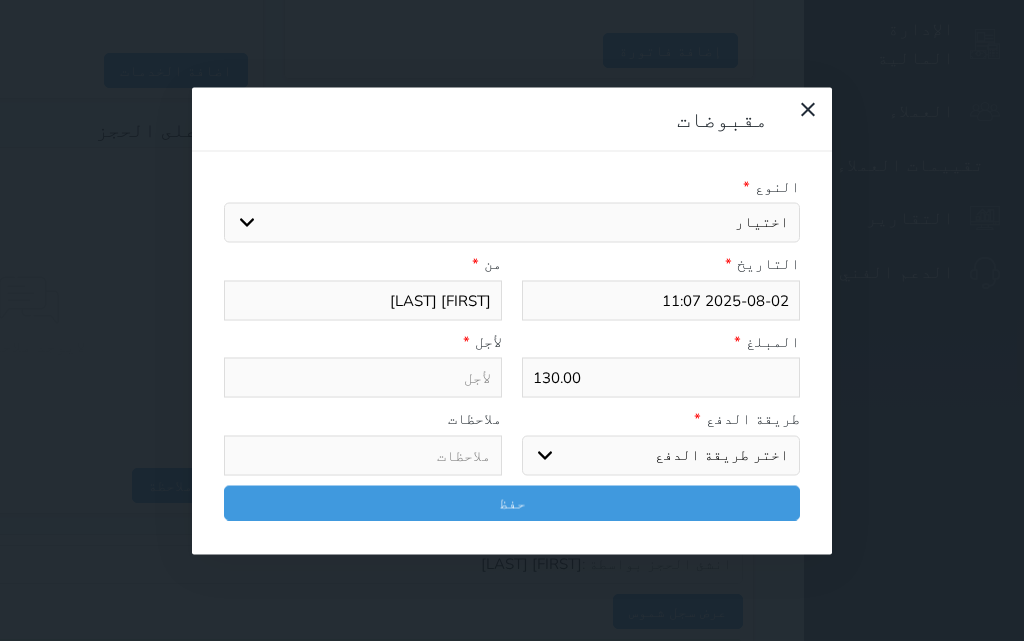 click on "اختيار   مقبوضات عامة قيمة إيجار فواتير تامين عربون لا ينطبق آخر مغسلة واي فاي - الإنترنت مواقف السيارات طعام الأغذية والمشروبات مشروبات المشروبات الباردة المشروبات الساخنة الإفطار غداء عشاء مخبز و كعك حمام سباحة الصالة الرياضية سبا و خدمات الجمال اختيار وإسقاط (خدمات النقل) ميني بار كابل - تلفزيون سرير إضافي تصفيف الشعر التسوق خدمات الجولات السياحية المنظمة خدمات الدليل السياحي فواتير البوفية" at bounding box center [512, 223] 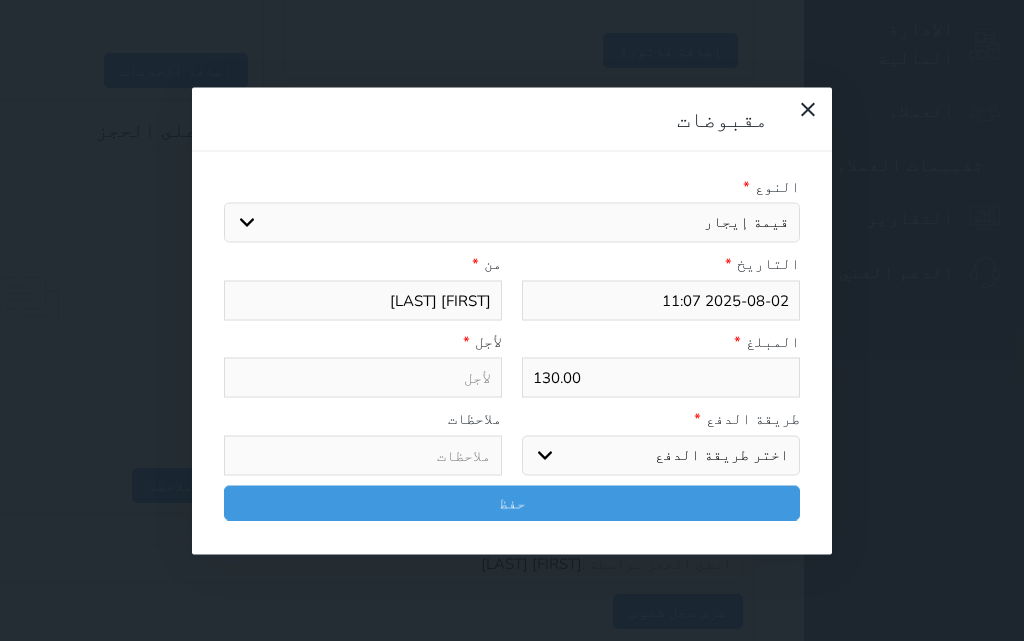 click on "اختيار   مقبوضات عامة قيمة إيجار فواتير تامين عربون لا ينطبق آخر مغسلة واي فاي - الإنترنت مواقف السيارات طعام الأغذية والمشروبات مشروبات المشروبات الباردة المشروبات الساخنة الإفطار غداء عشاء مخبز و كعك حمام سباحة الصالة الرياضية سبا و خدمات الجمال اختيار وإسقاط (خدمات النقل) ميني بار كابل - تلفزيون سرير إضافي تصفيف الشعر التسوق خدمات الجولات السياحية المنظمة خدمات الدليل السياحي فواتير البوفية" at bounding box center [512, 223] 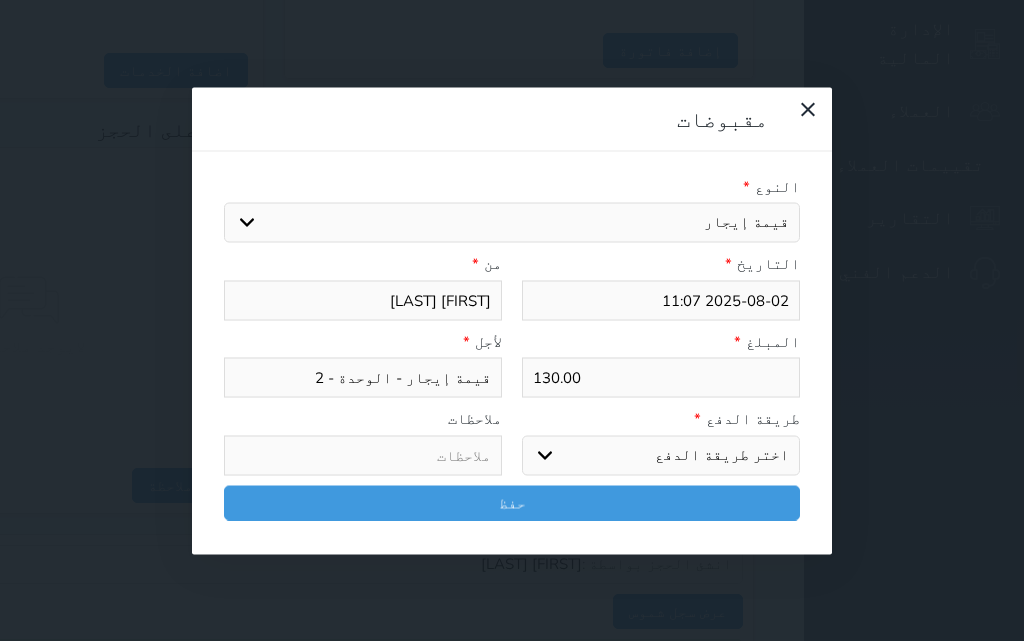 click on "اختر طريقة الدفع   دفع نقدى   تحويل بنكى   مدى   بطاقة ائتمان   آجل" at bounding box center (661, 455) 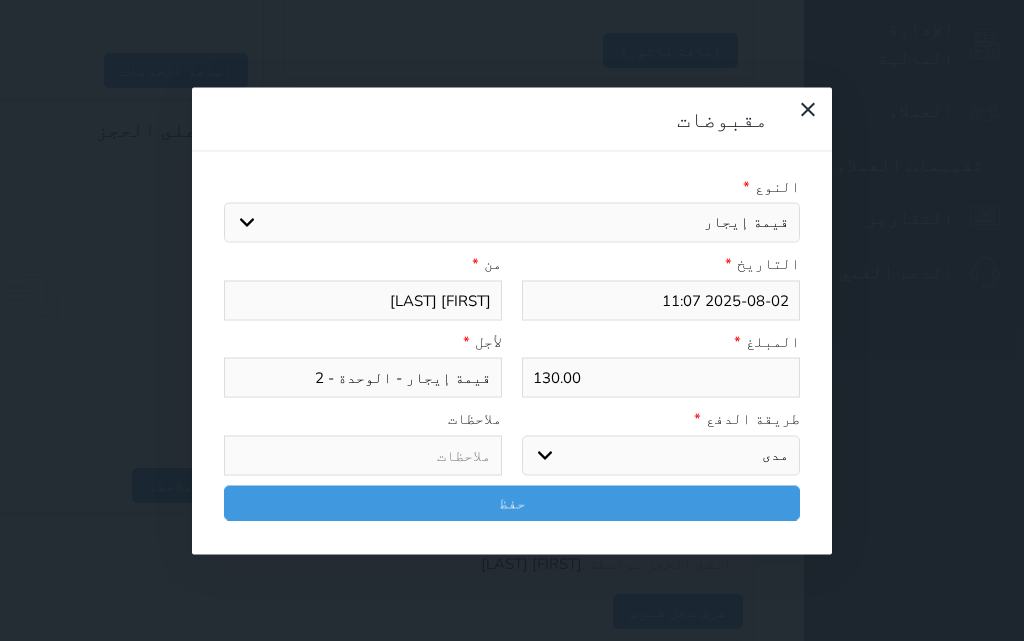click on "اختر طريقة الدفع   دفع نقدى   تحويل بنكى   مدى   بطاقة ائتمان   آجل" at bounding box center [661, 455] 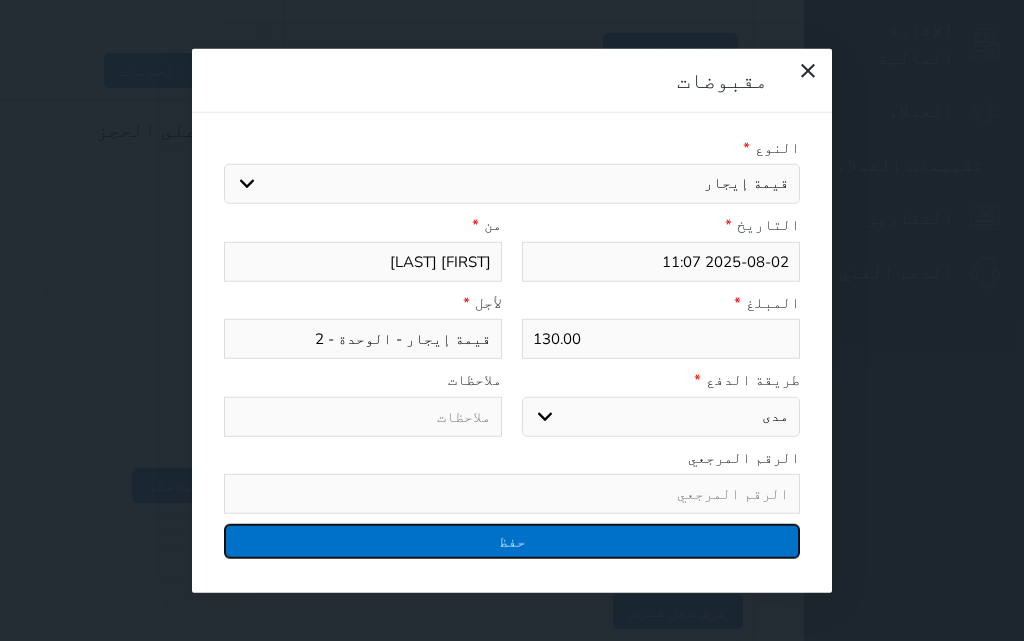 click on "حفظ" at bounding box center (512, 541) 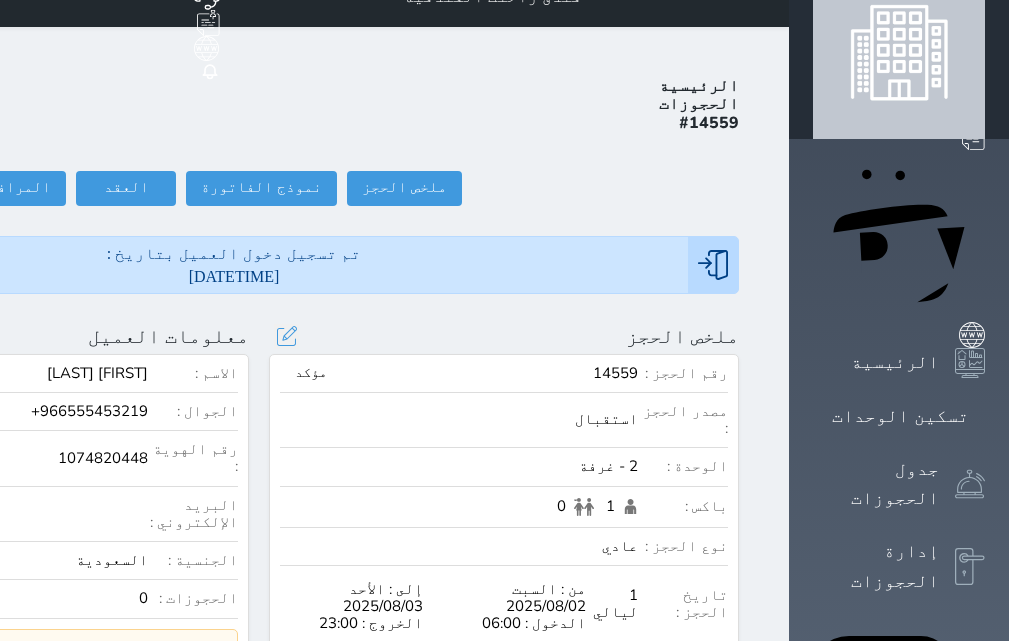 scroll, scrollTop: 0, scrollLeft: 0, axis: both 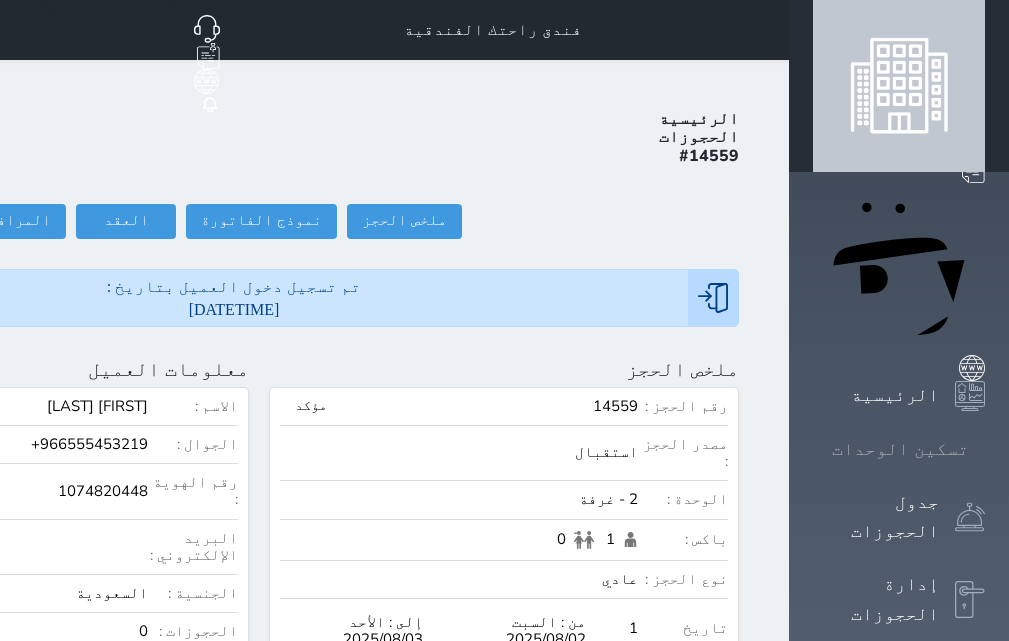 click on "تسكين الوحدات" at bounding box center (900, 449) 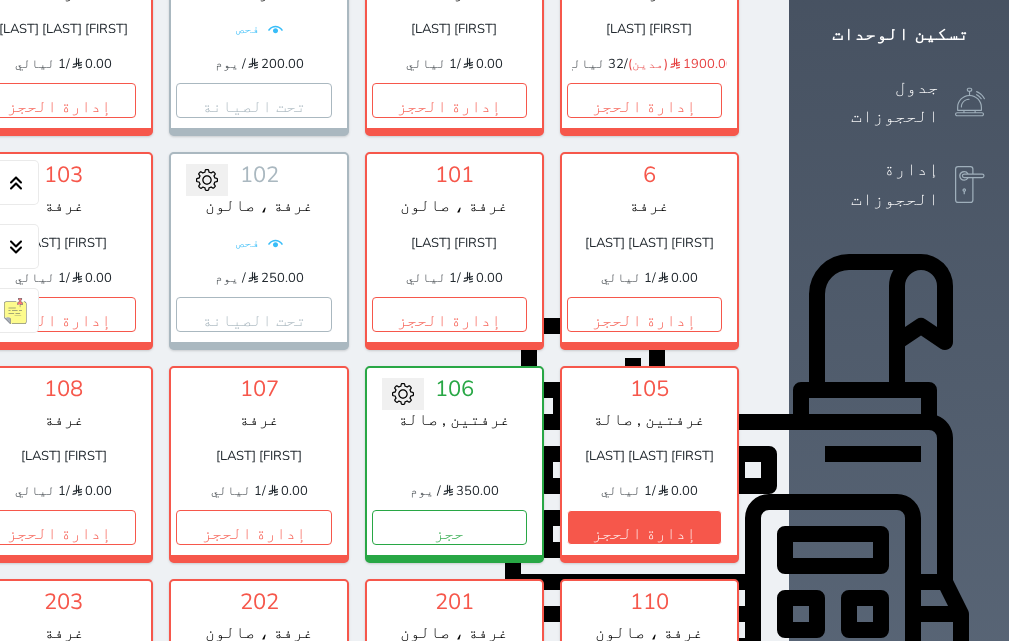 scroll, scrollTop: 460, scrollLeft: 0, axis: vertical 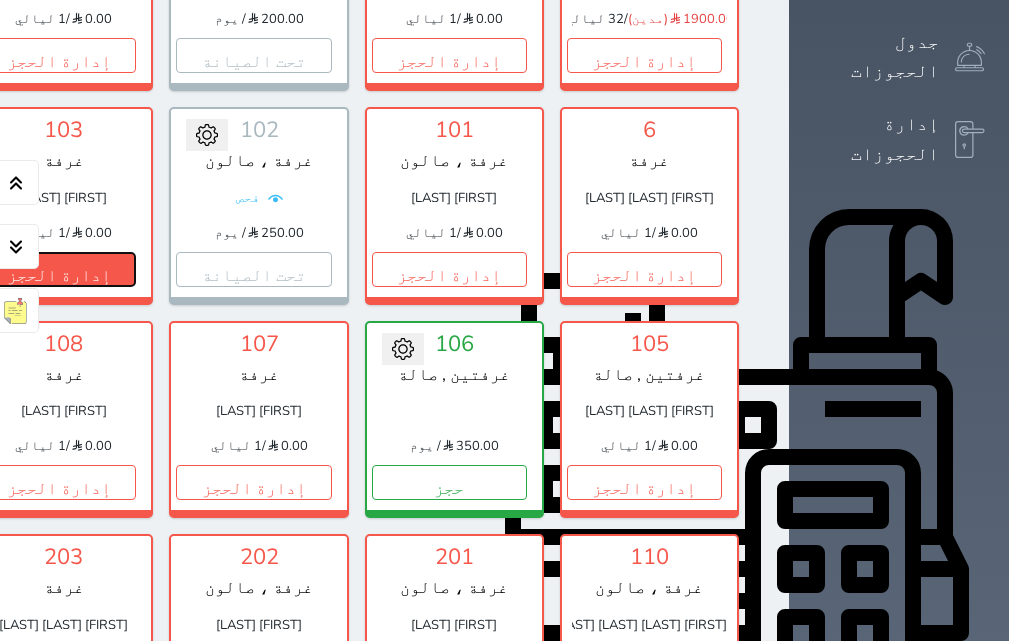 click on "إدارة الحجز" at bounding box center (58, 269) 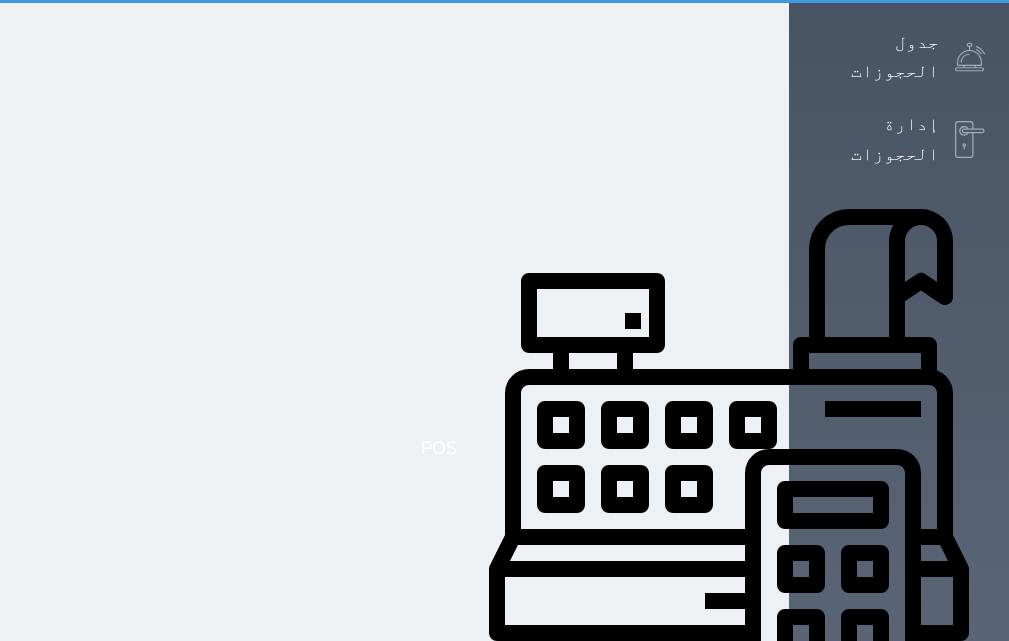 scroll, scrollTop: 0, scrollLeft: 0, axis: both 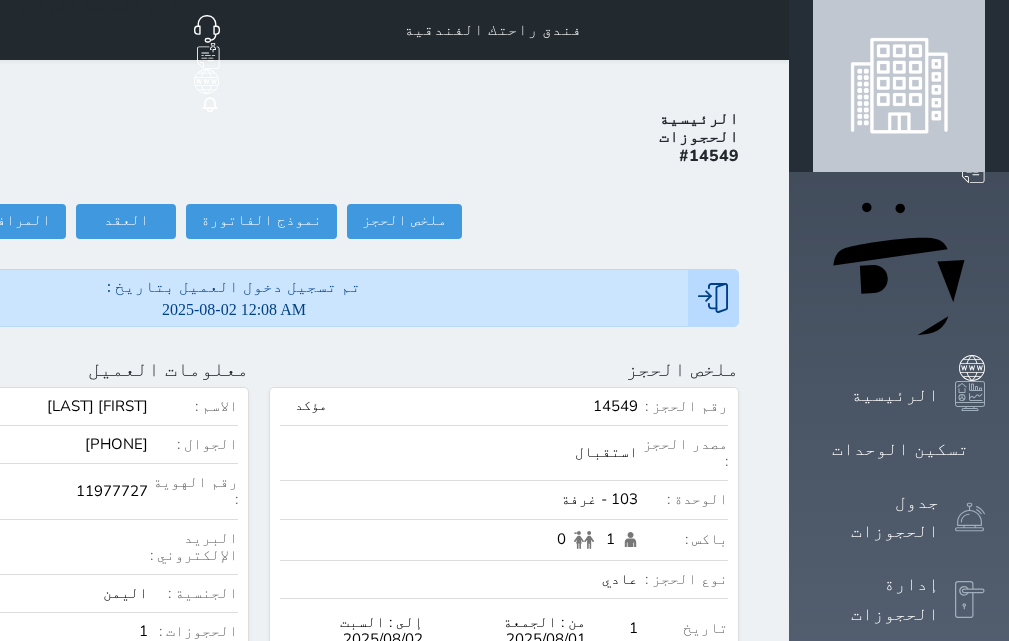 click on "تسجيل مغادرة" at bounding box center [-145, 221] 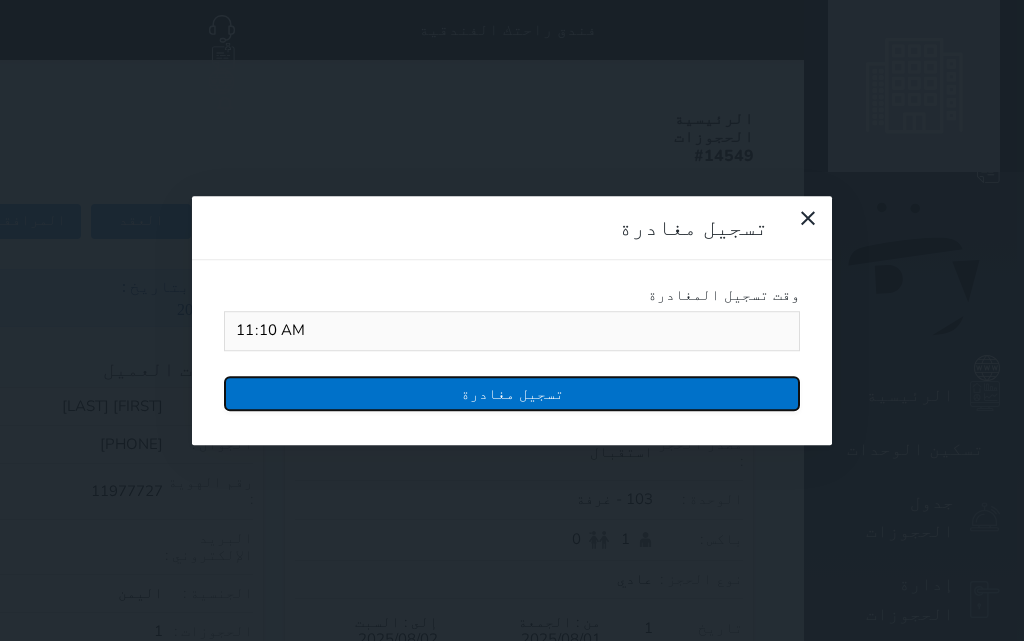 click on "تسجيل مغادرة" at bounding box center (512, 393) 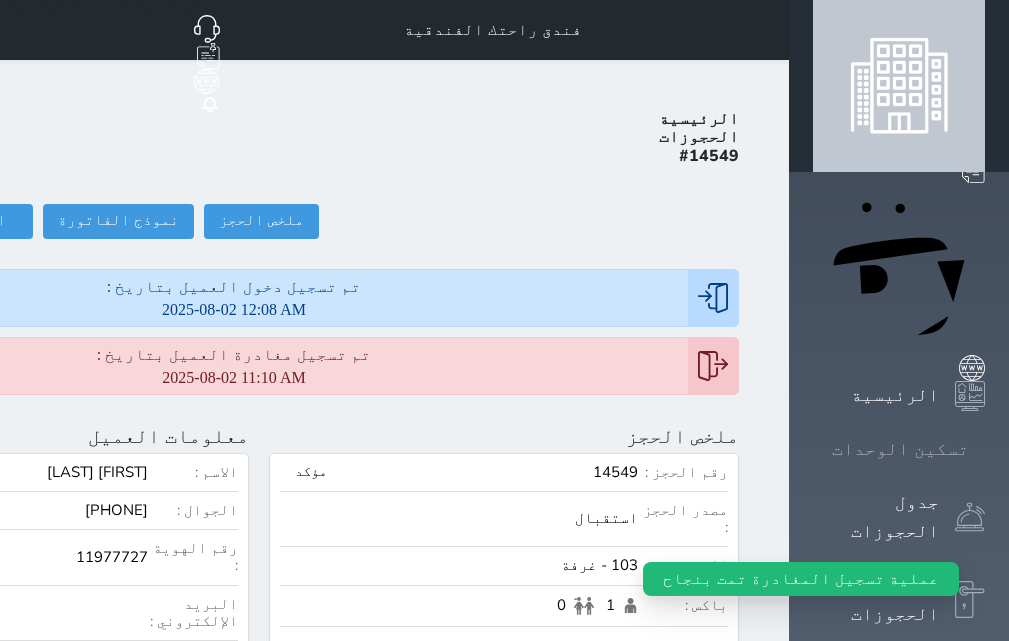 click on "تسكين الوحدات" at bounding box center (900, 449) 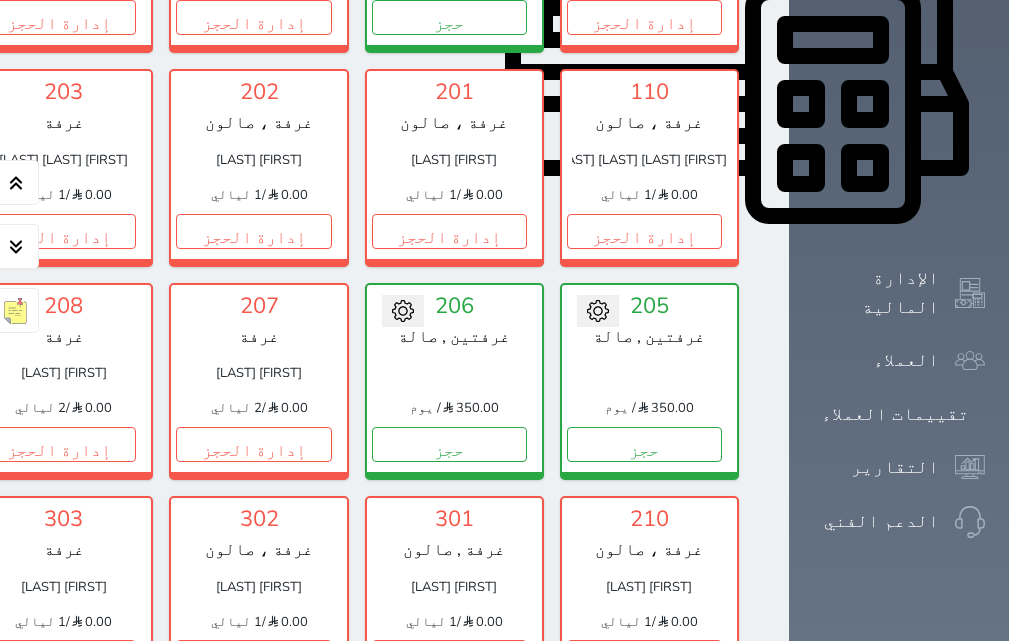 scroll, scrollTop: 960, scrollLeft: 0, axis: vertical 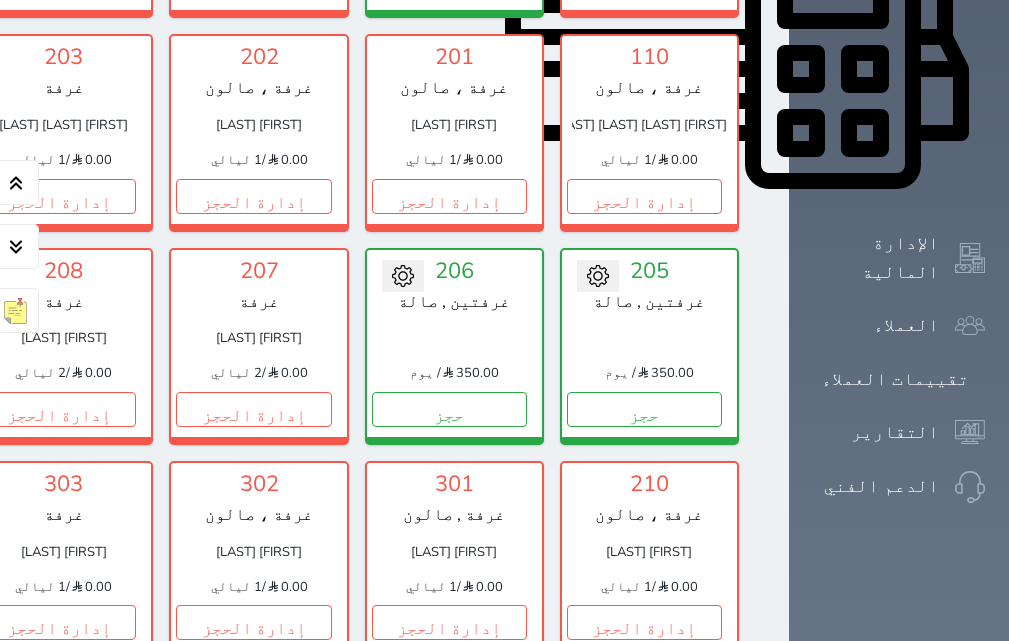click on "تسكين الوحدات" at bounding box center (899, -511) 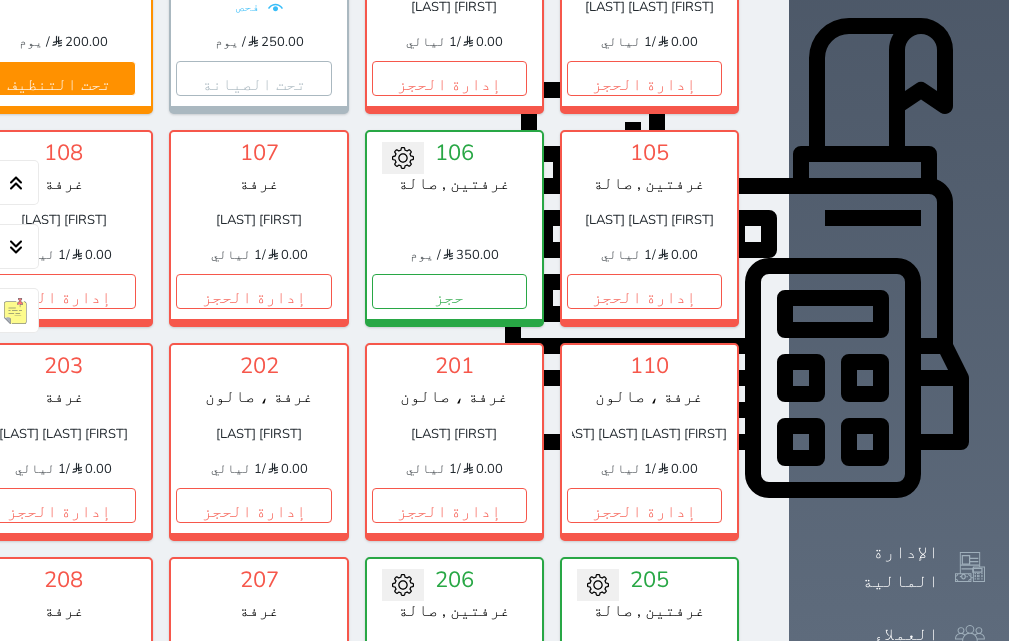 scroll, scrollTop: 751, scrollLeft: 0, axis: vertical 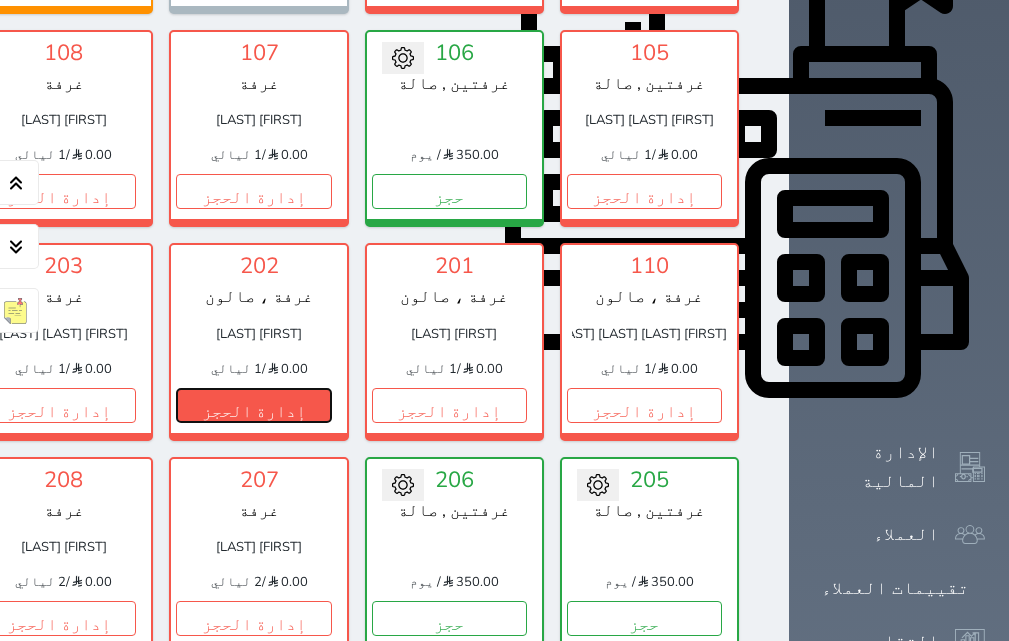click on "إدارة الحجز" at bounding box center [253, 405] 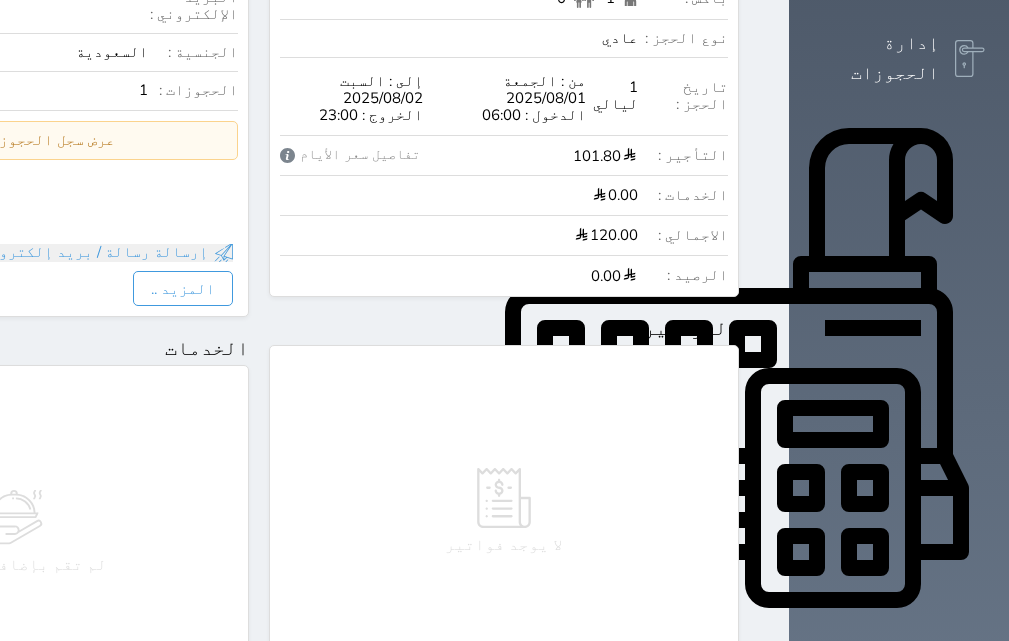 scroll, scrollTop: 560, scrollLeft: 0, axis: vertical 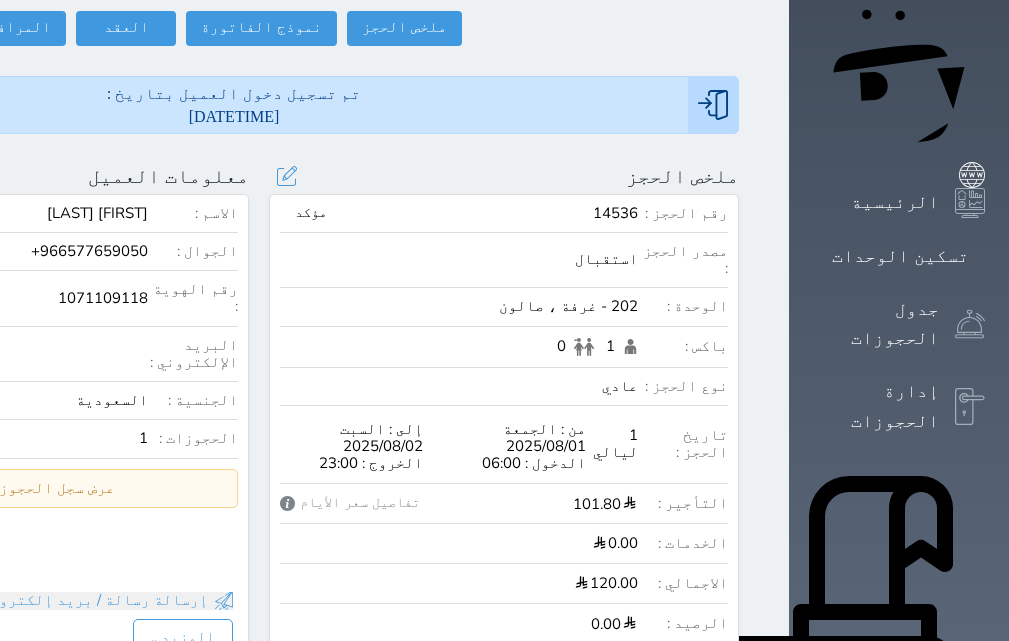 drag, startPoint x: 493, startPoint y: 82, endPoint x: 624, endPoint y: 99, distance: 132.09845 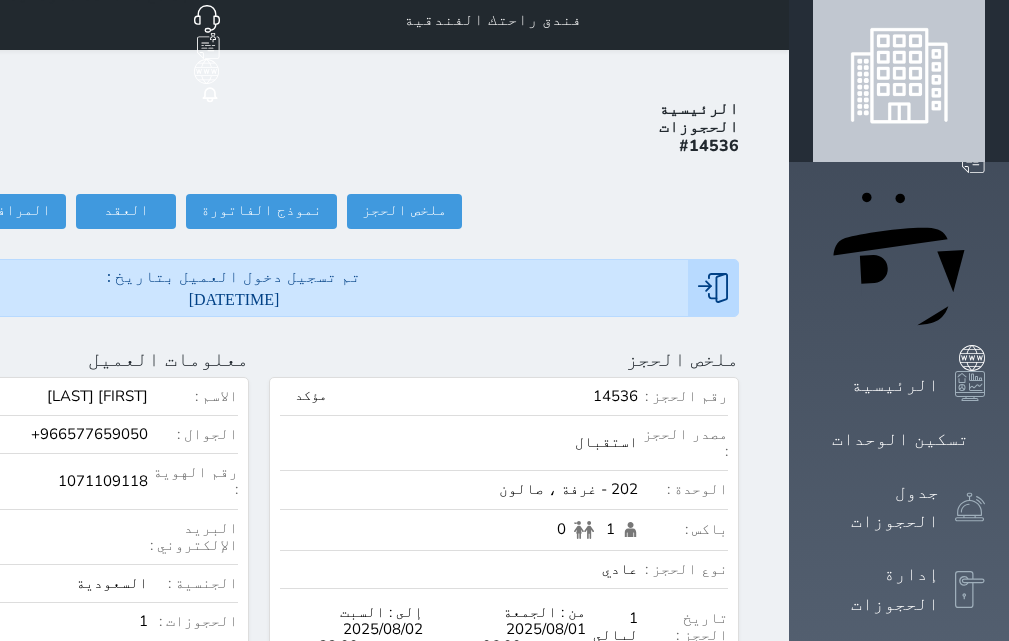 scroll, scrollTop: 0, scrollLeft: 0, axis: both 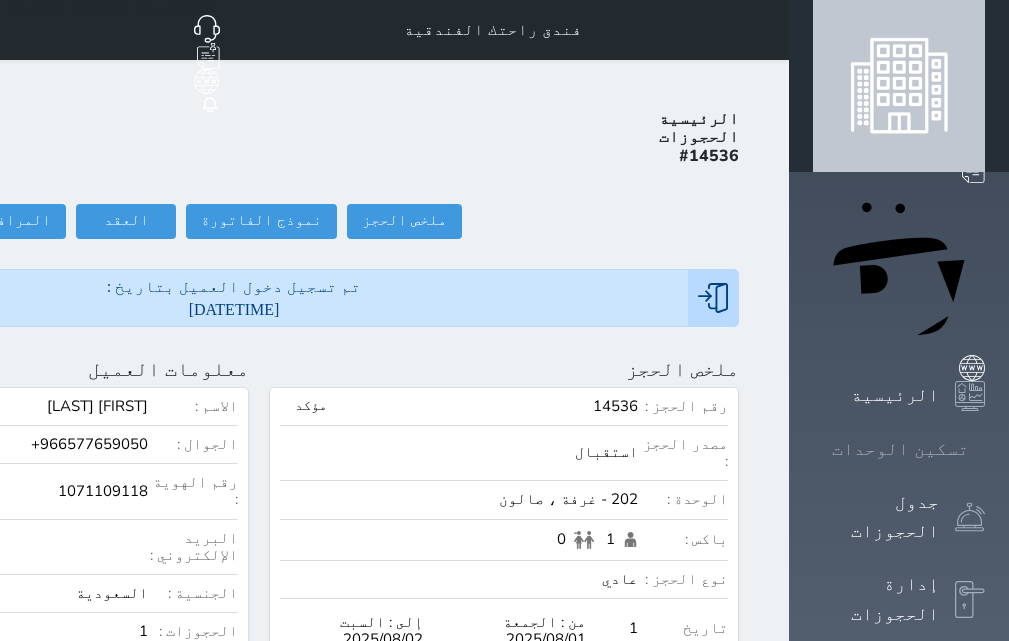 click on "تسكين الوحدات" at bounding box center [900, 449] 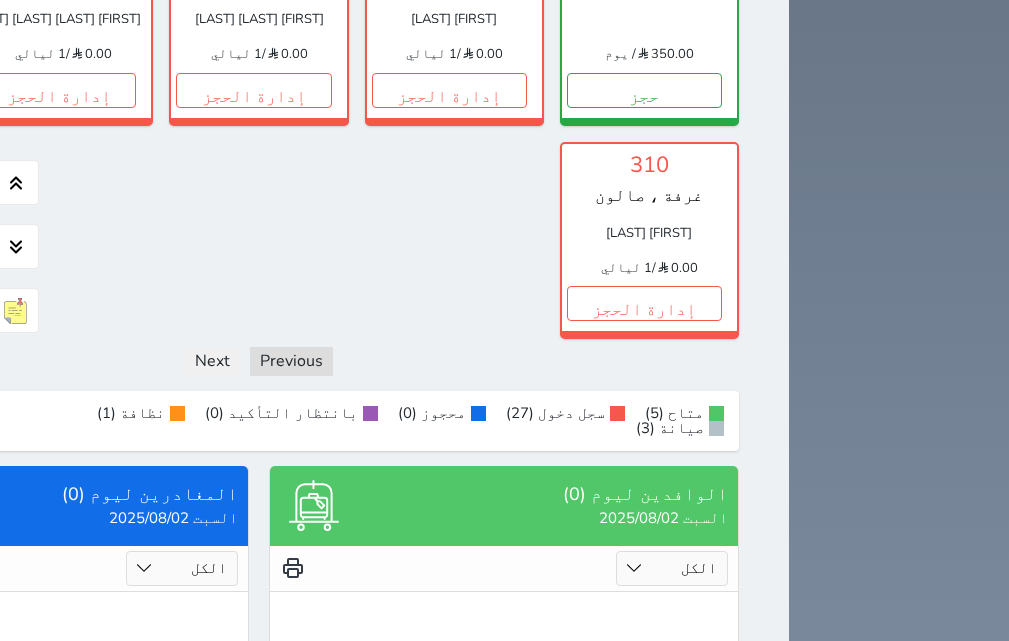 scroll, scrollTop: 1800, scrollLeft: 0, axis: vertical 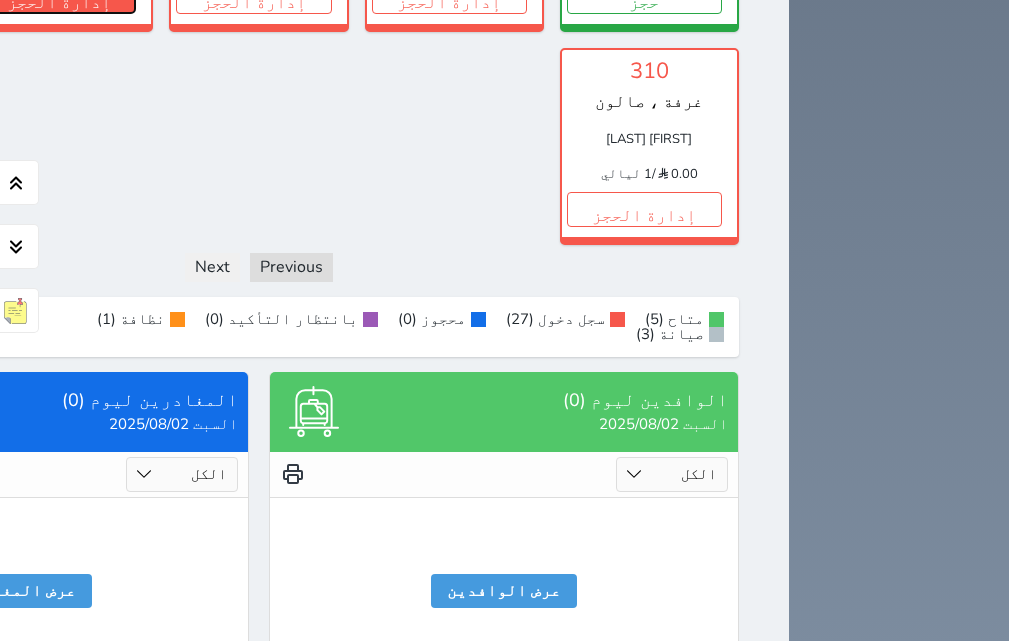 click on "إدارة الحجز" at bounding box center [58, -4] 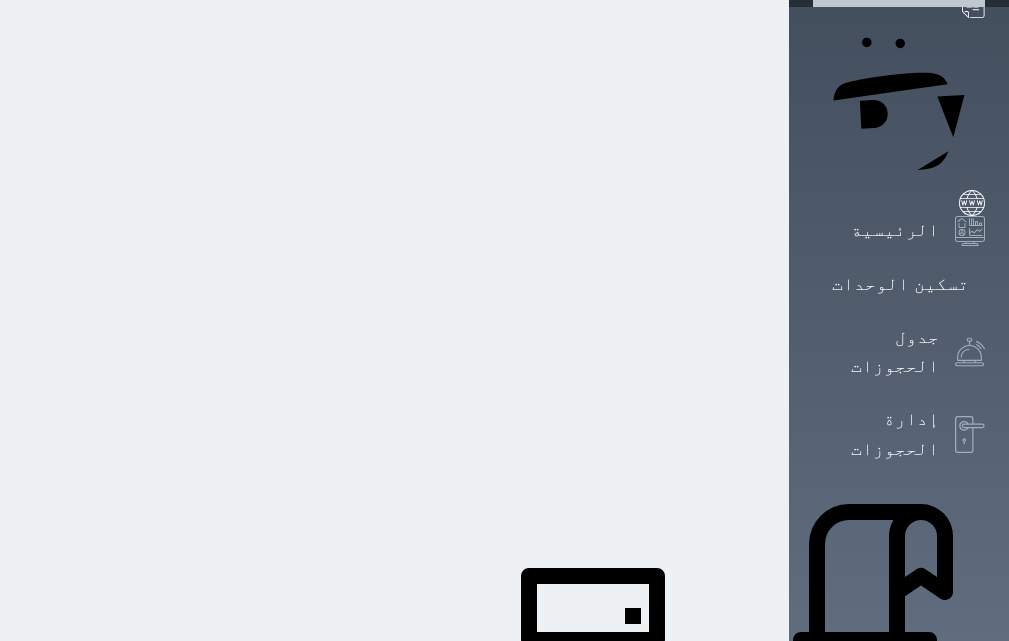 scroll, scrollTop: 0, scrollLeft: 0, axis: both 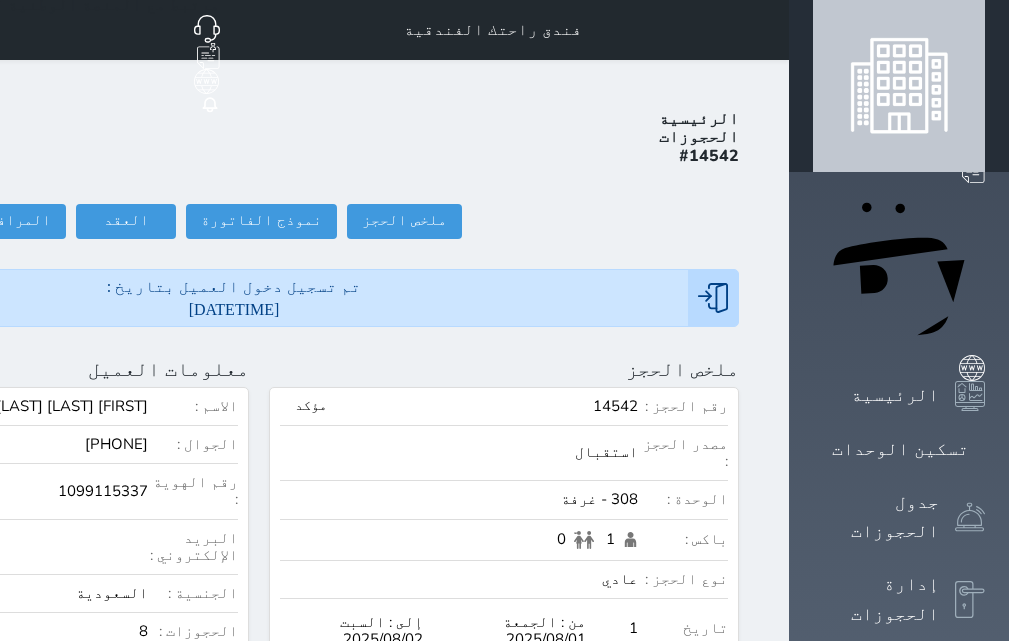 drag, startPoint x: 49, startPoint y: 144, endPoint x: 63, endPoint y: 157, distance: 19.104973 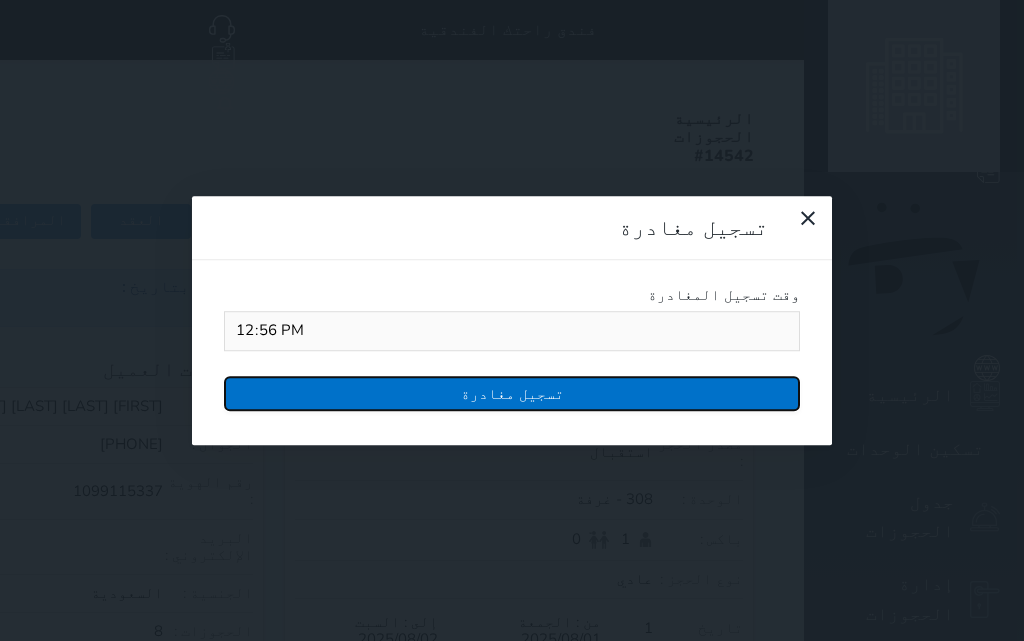 click on "تسجيل مغادرة" at bounding box center [512, 393] 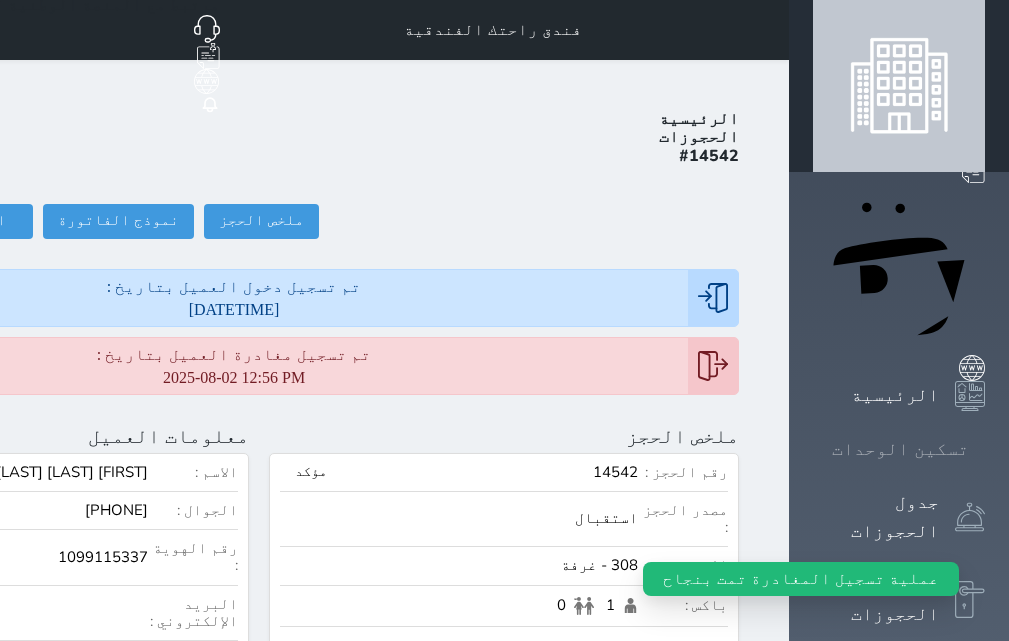 click 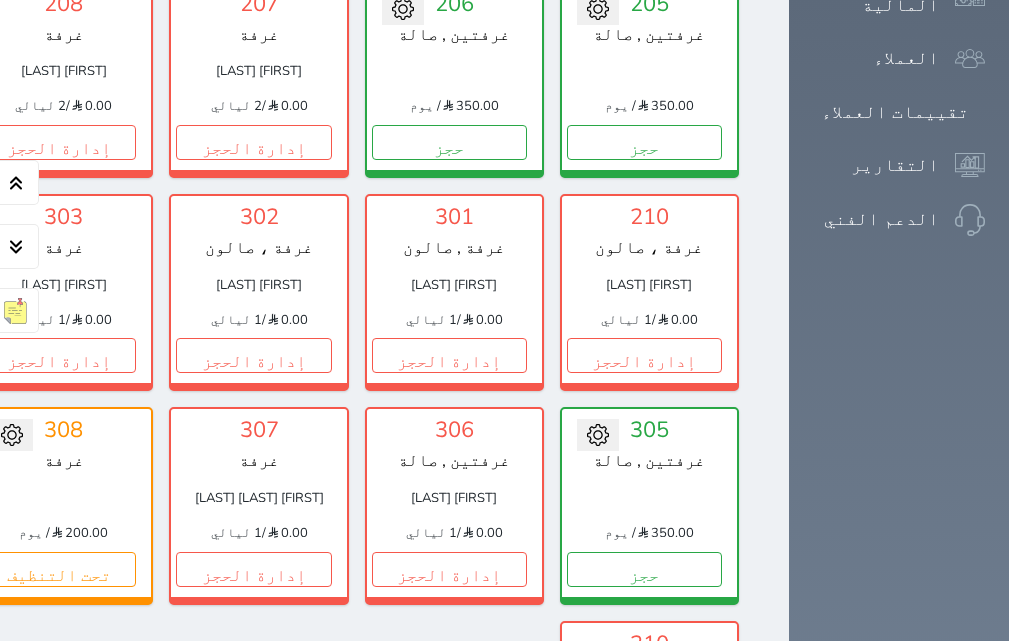 scroll, scrollTop: 1260, scrollLeft: 0, axis: vertical 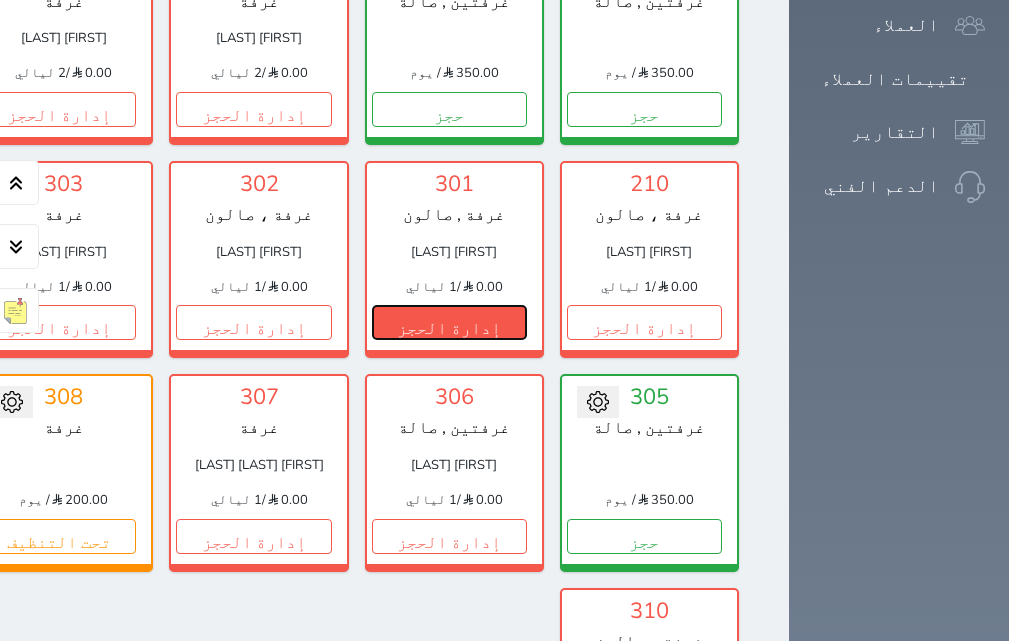 click on "إدارة الحجز" at bounding box center (449, 322) 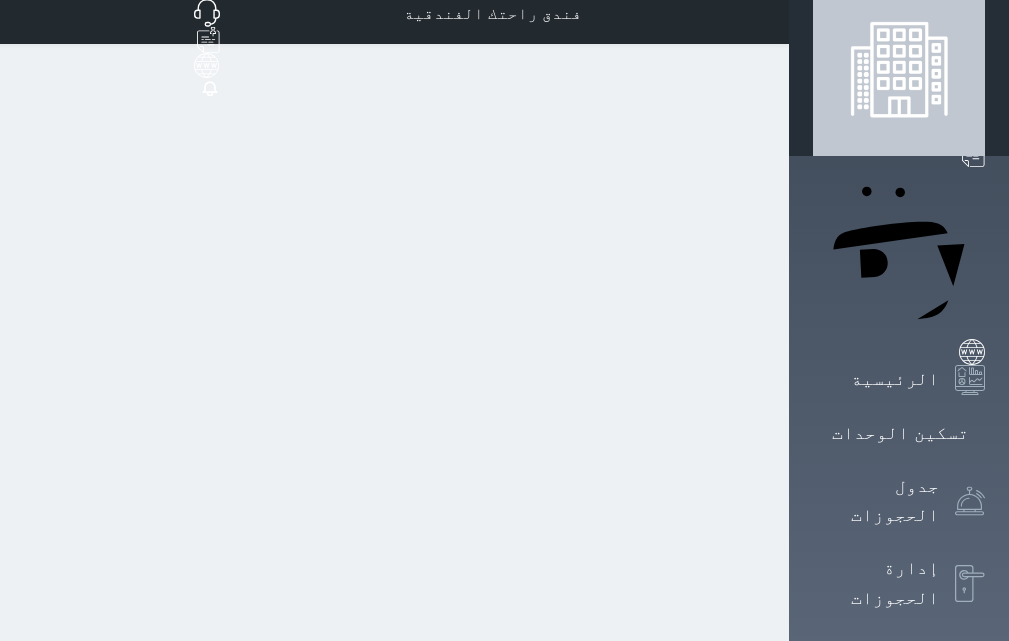 scroll, scrollTop: 0, scrollLeft: 0, axis: both 